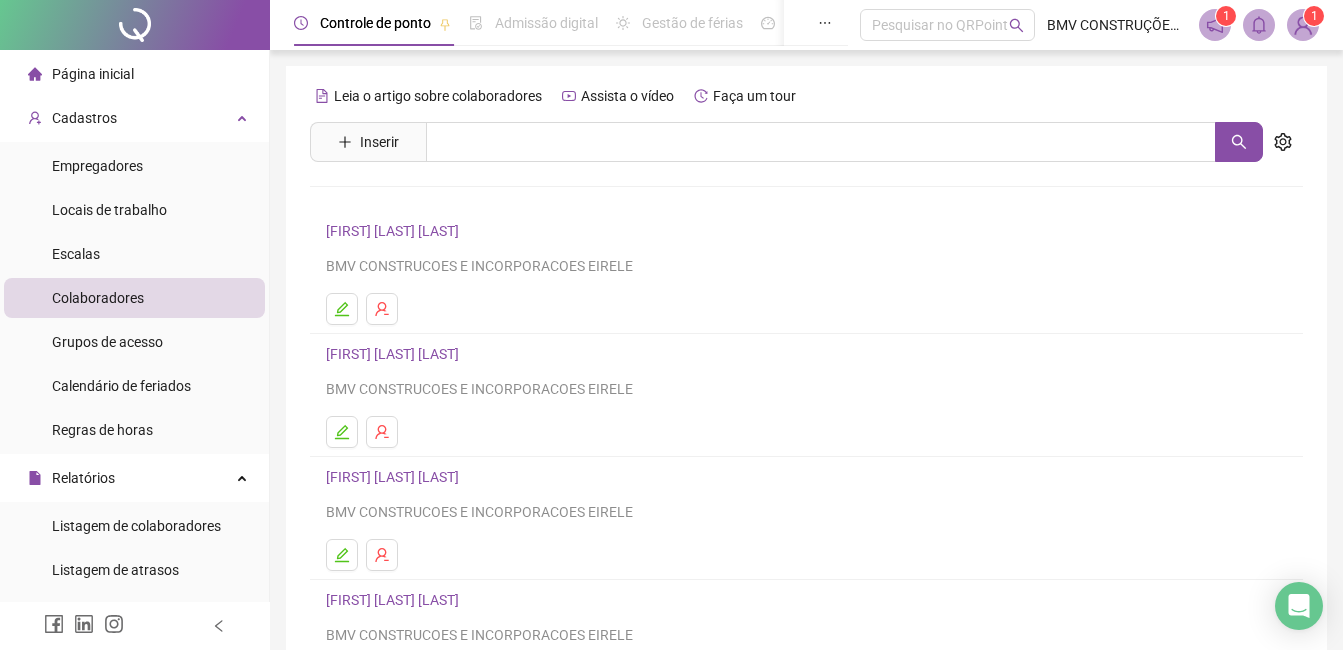 scroll, scrollTop: 0, scrollLeft: 0, axis: both 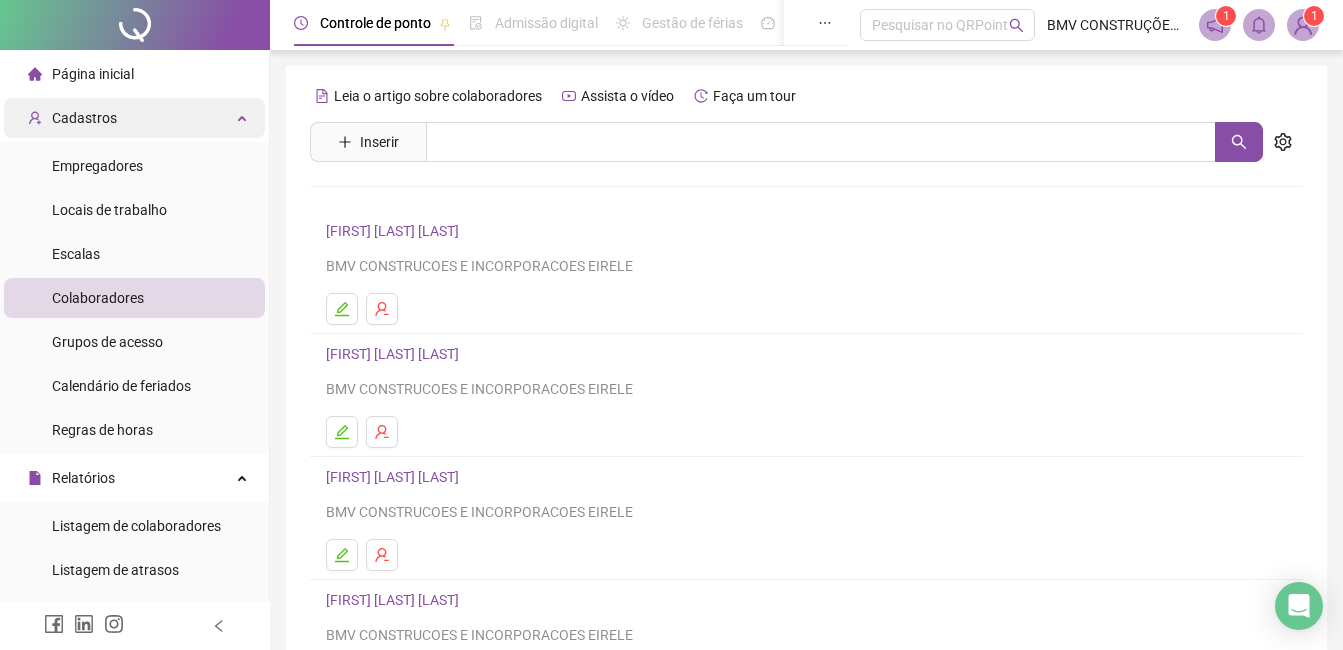 click on "Cadastros" at bounding box center [84, 118] 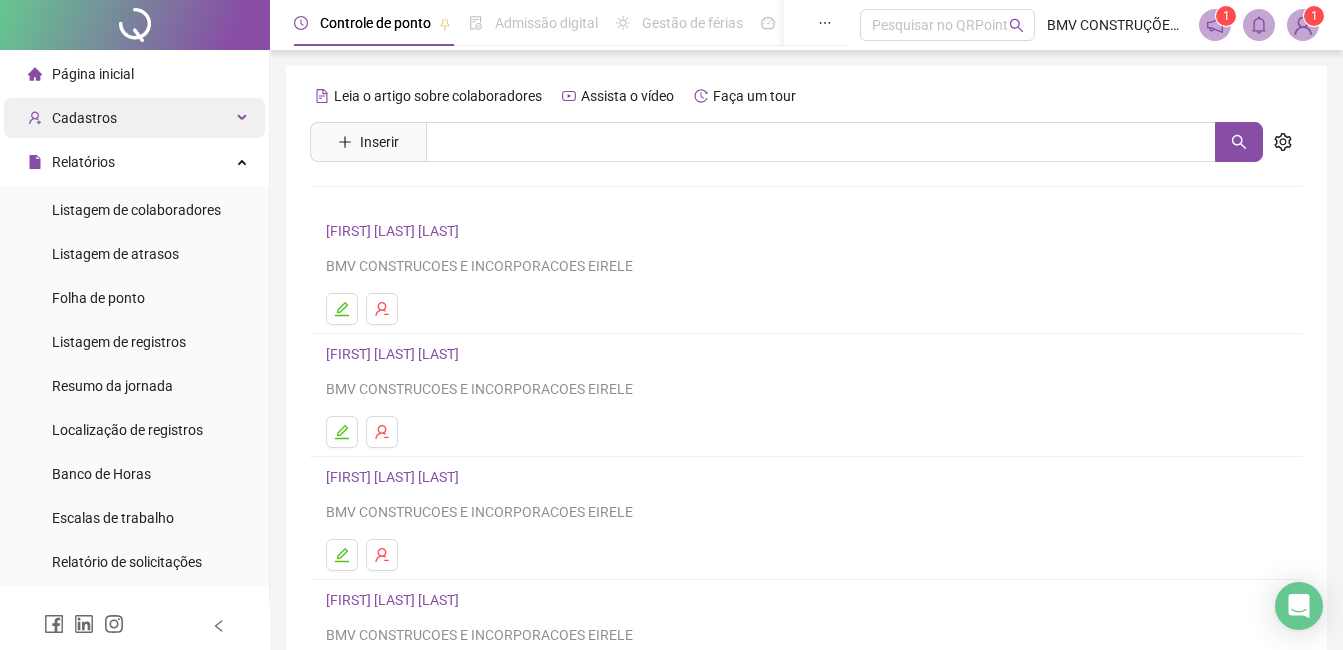 click on "Cadastros" at bounding box center (84, 118) 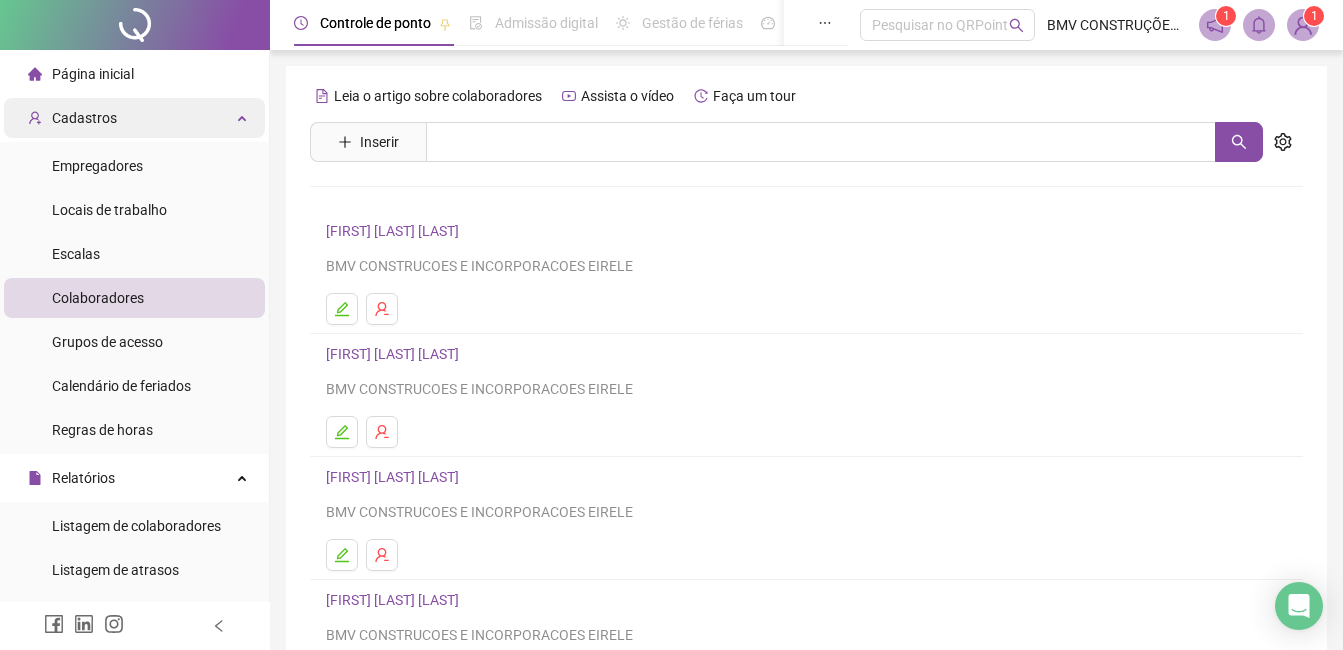 click on "Cadastros" at bounding box center (84, 118) 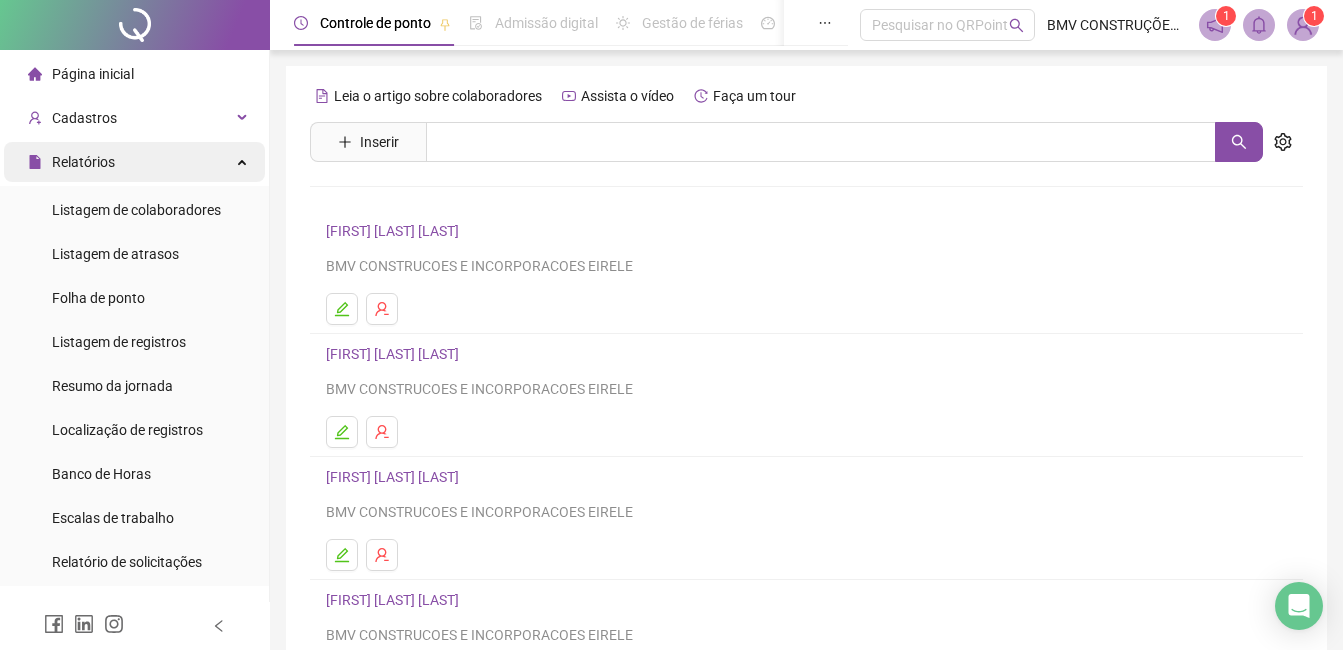 click on "Relatórios" at bounding box center (71, 162) 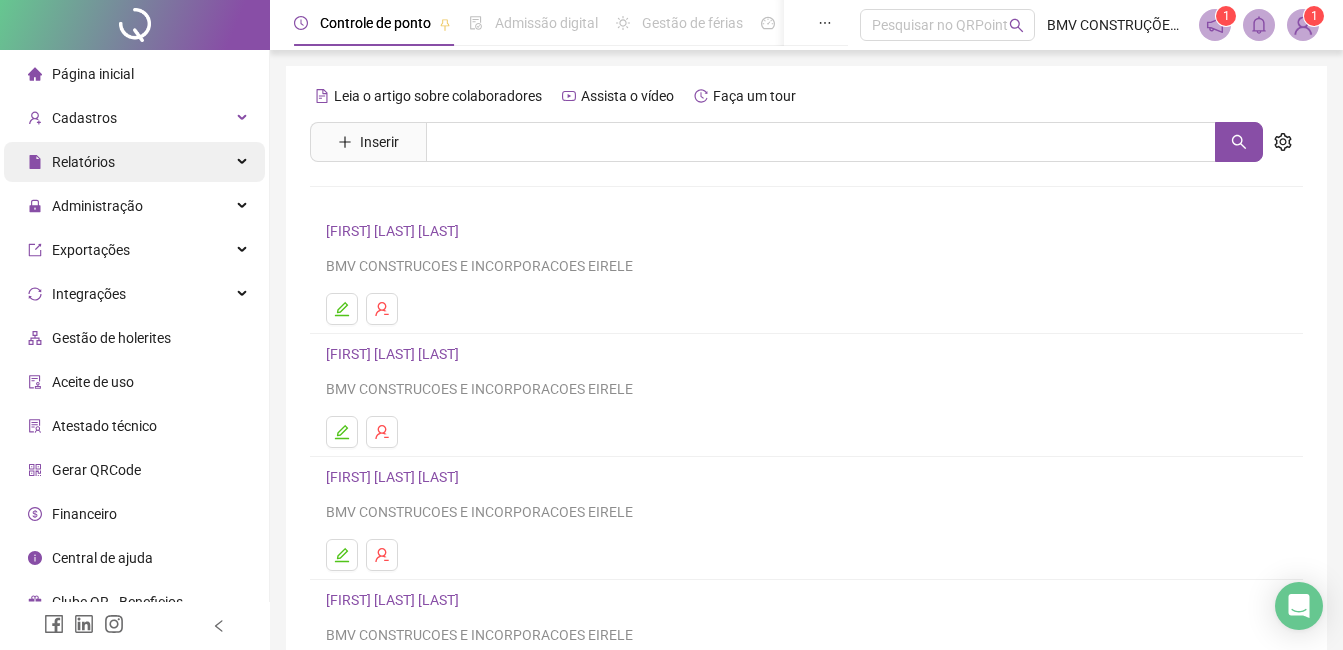 click on "Relatórios" at bounding box center [71, 162] 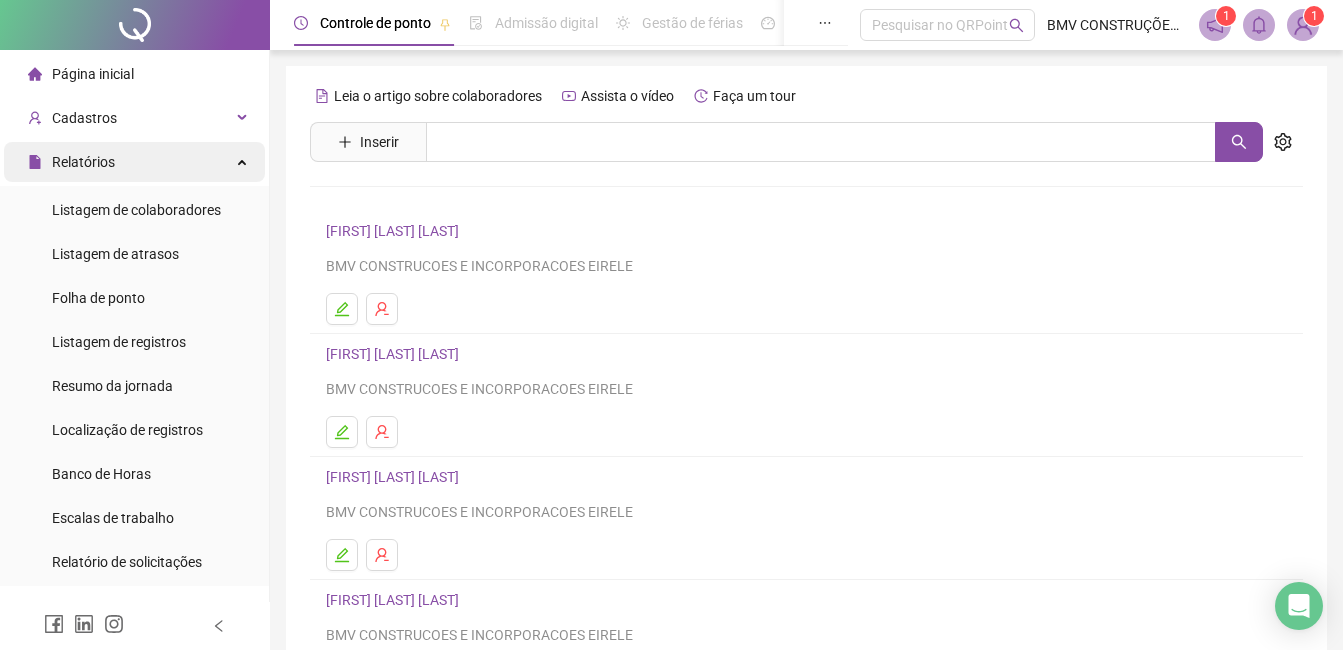 click on "Relatórios" at bounding box center (71, 162) 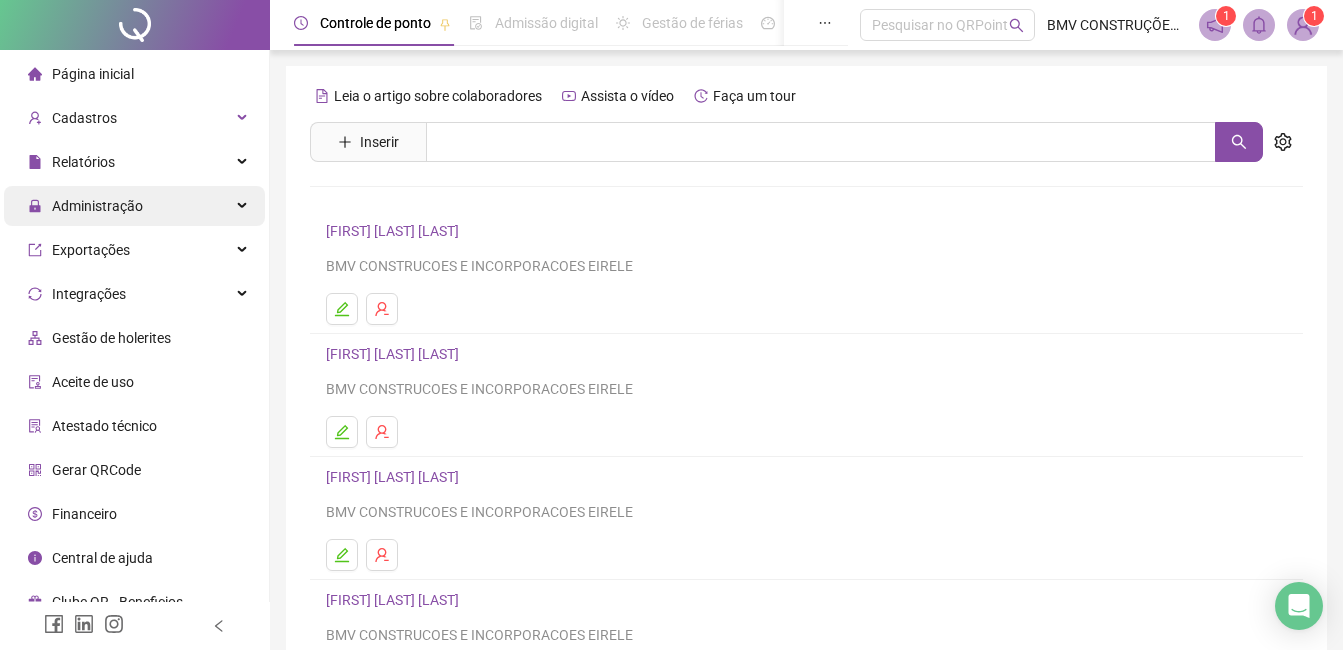 click on "Administração" at bounding box center (85, 206) 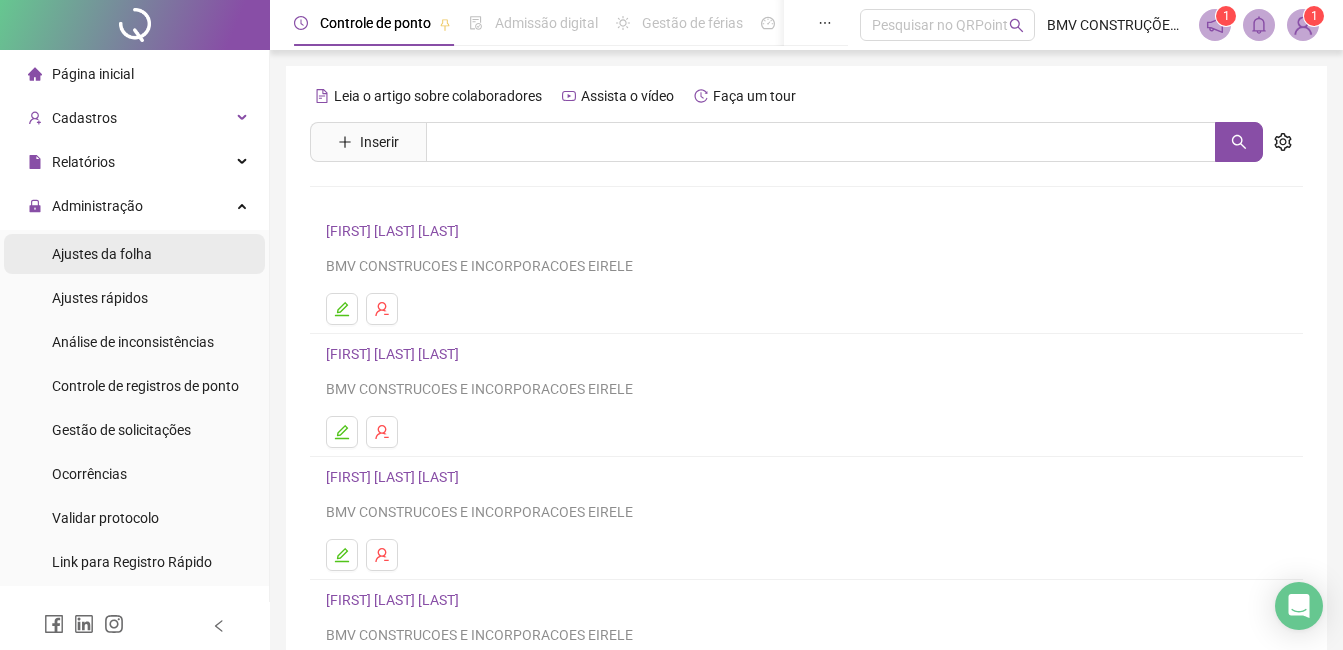 click on "Ajustes da folha" at bounding box center [102, 254] 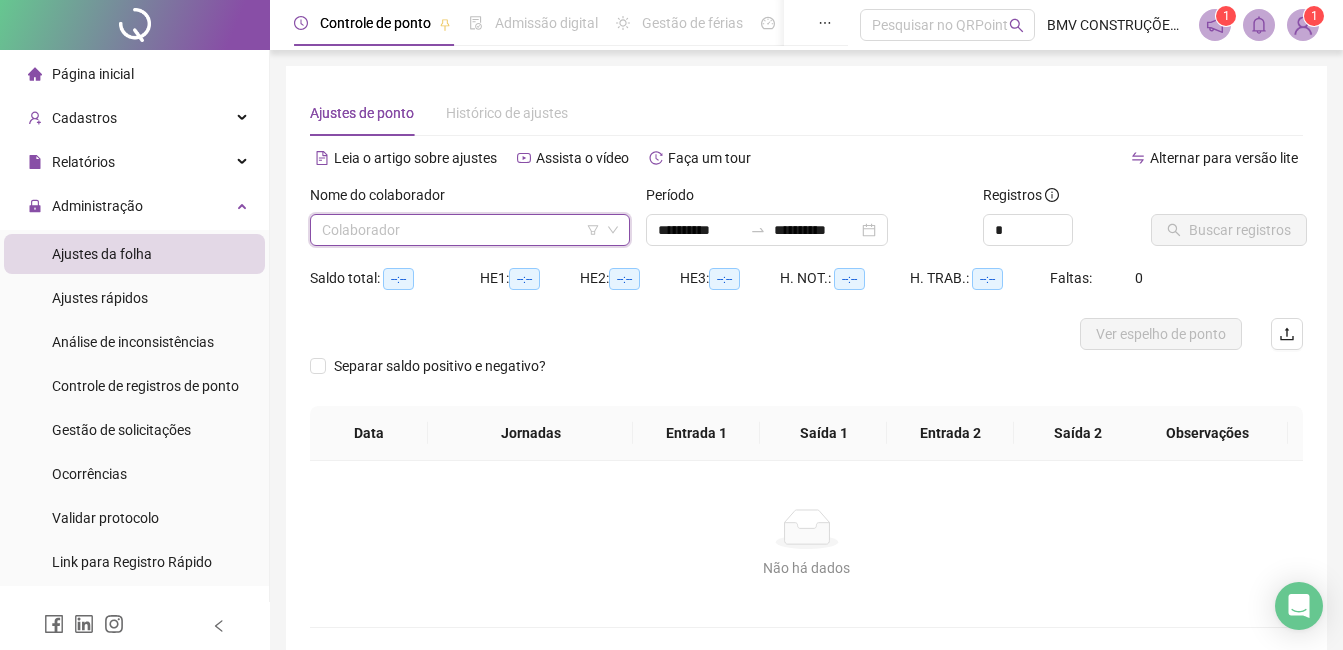 click at bounding box center (461, 230) 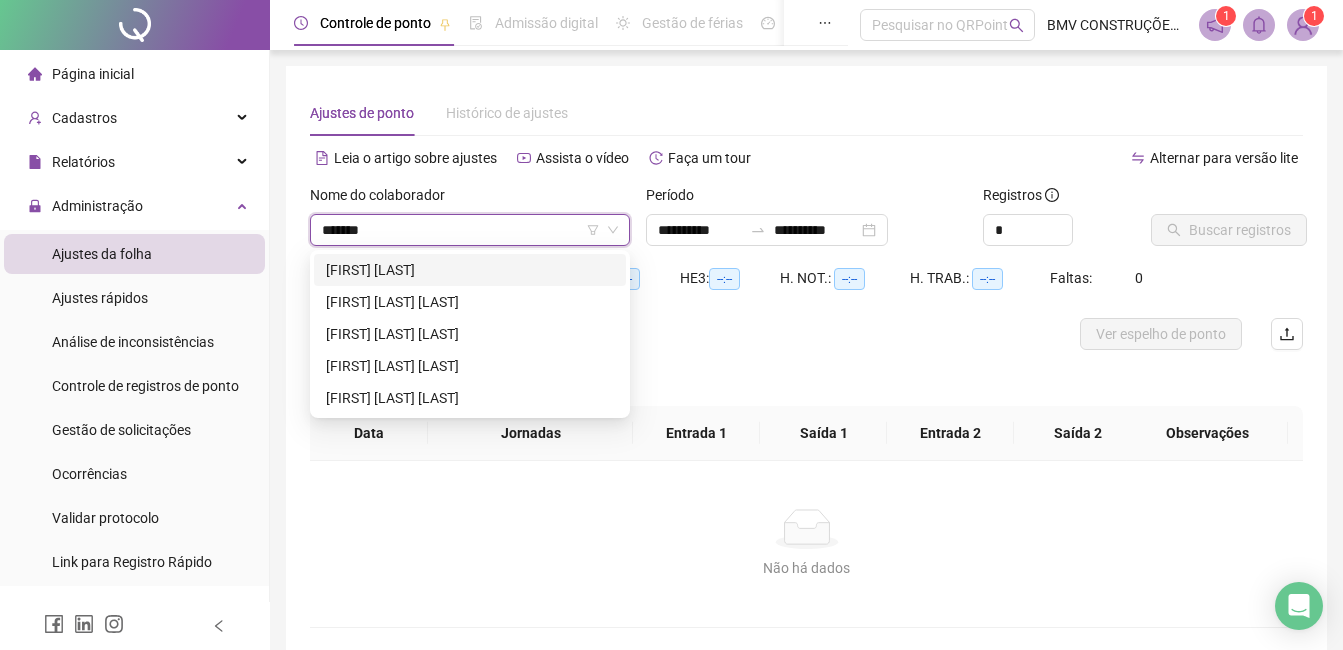 type on "********" 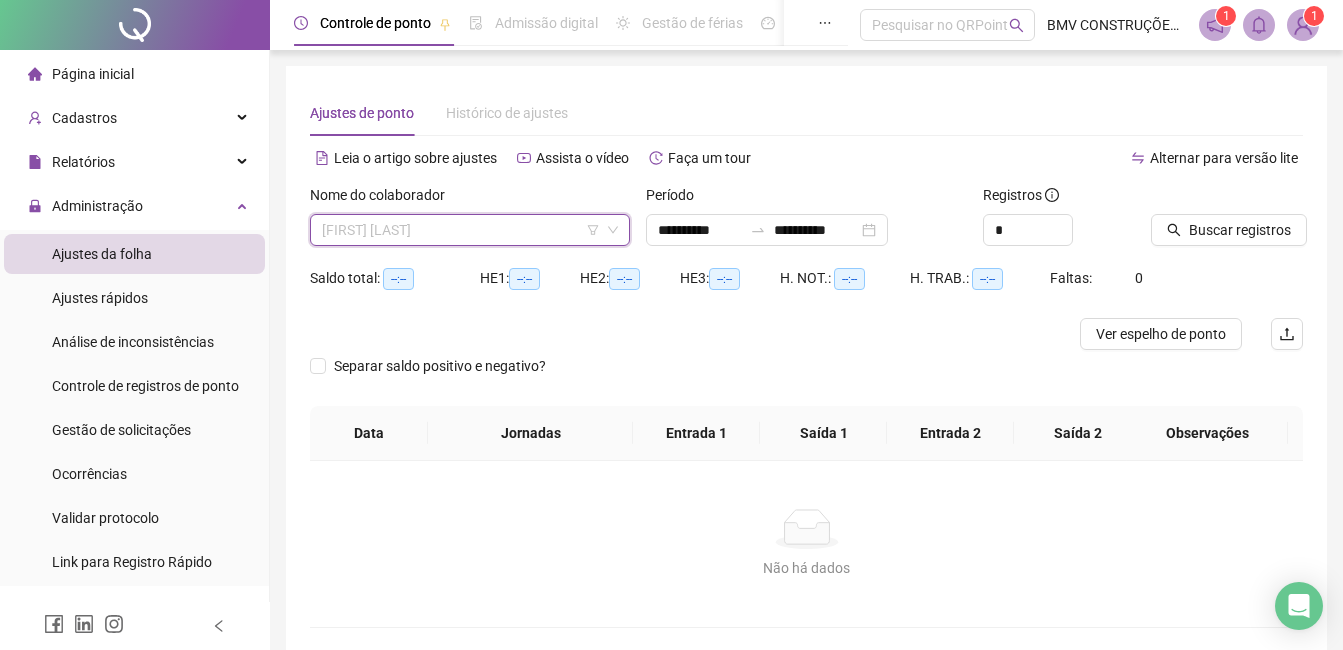 click on "[FIRST] [LAST]" at bounding box center (470, 230) 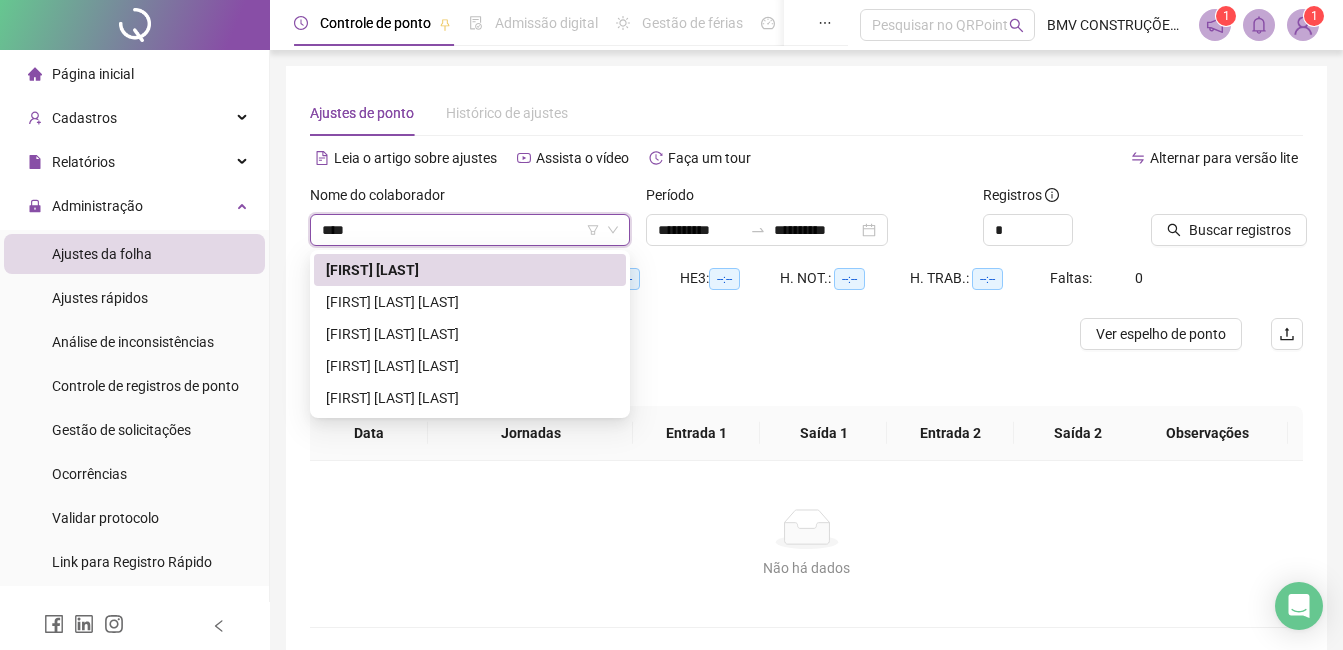 scroll, scrollTop: 0, scrollLeft: 0, axis: both 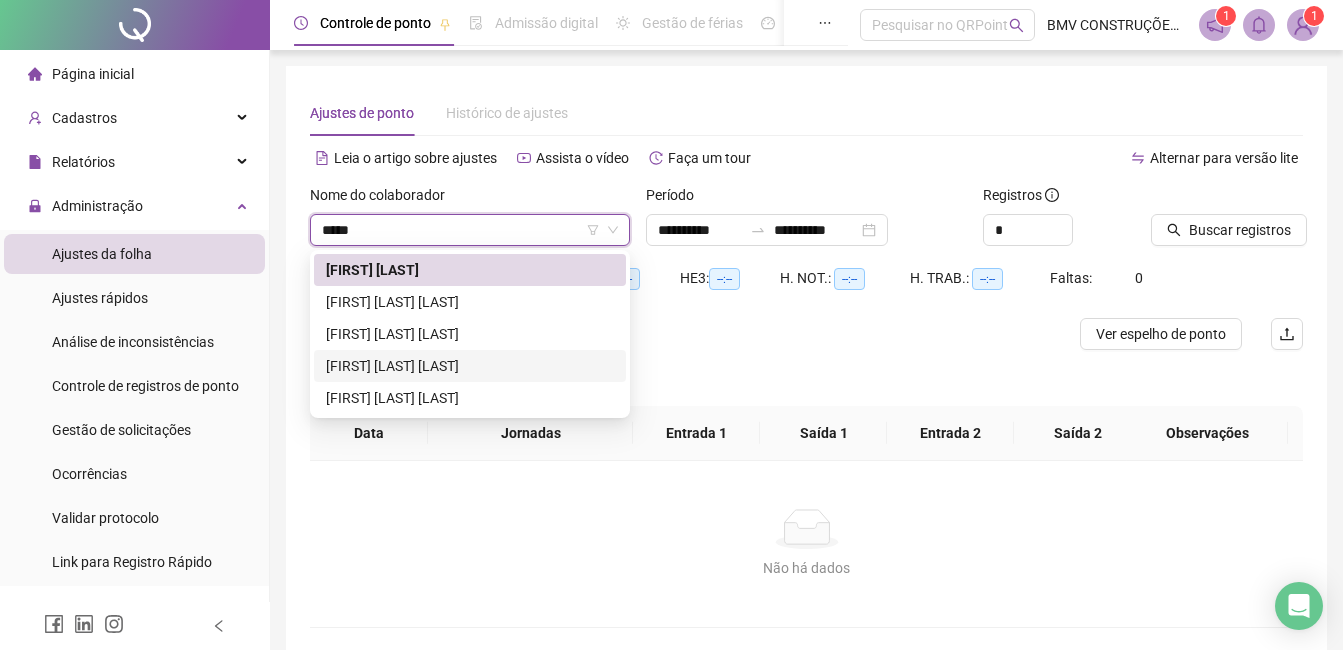 click on "[FIRST] [LAST] [LAST]" at bounding box center [470, 366] 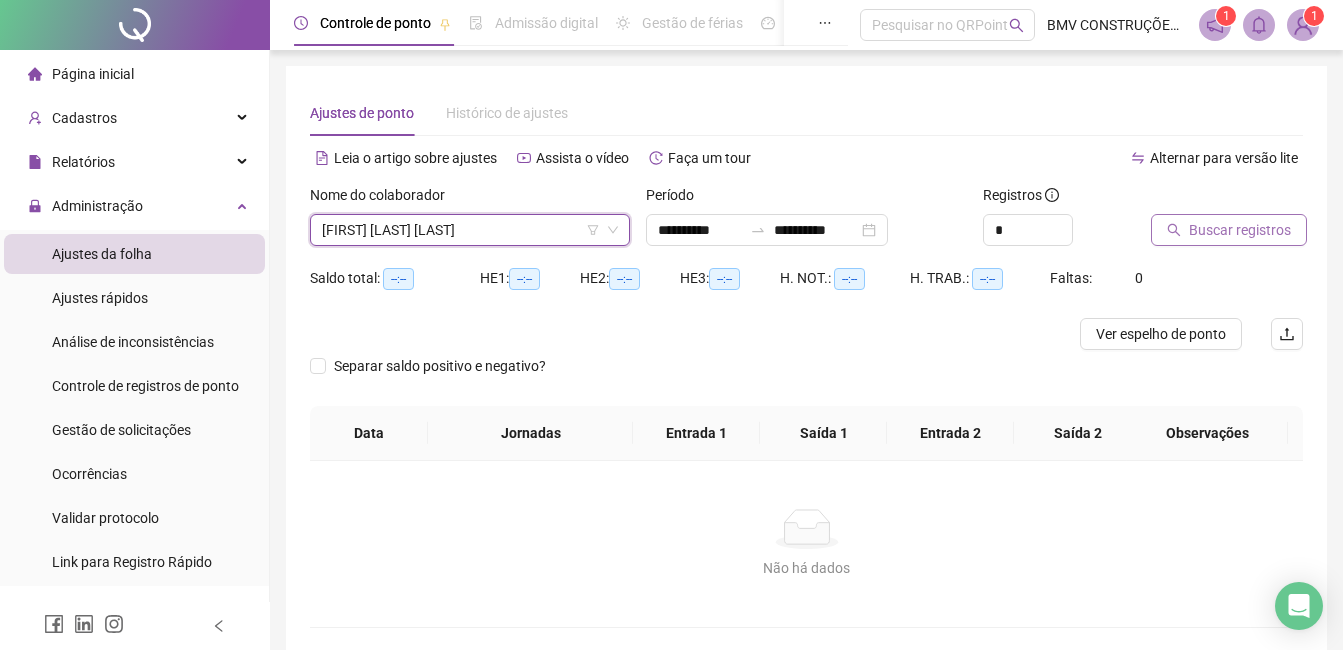 click on "Buscar registros" at bounding box center (1240, 230) 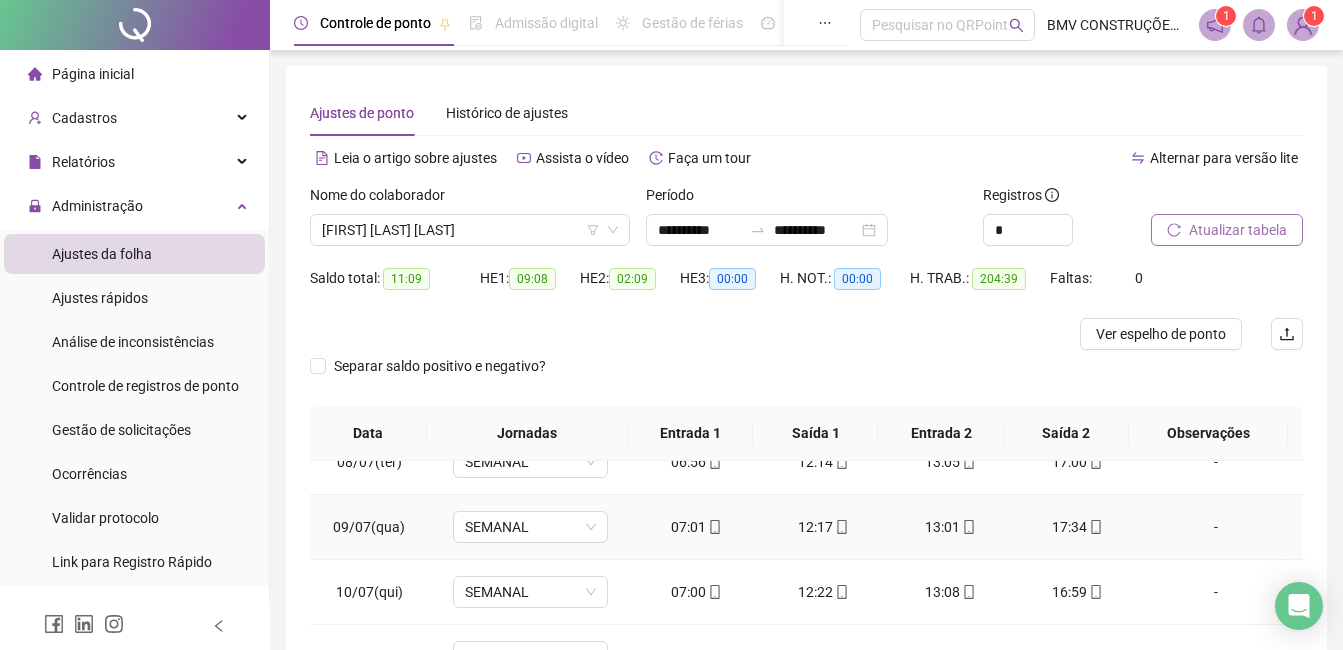 scroll, scrollTop: 700, scrollLeft: 0, axis: vertical 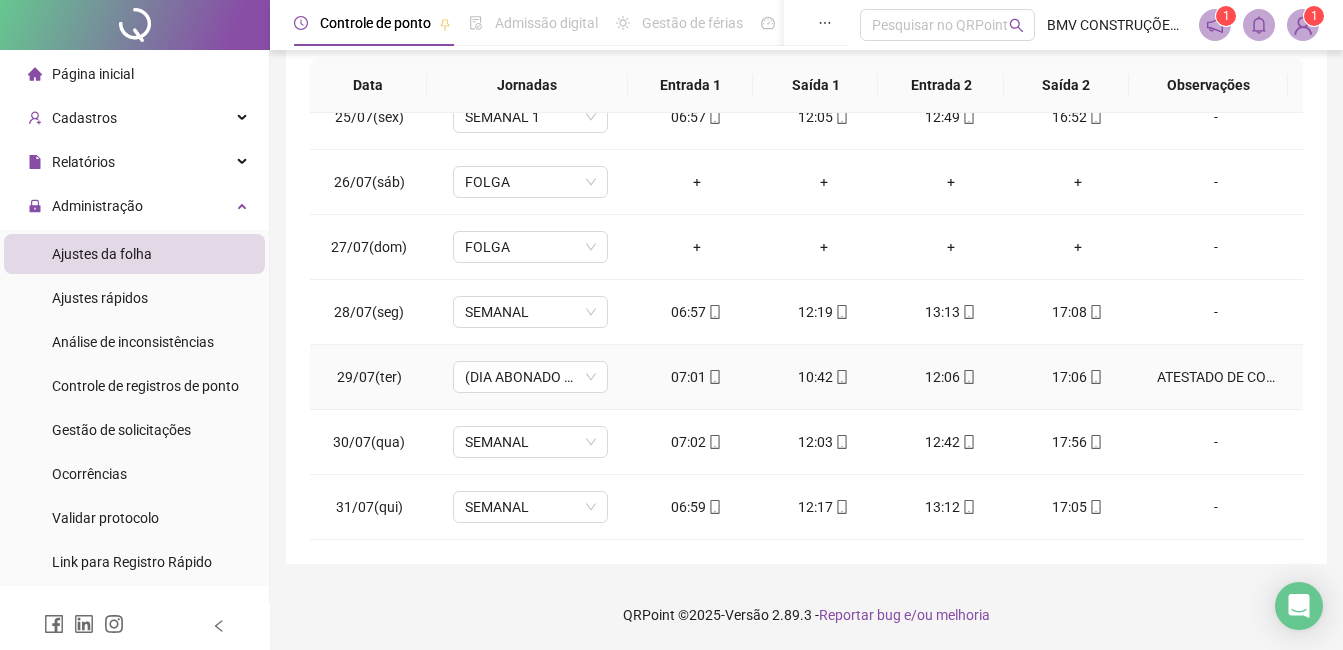 click on "ATESTADO DE COMPARECIMENTO" at bounding box center [1216, 377] 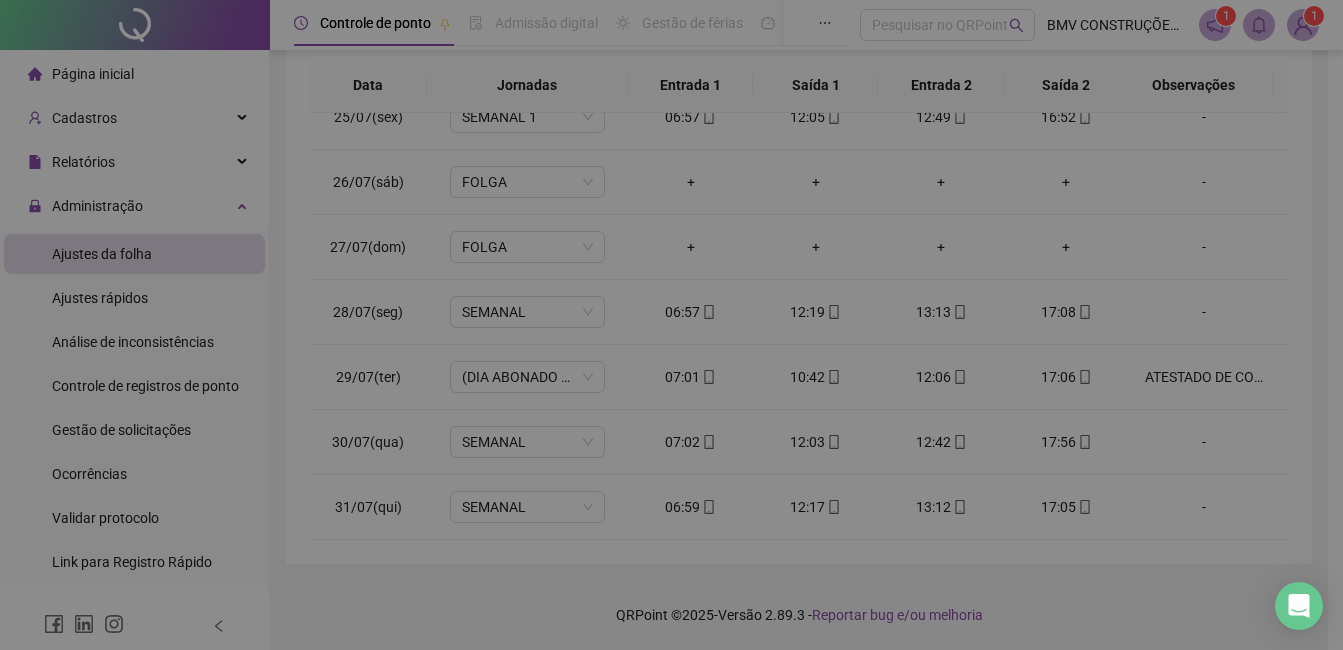 type on "**********" 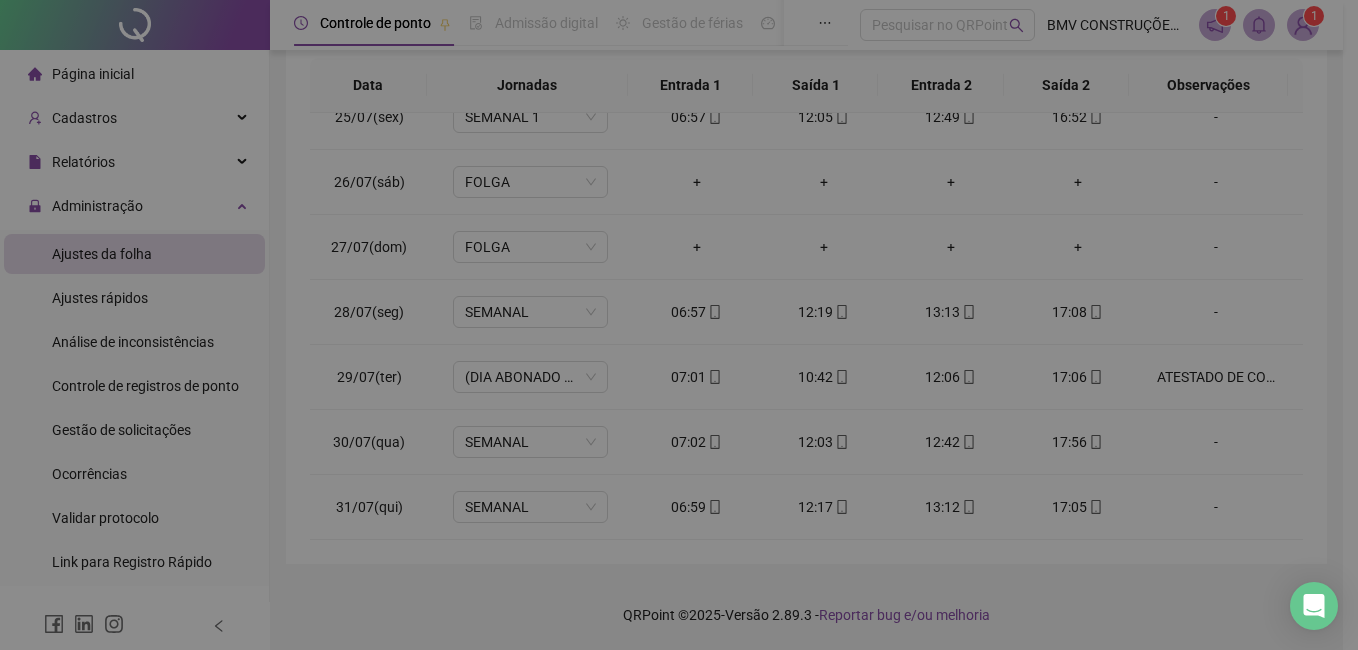 type on "*****" 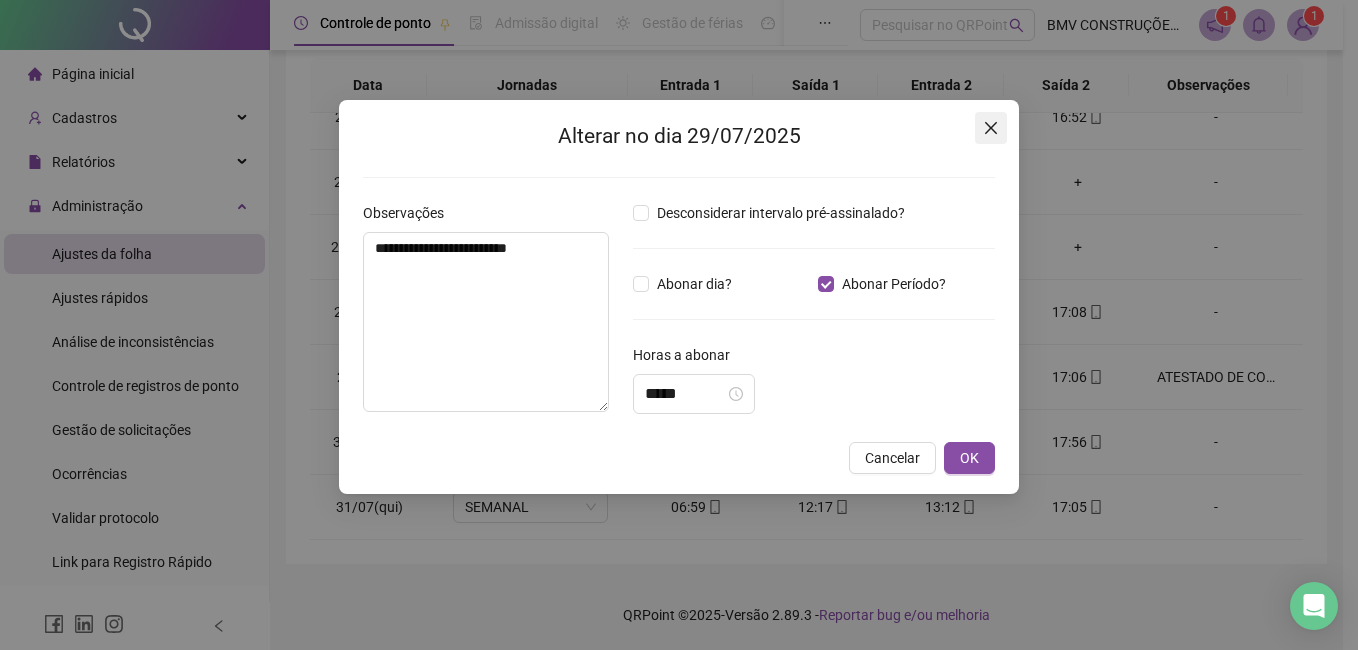 click 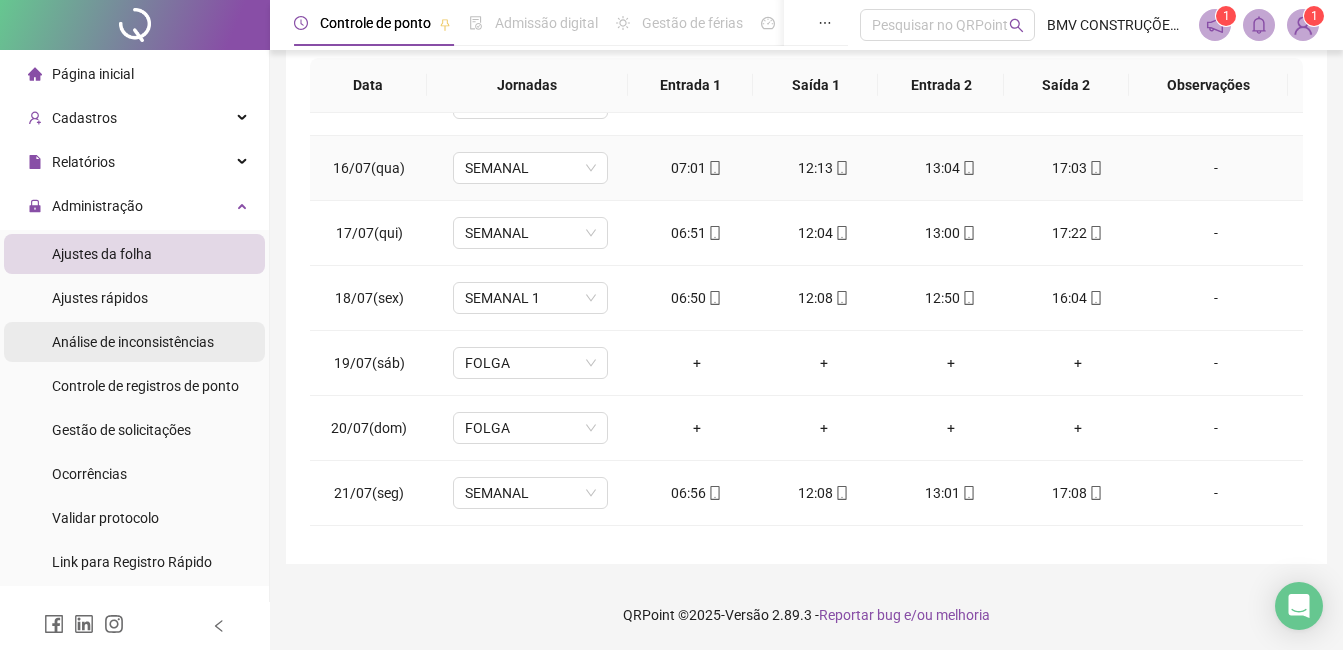 scroll, scrollTop: 588, scrollLeft: 0, axis: vertical 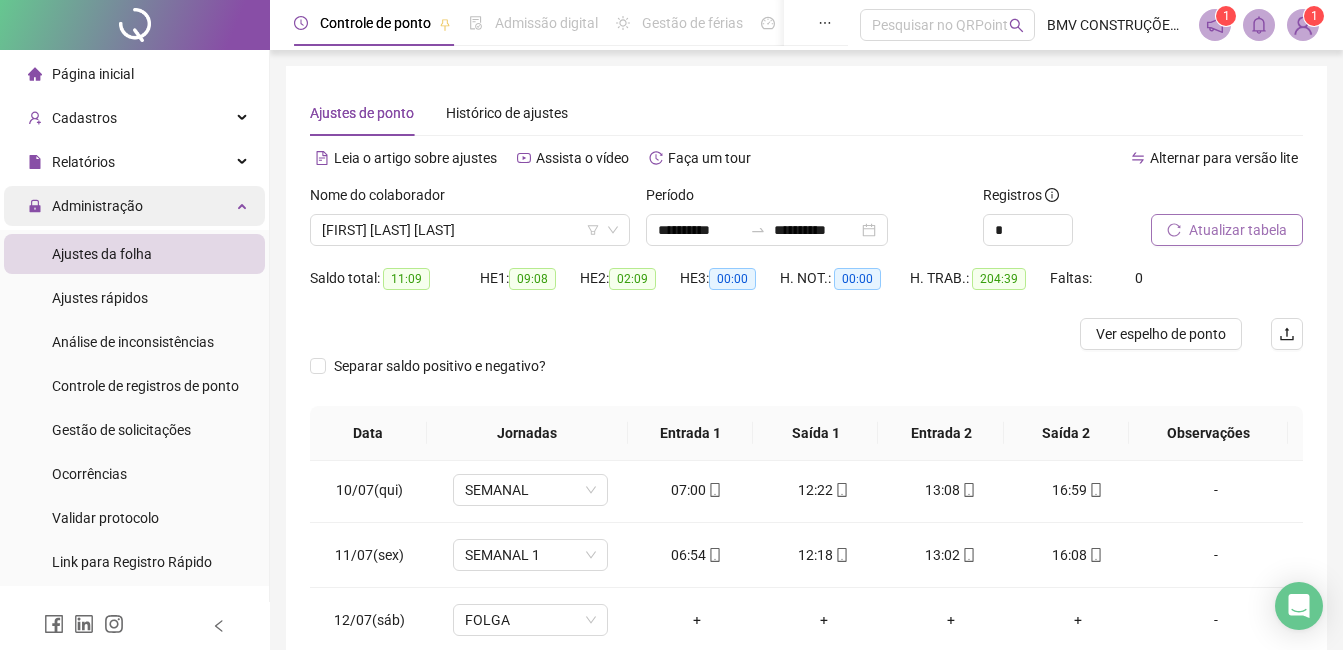 click on "Administração" at bounding box center (85, 206) 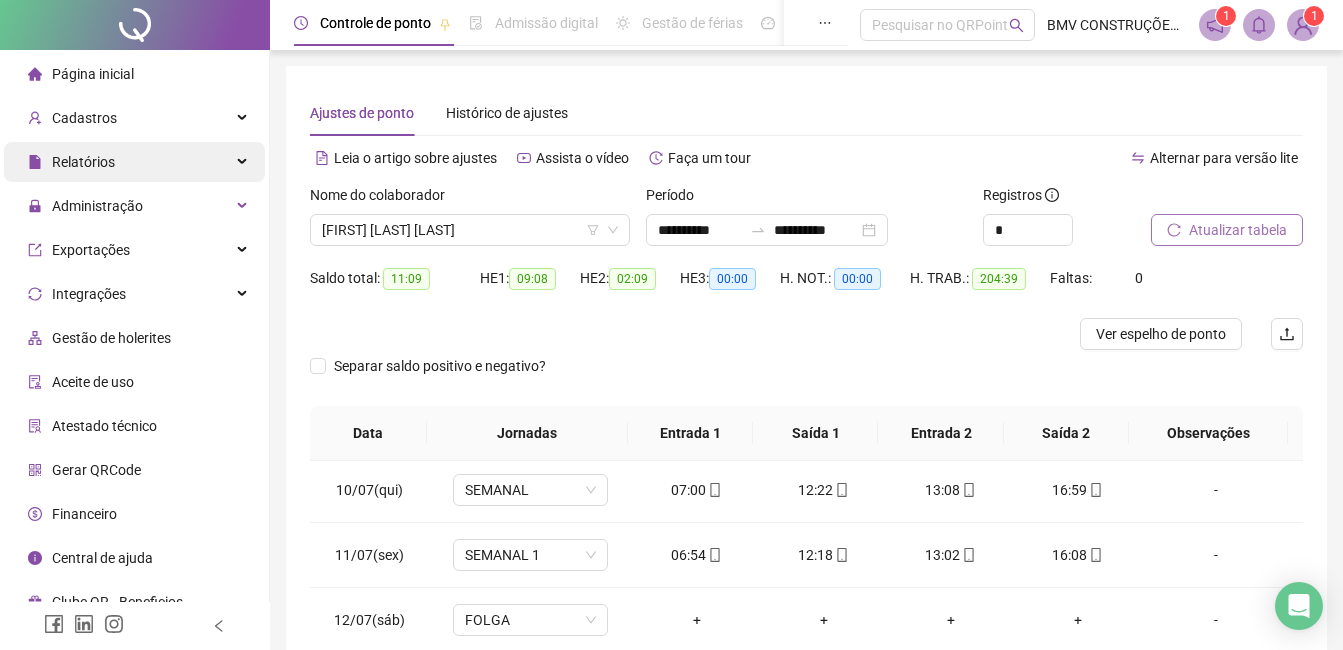 click on "Relatórios" at bounding box center [83, 162] 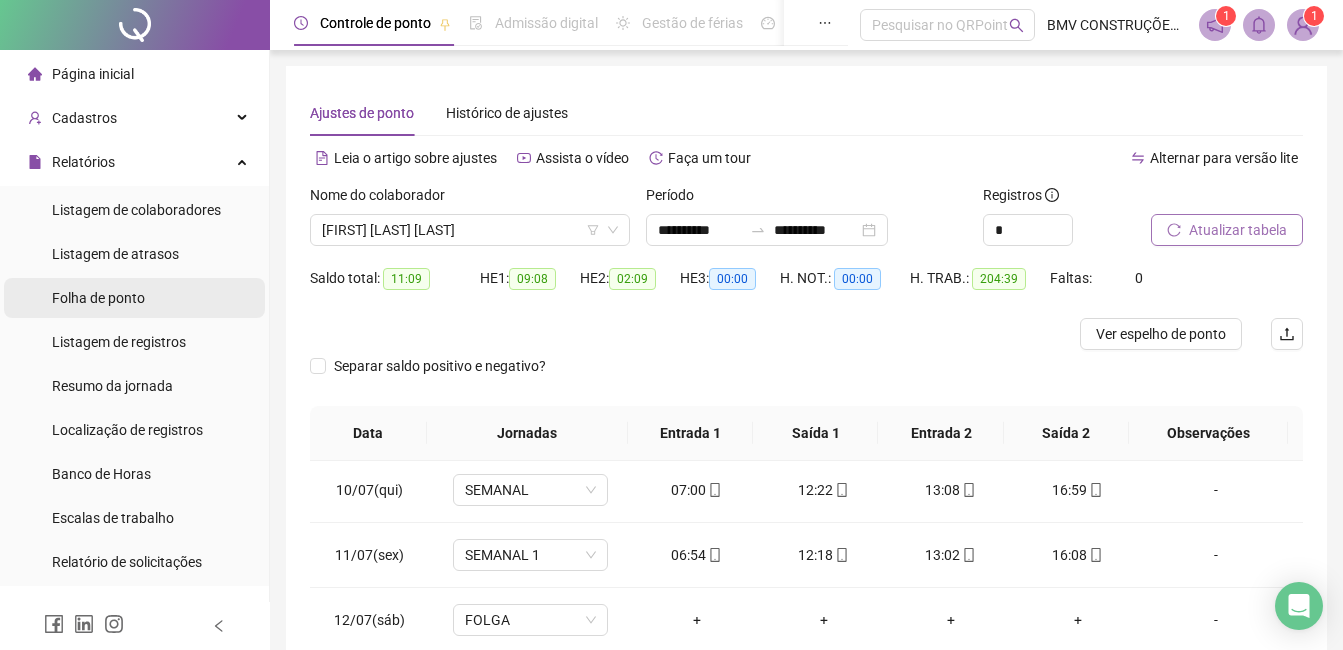 click on "Folha de ponto" at bounding box center (98, 298) 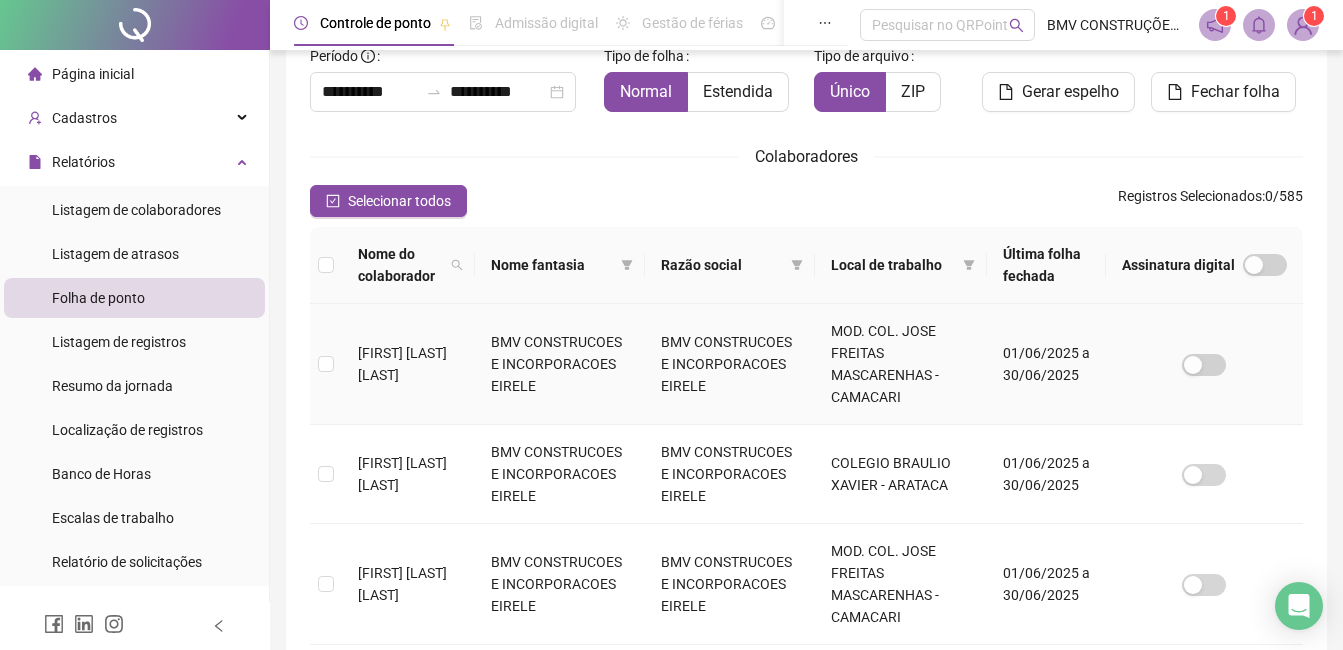 scroll, scrollTop: 185, scrollLeft: 0, axis: vertical 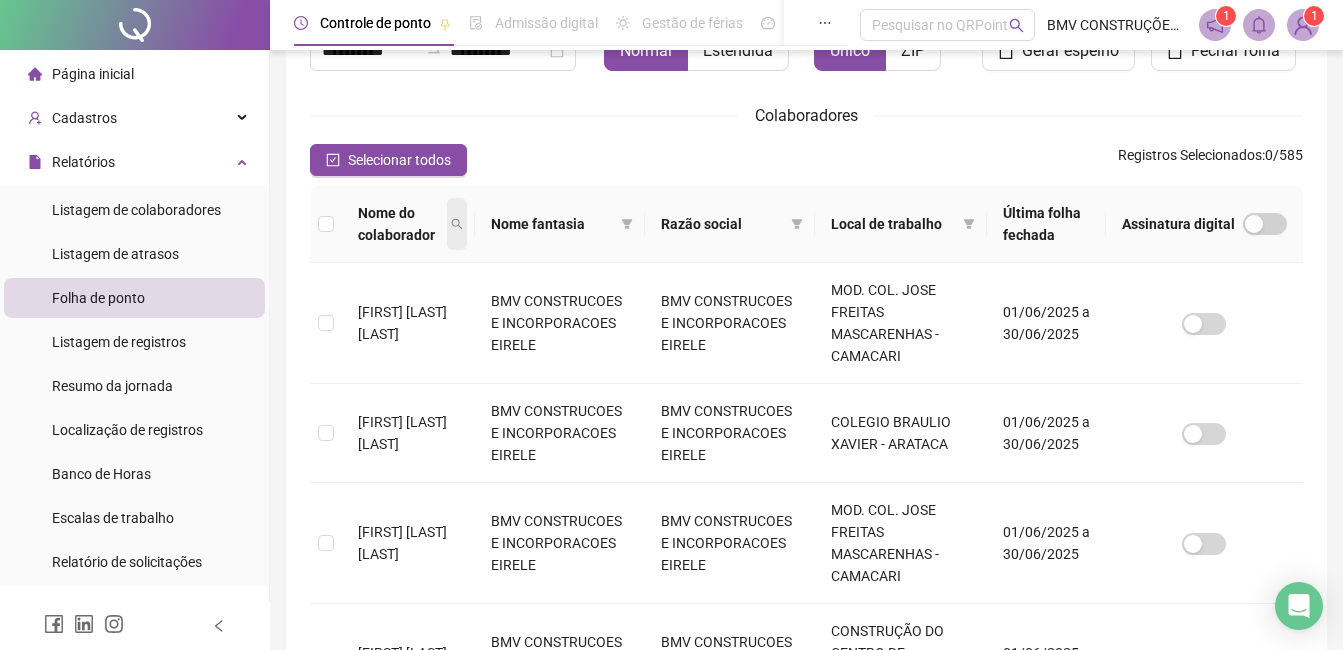 click 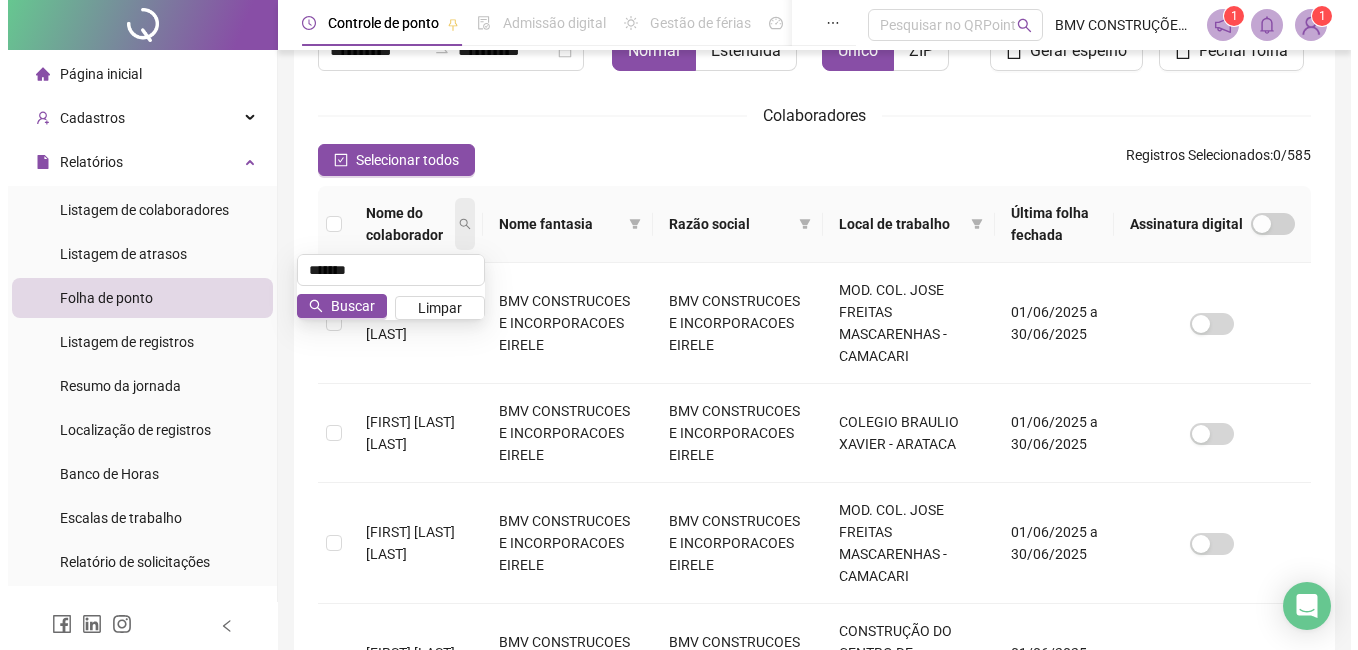 scroll, scrollTop: 71, scrollLeft: 0, axis: vertical 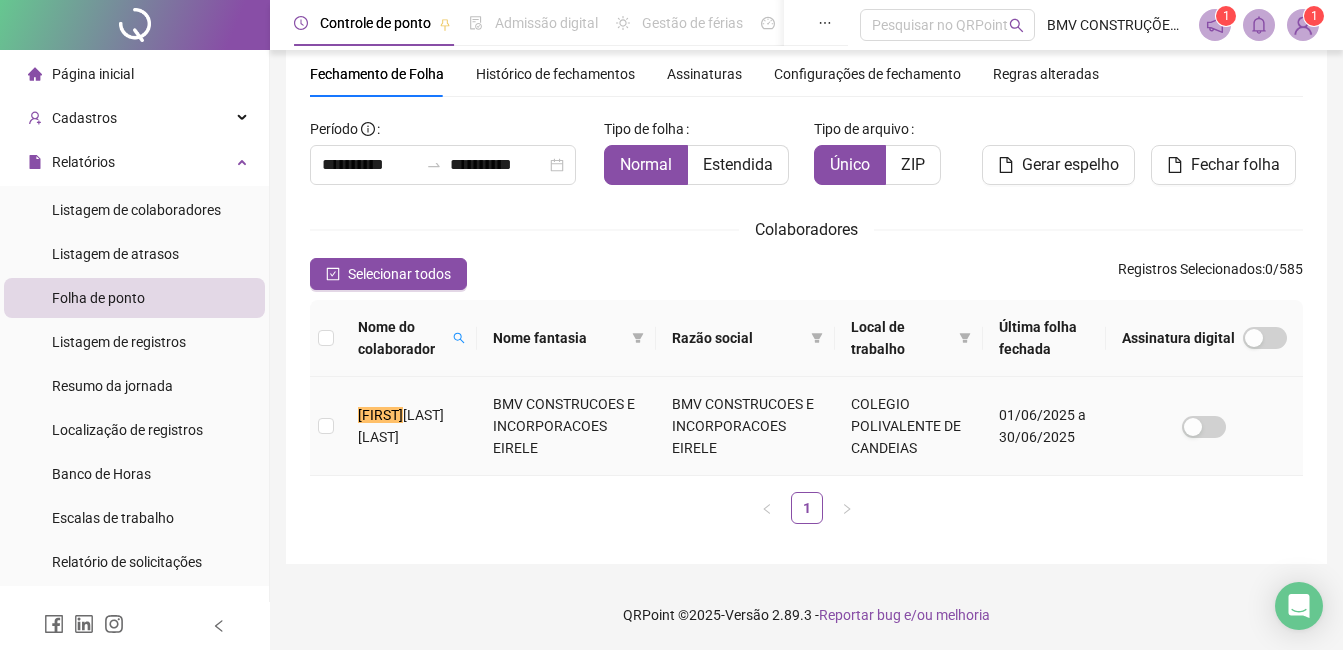 click on "[FIRST]" at bounding box center [380, 415] 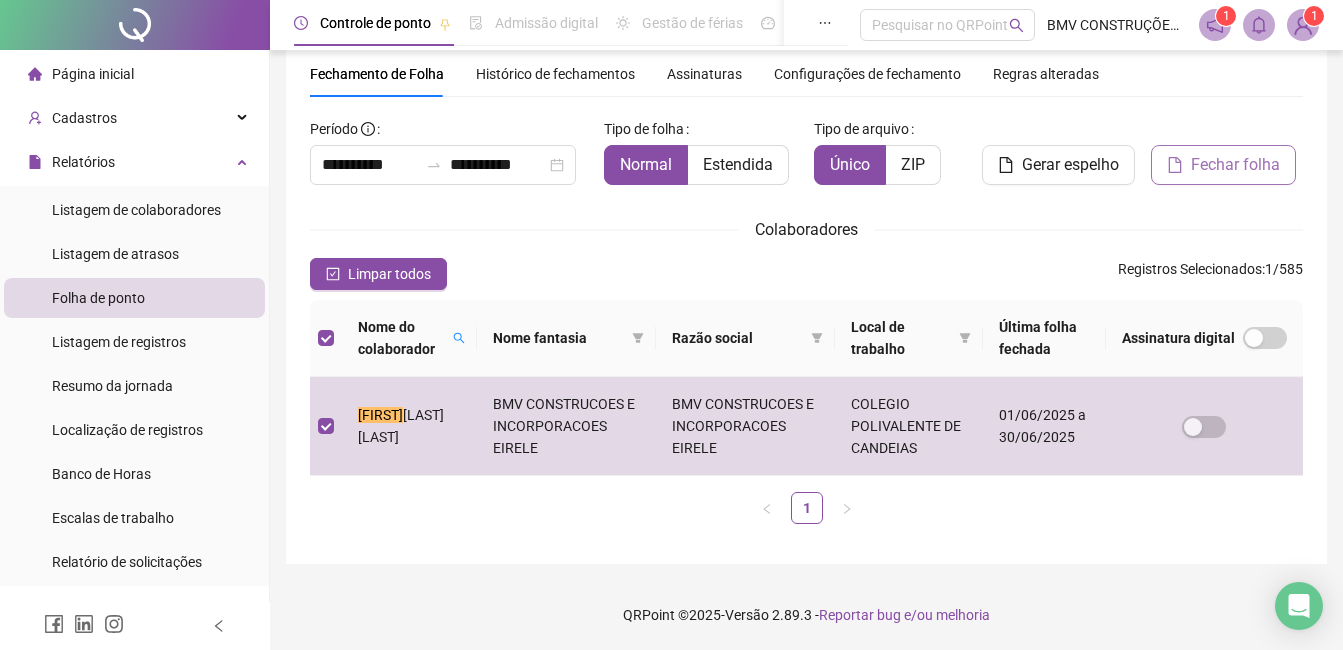 click on "Fechar folha" at bounding box center [1223, 165] 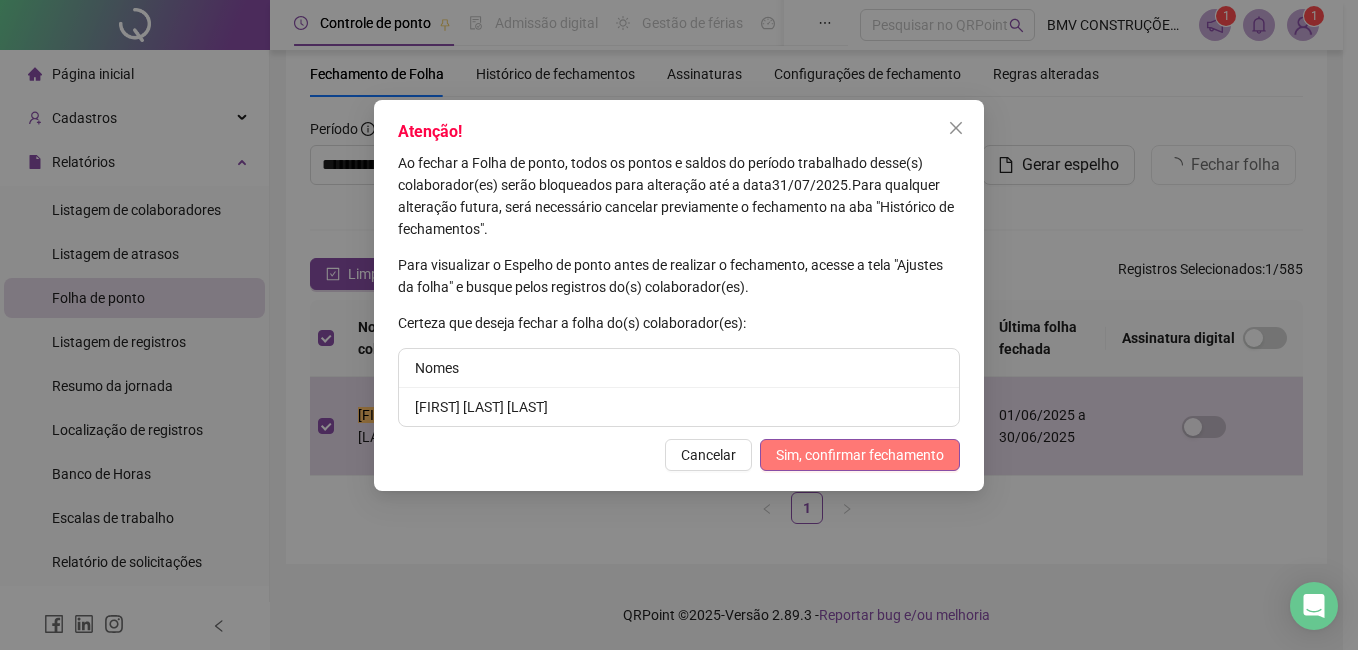 click on "Sim, confirmar fechamento" at bounding box center (860, 455) 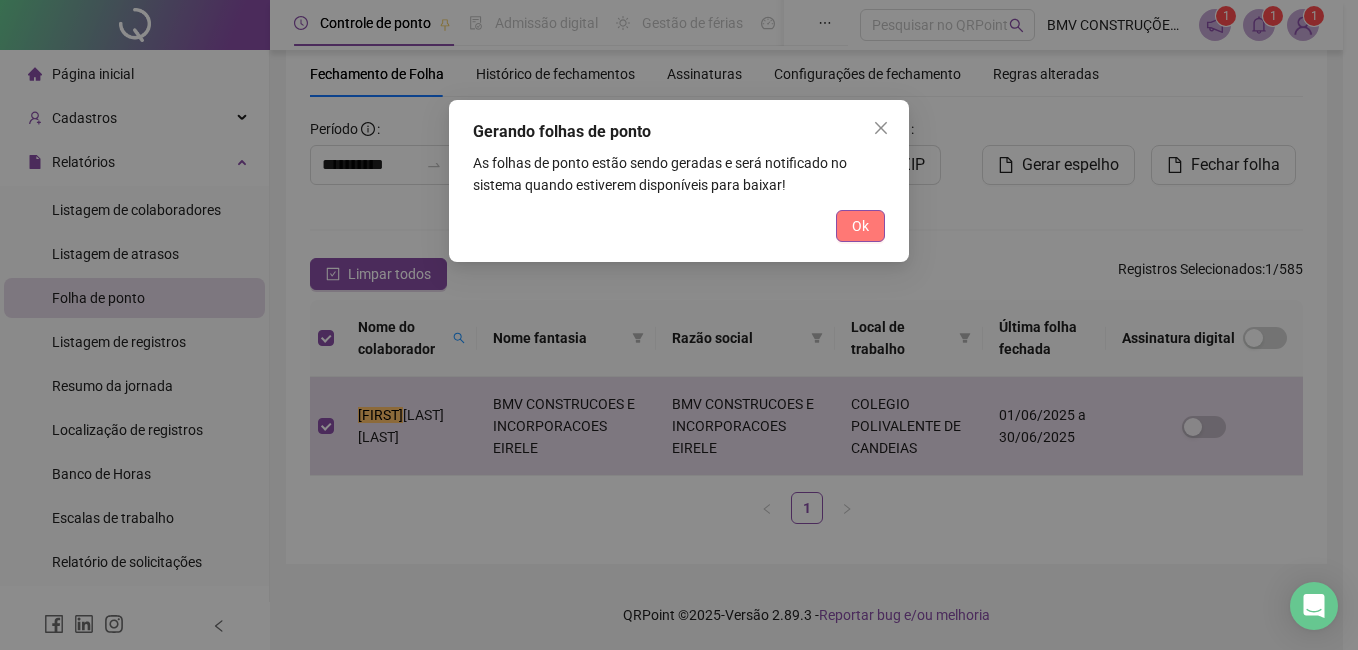 click on "Ok" at bounding box center [860, 226] 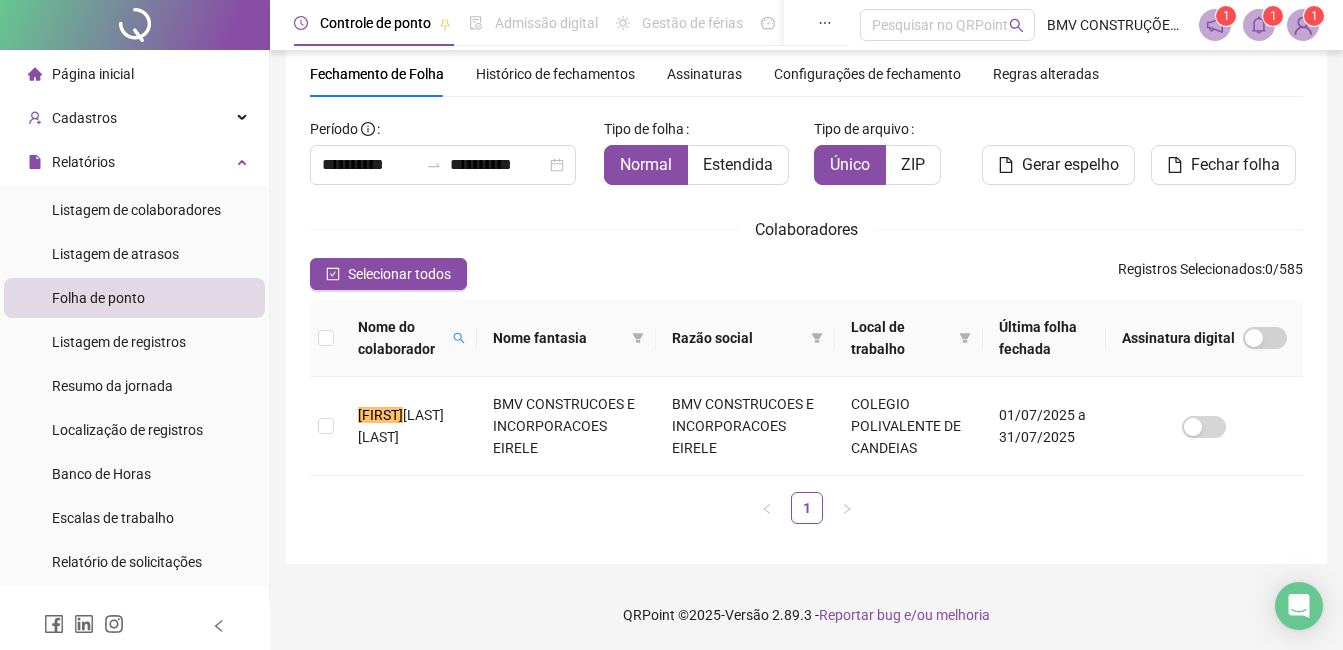 click at bounding box center [1259, 25] 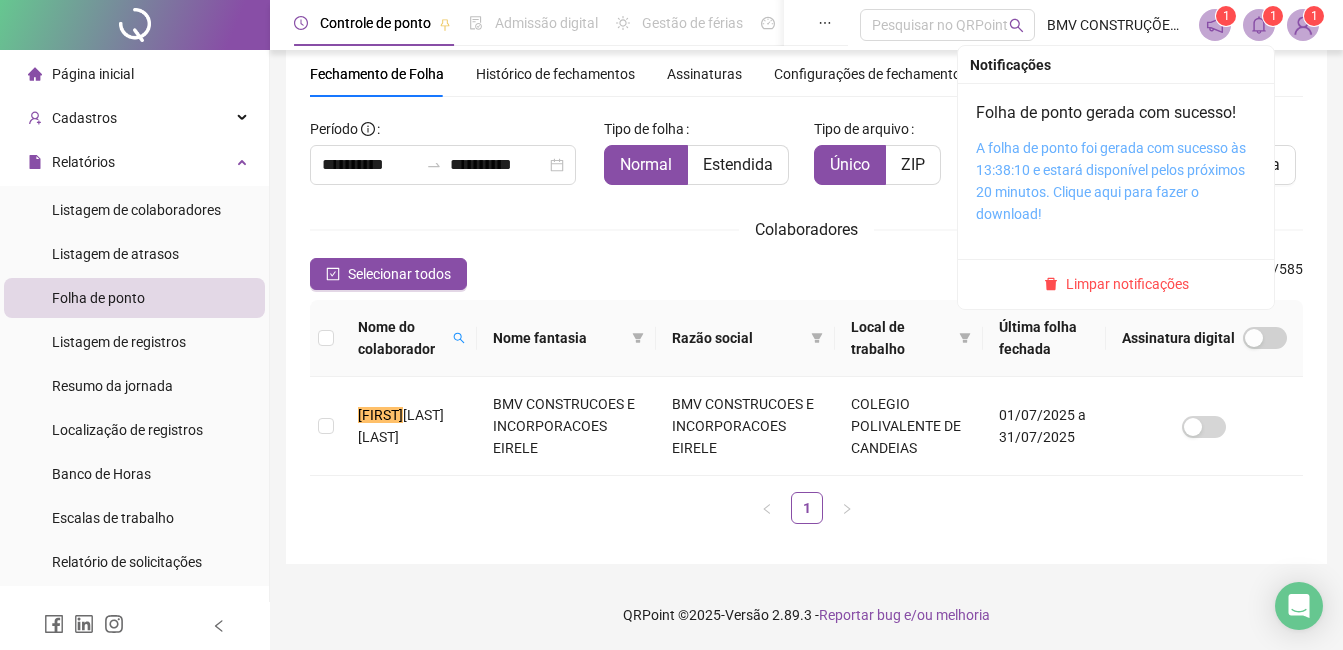 click on "A folha de ponto foi gerada com sucesso às 13:38:10 e estará disponível pelos próximos 20 minutos.
Clique aqui para fazer o download!" at bounding box center [1111, 181] 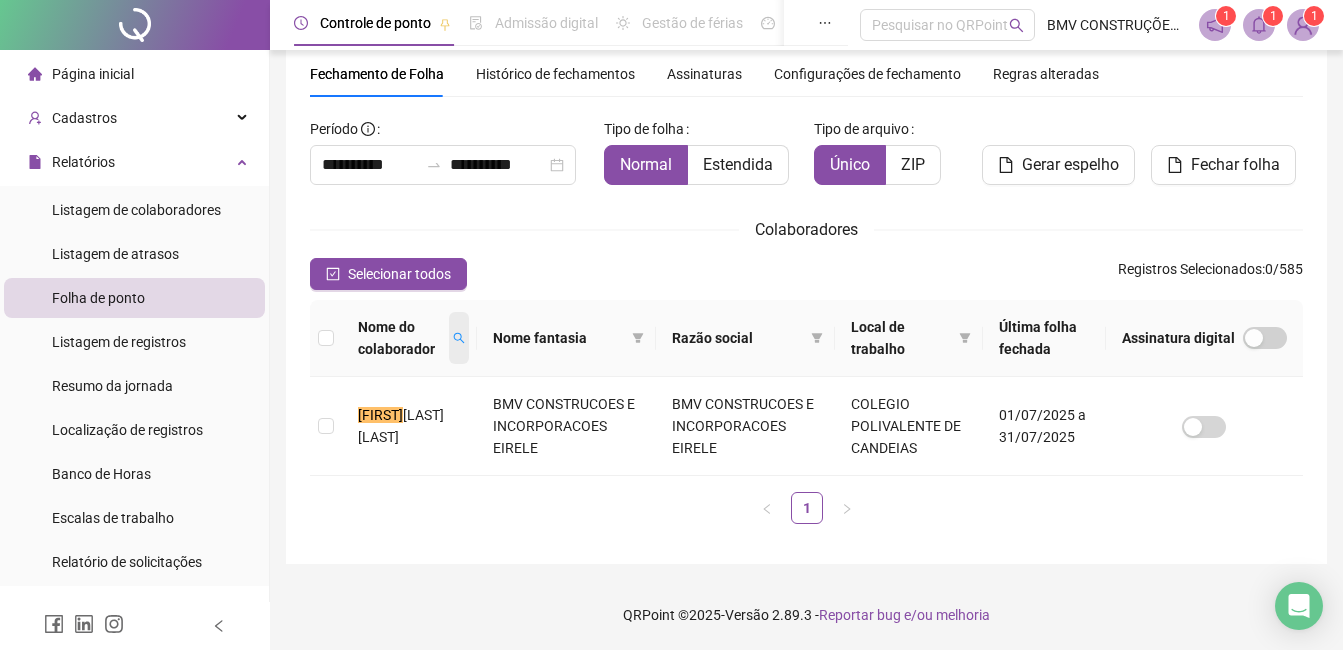 click 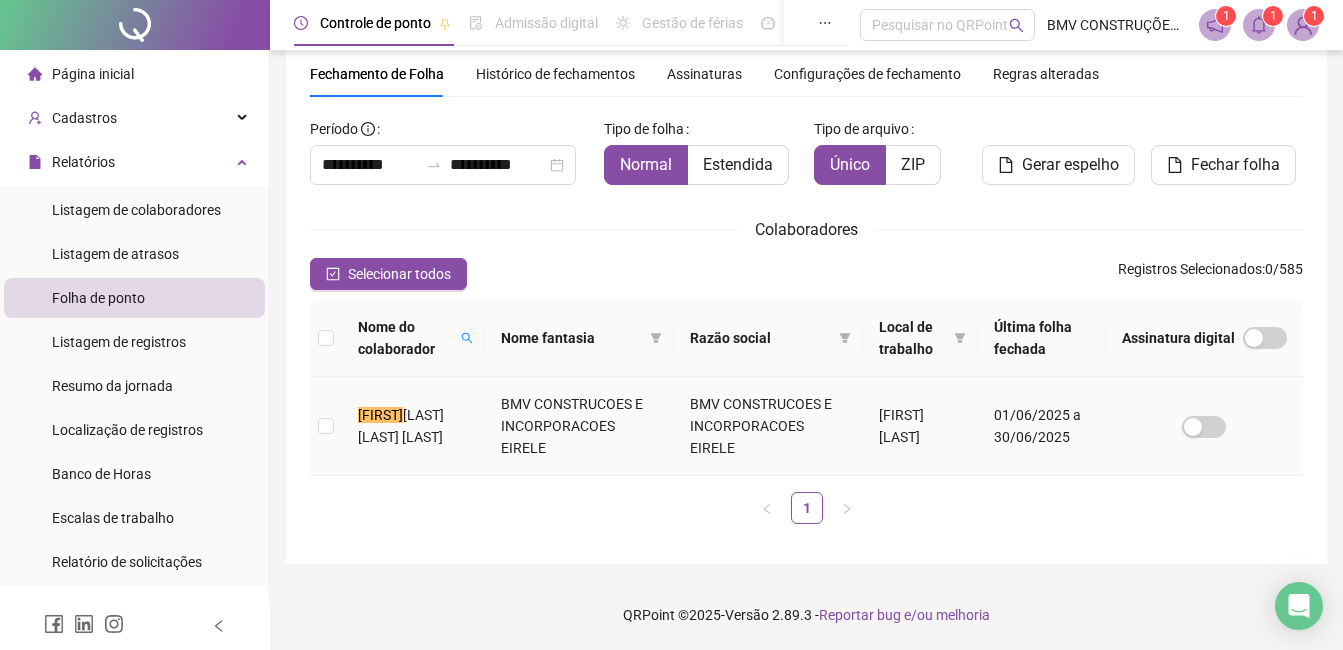 click on "[LAST] [LAST] [LAST]" at bounding box center (401, 426) 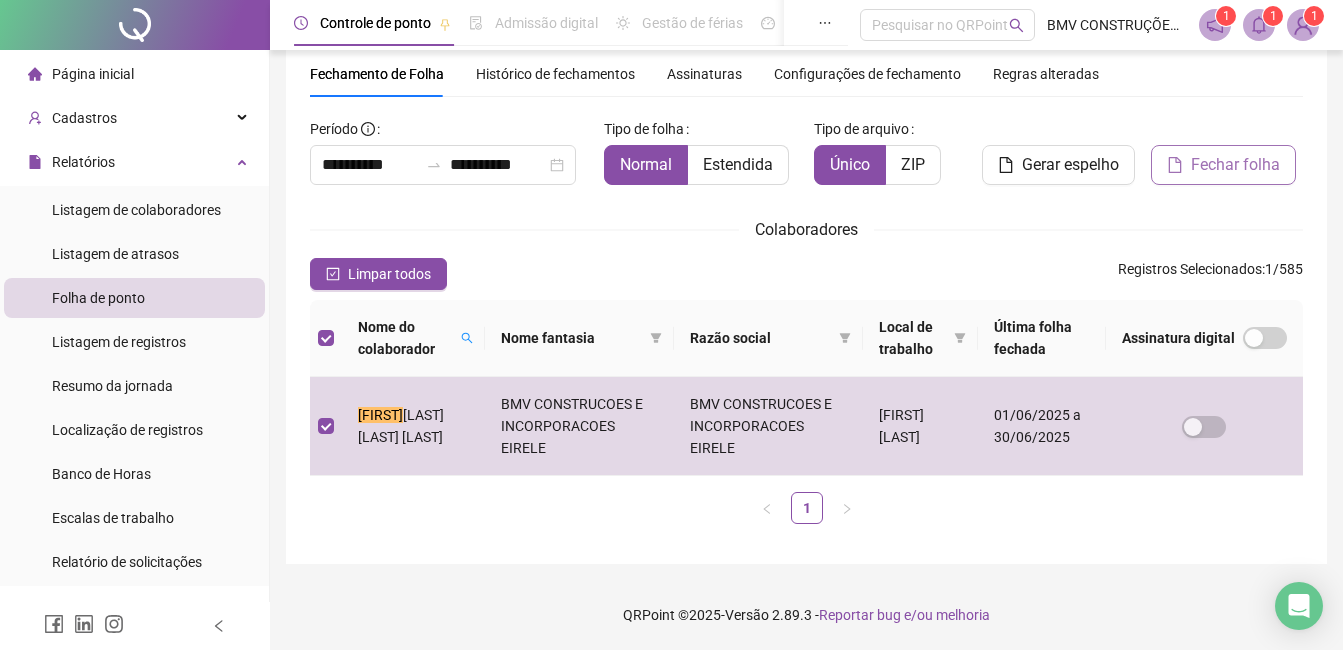 click on "Fechar folha" at bounding box center [1235, 165] 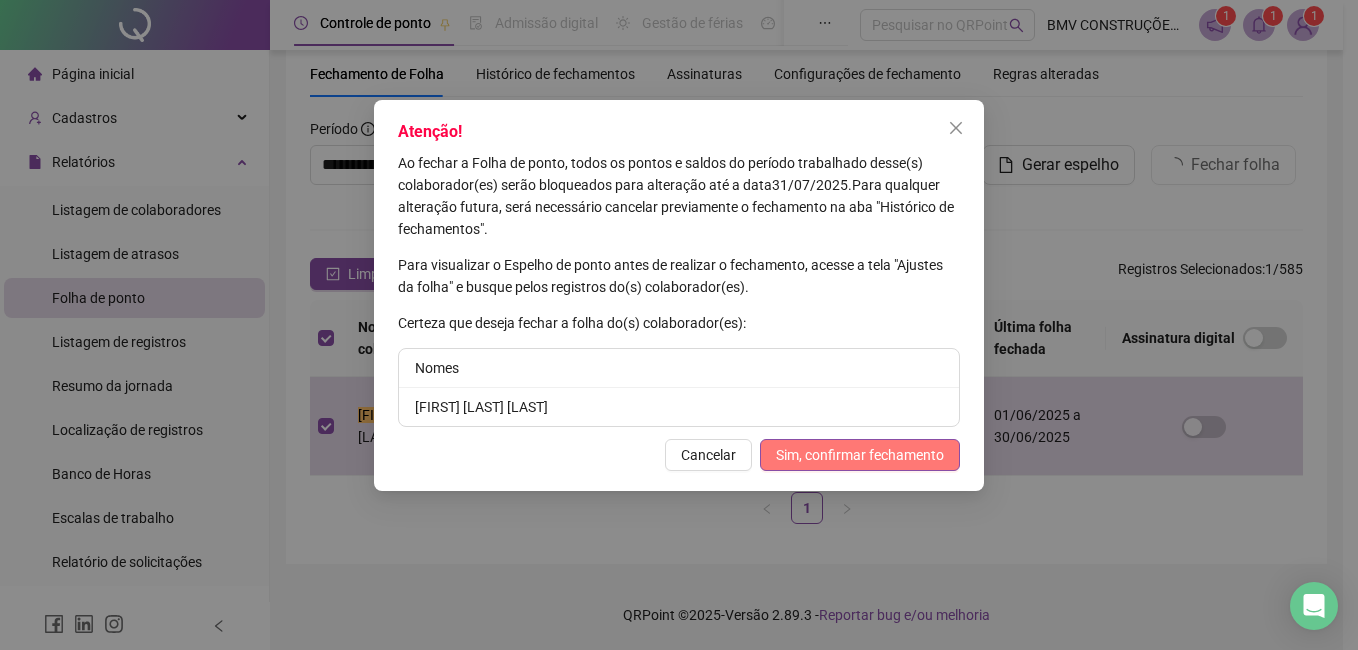 click on "Sim, confirmar fechamento" at bounding box center [860, 455] 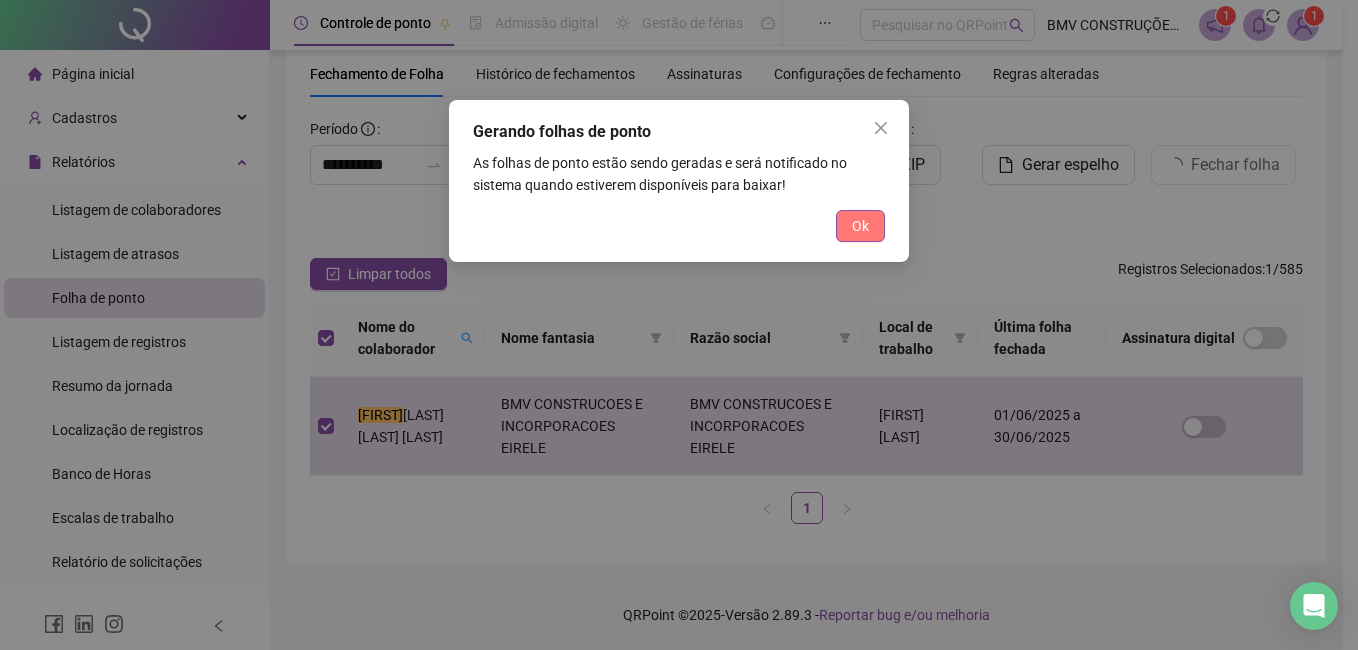 click on "Ok" at bounding box center [860, 226] 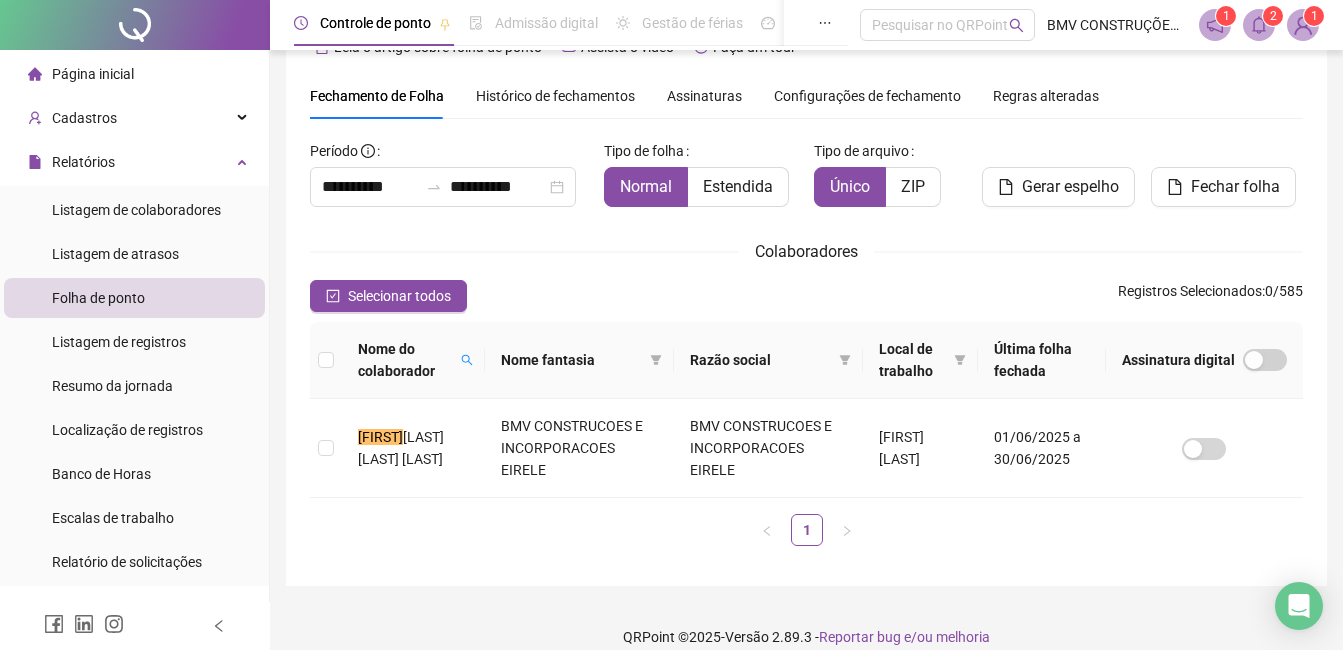 scroll, scrollTop: 71, scrollLeft: 0, axis: vertical 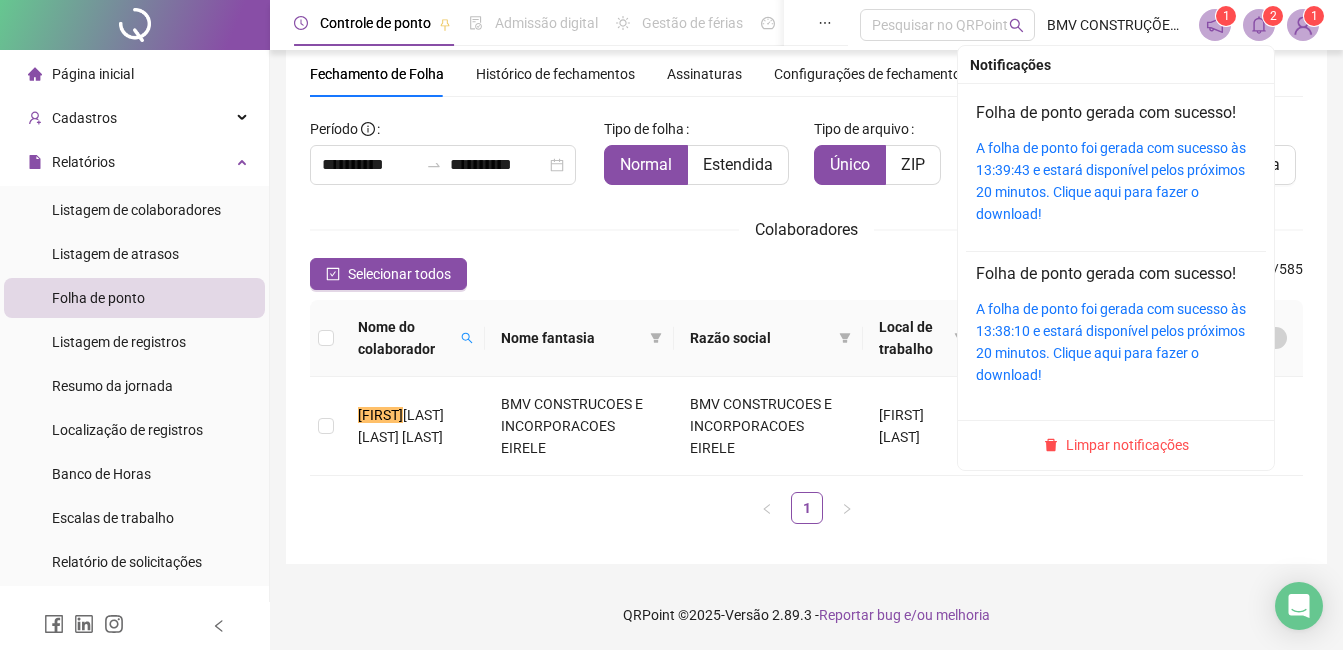 click 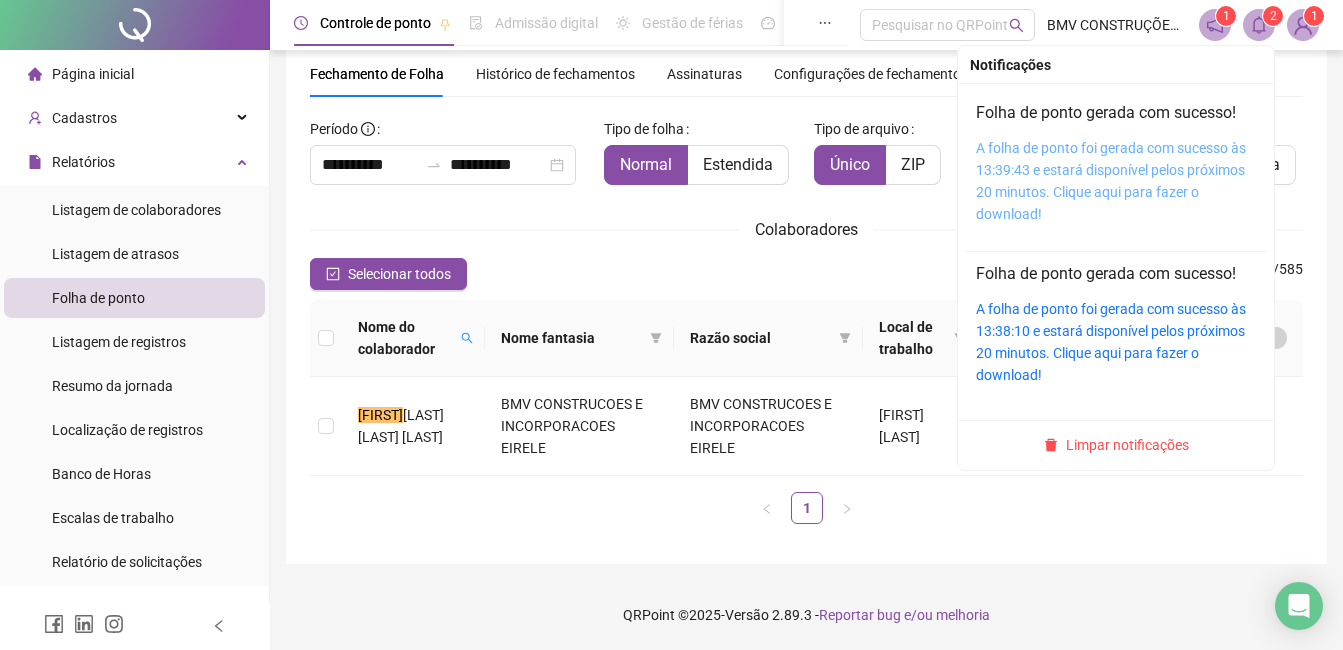 click on "A folha de ponto foi gerada com sucesso às 13:39:43 e estará disponível pelos próximos 20 minutos.
Clique aqui para fazer o download!" at bounding box center [1111, 181] 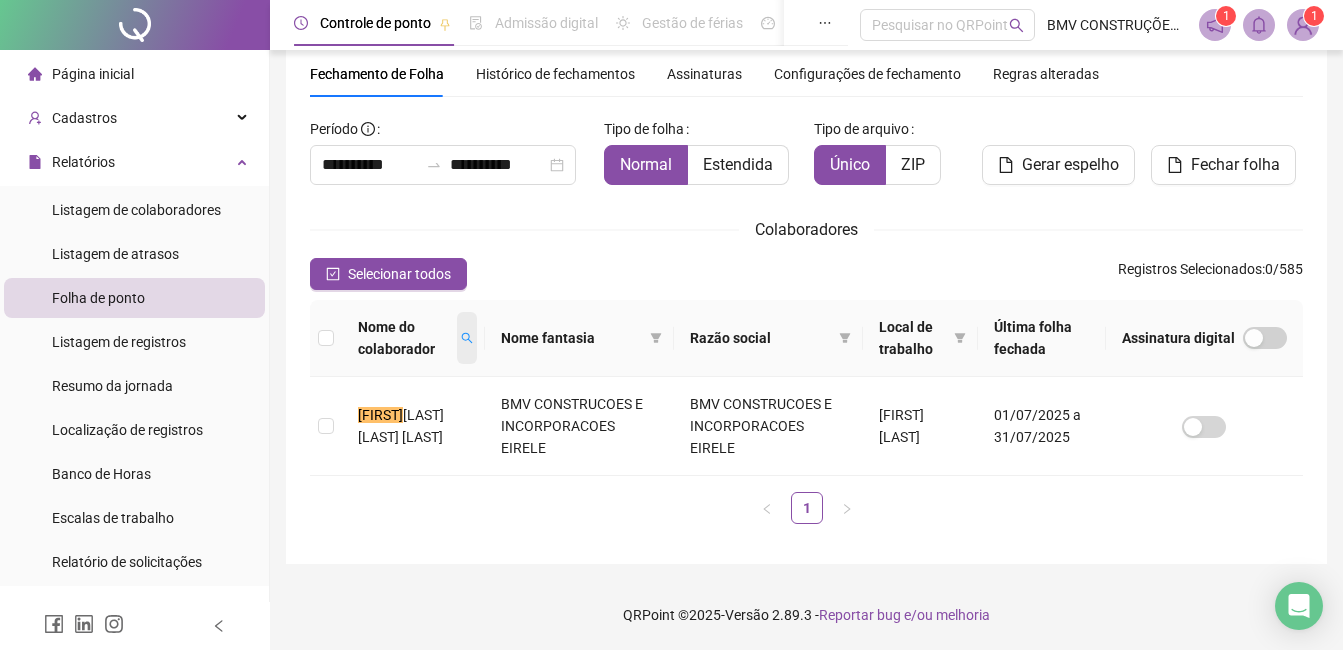 click at bounding box center [467, 338] 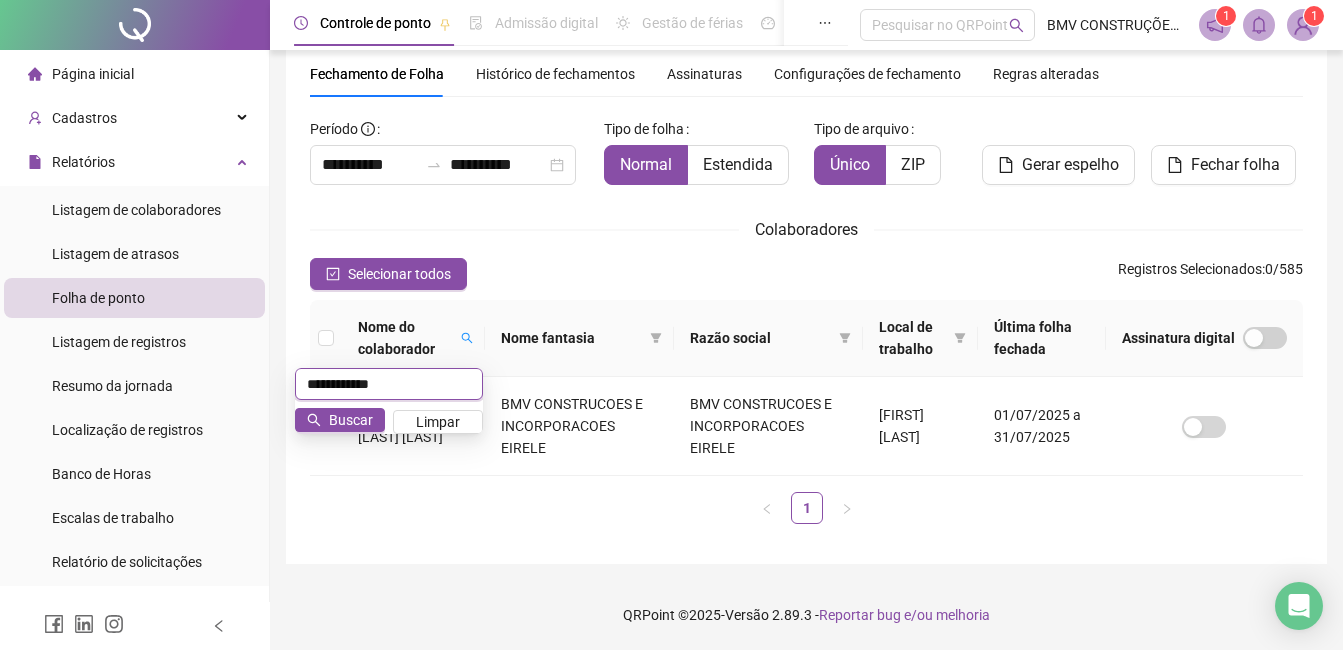scroll, scrollTop: 75, scrollLeft: 0, axis: vertical 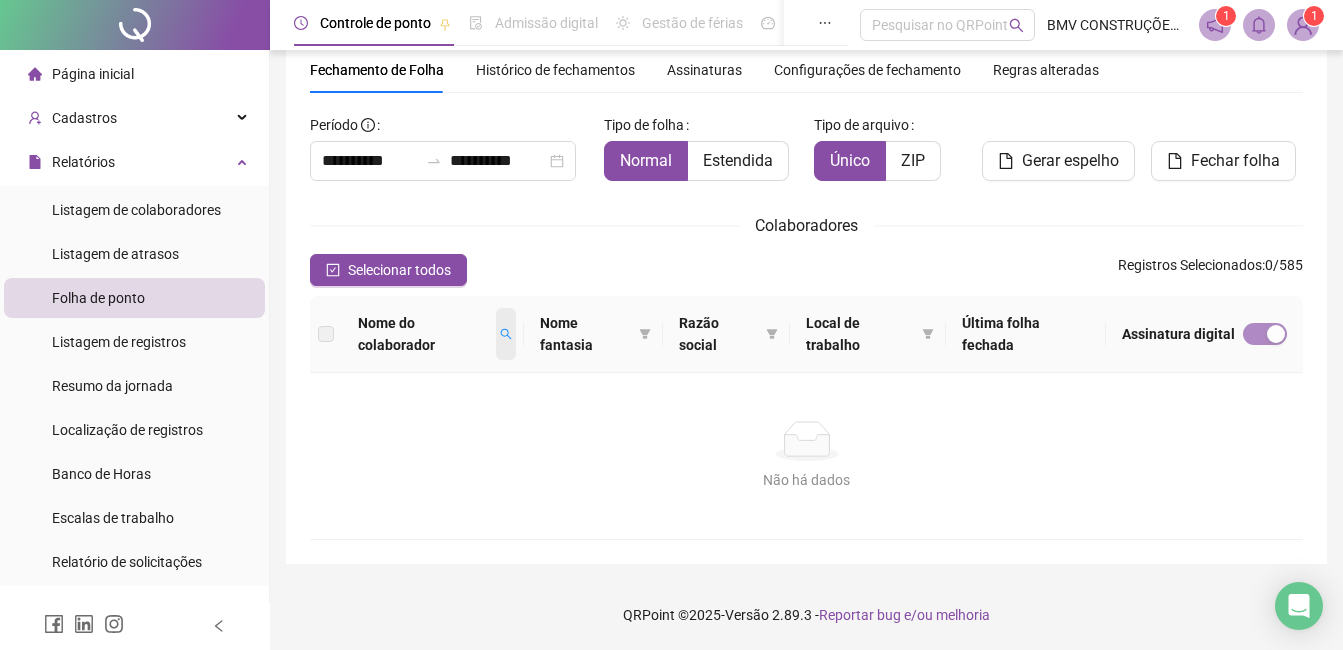 click 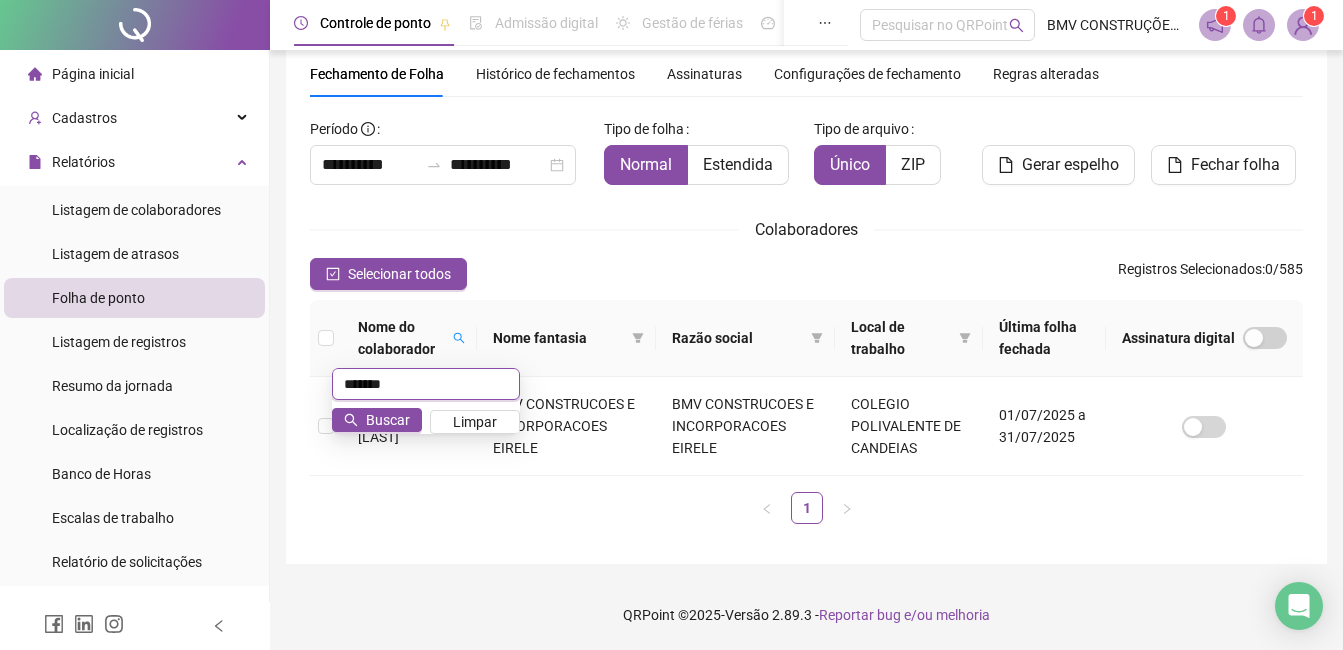 scroll, scrollTop: 71, scrollLeft: 0, axis: vertical 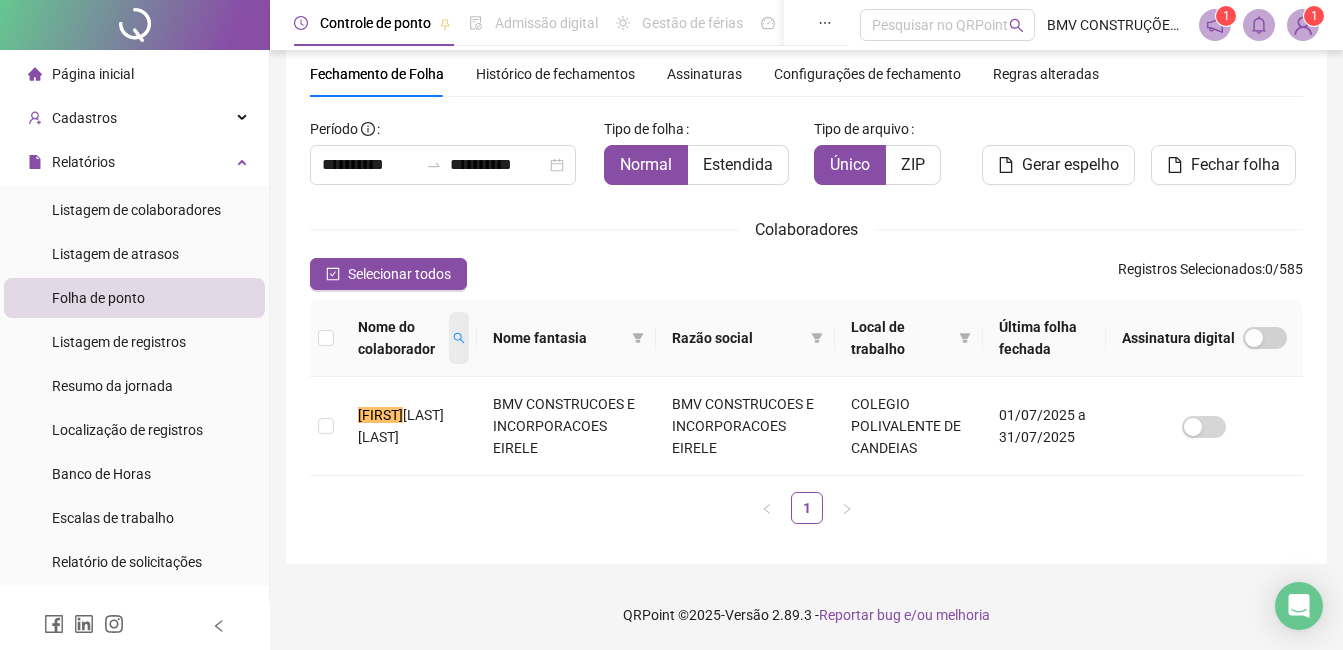 click at bounding box center (459, 338) 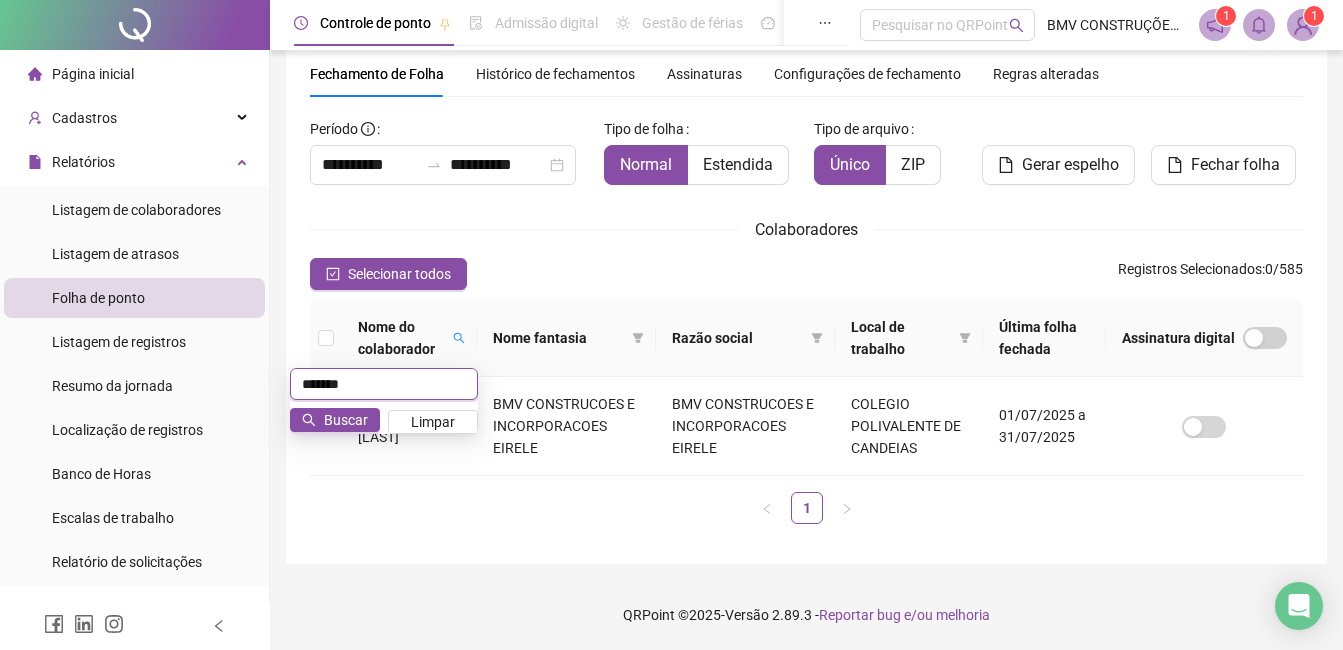 click on "*******" at bounding box center [384, 384] 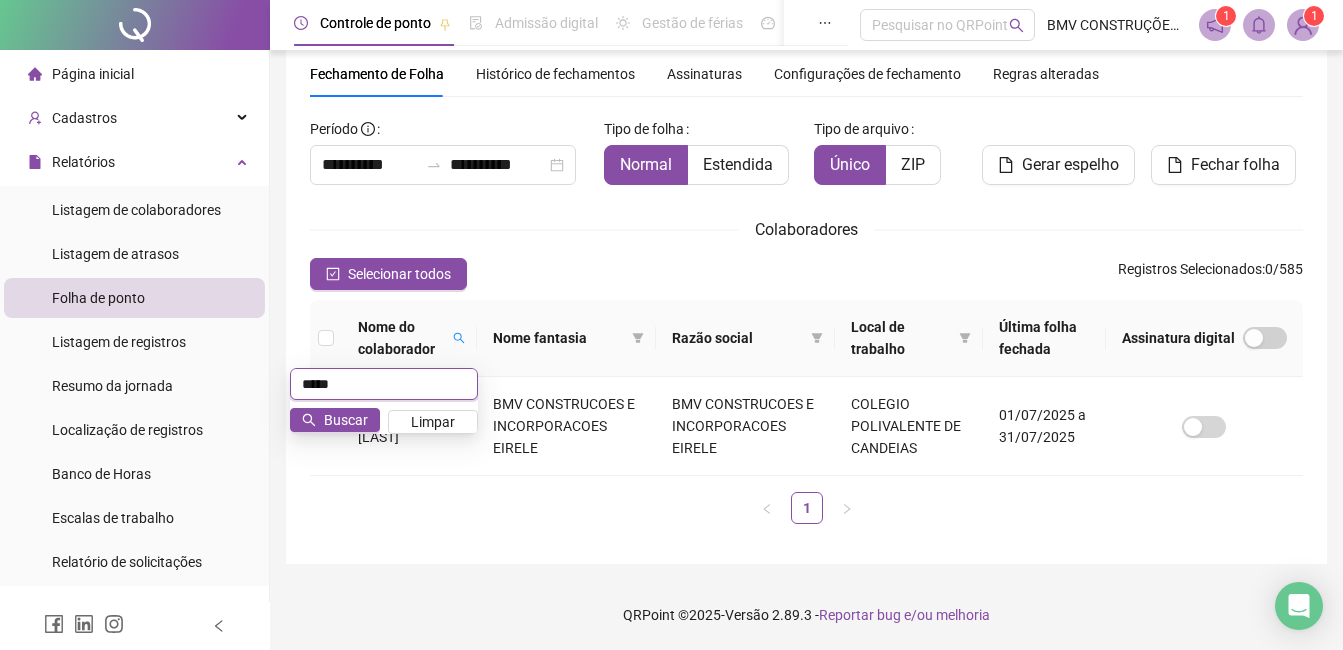 scroll, scrollTop: 75, scrollLeft: 0, axis: vertical 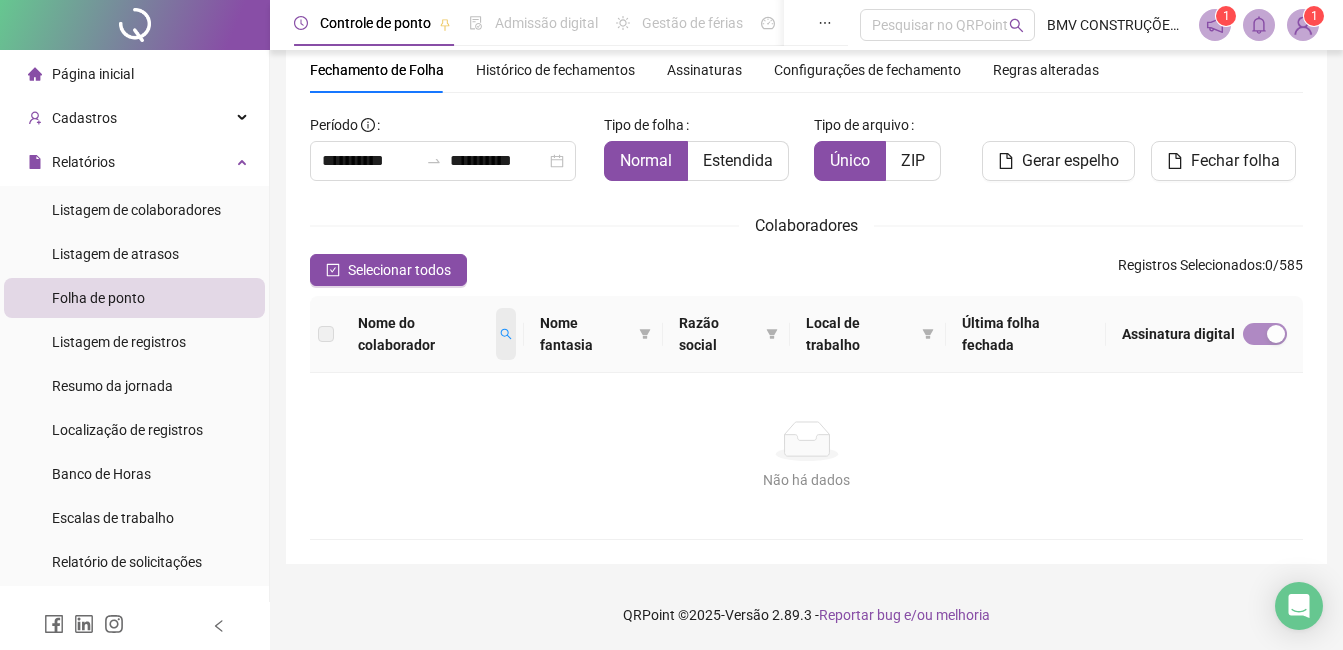 click 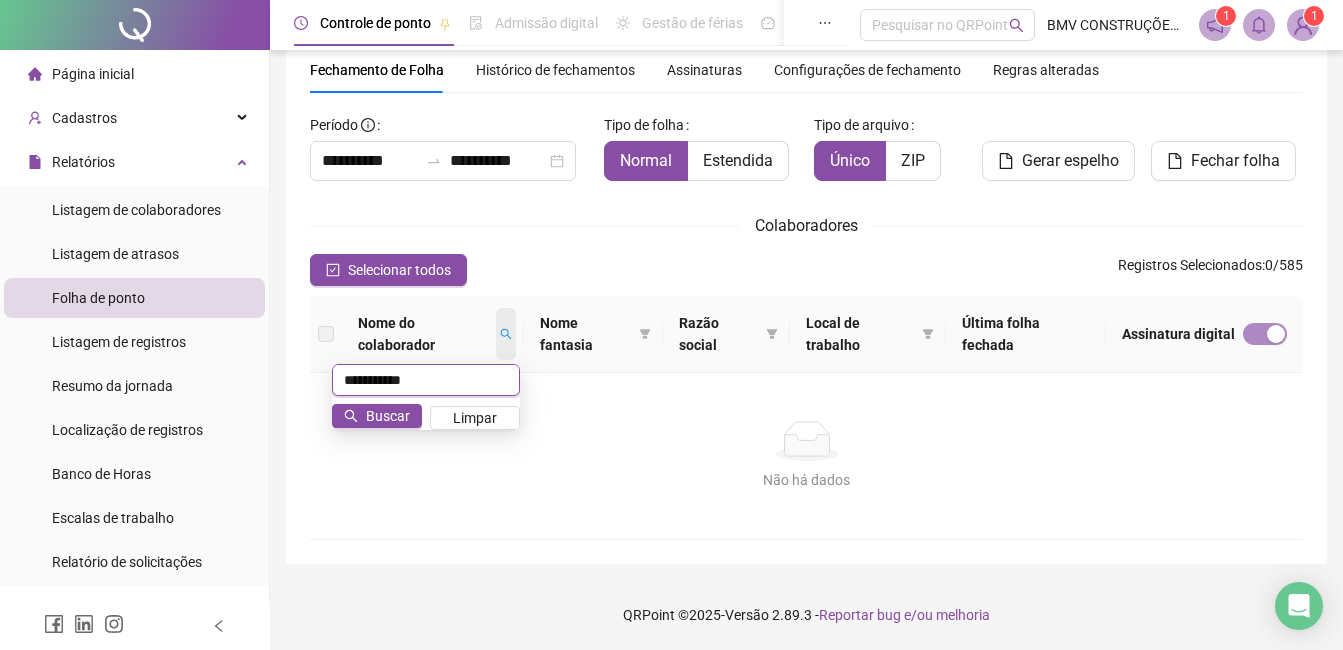 type on "**********" 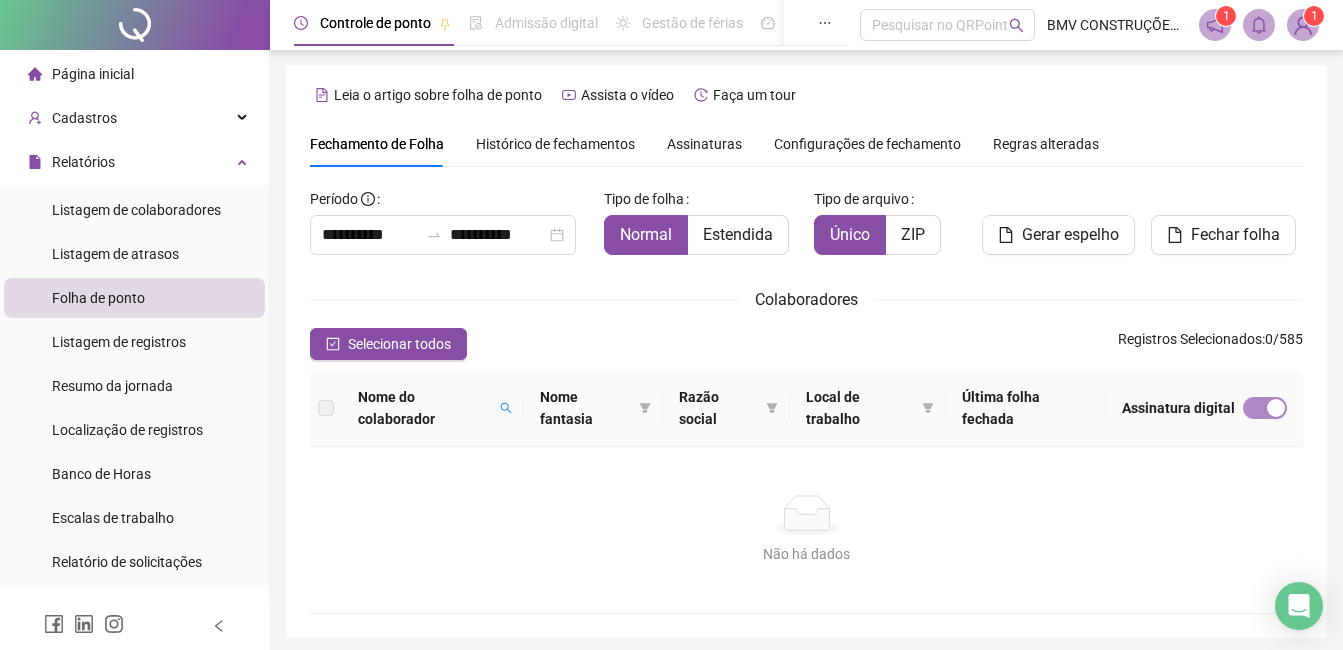 scroll, scrollTop: 0, scrollLeft: 0, axis: both 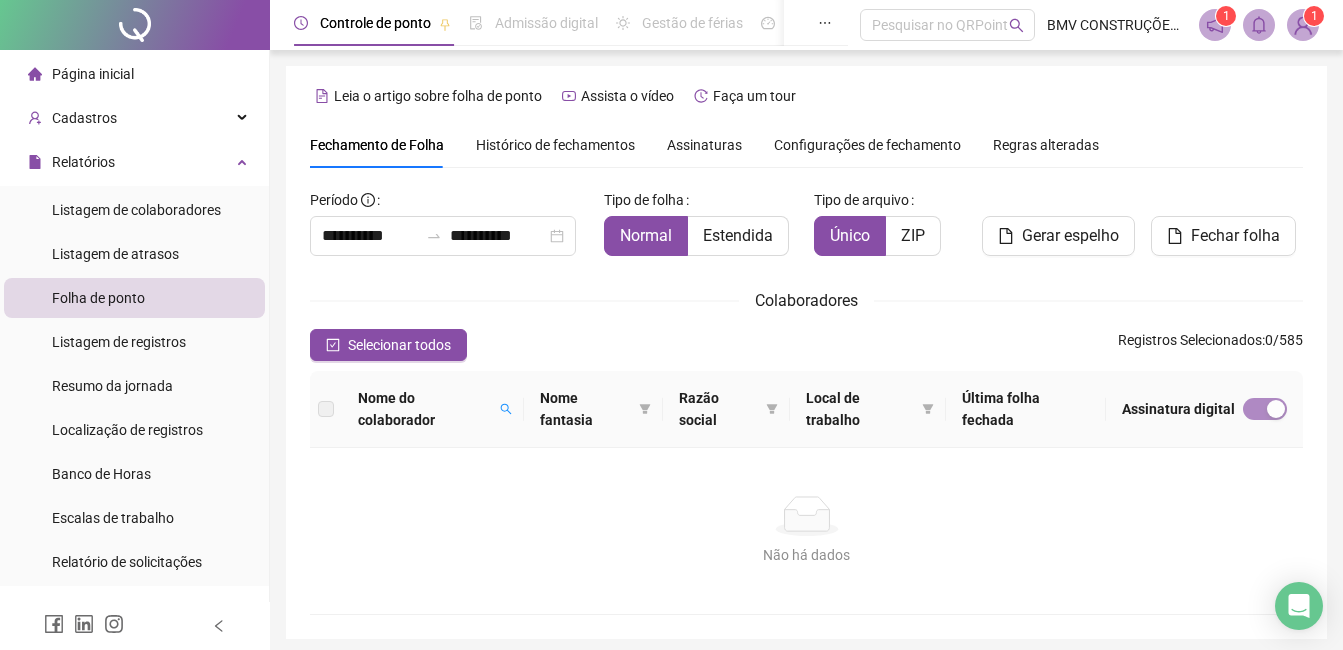 click on "Folha de ponto" at bounding box center [98, 298] 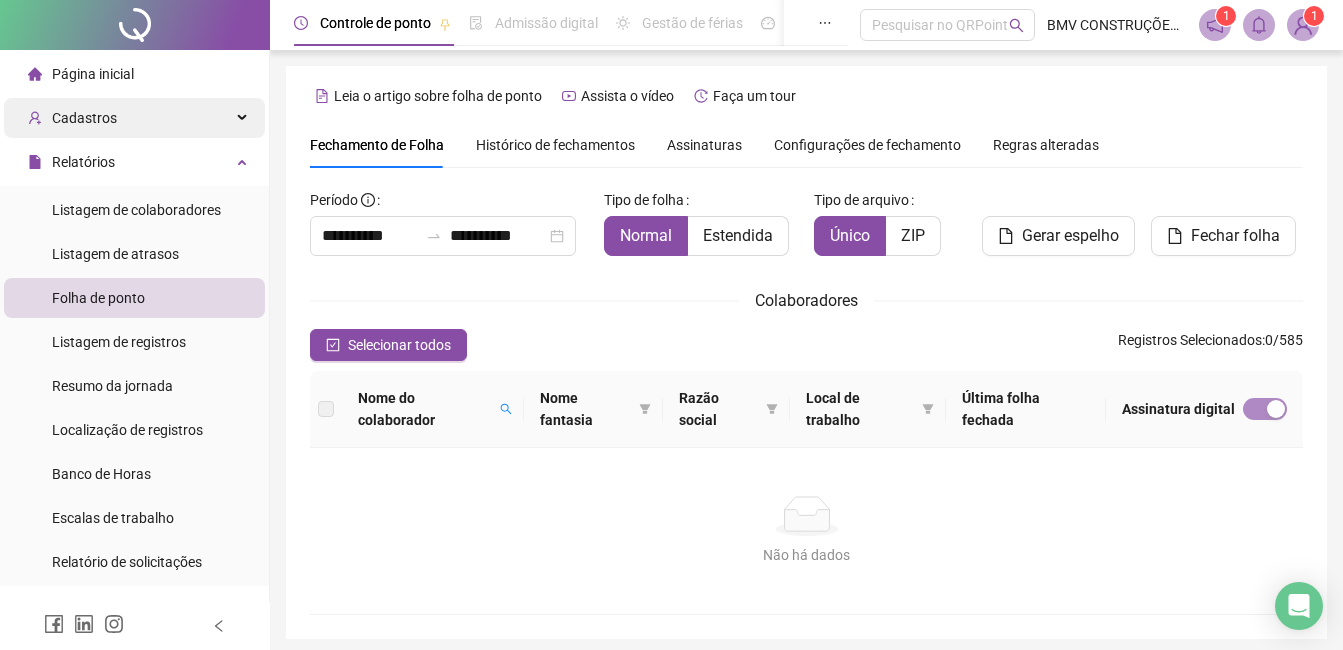 click on "Cadastros" at bounding box center (134, 118) 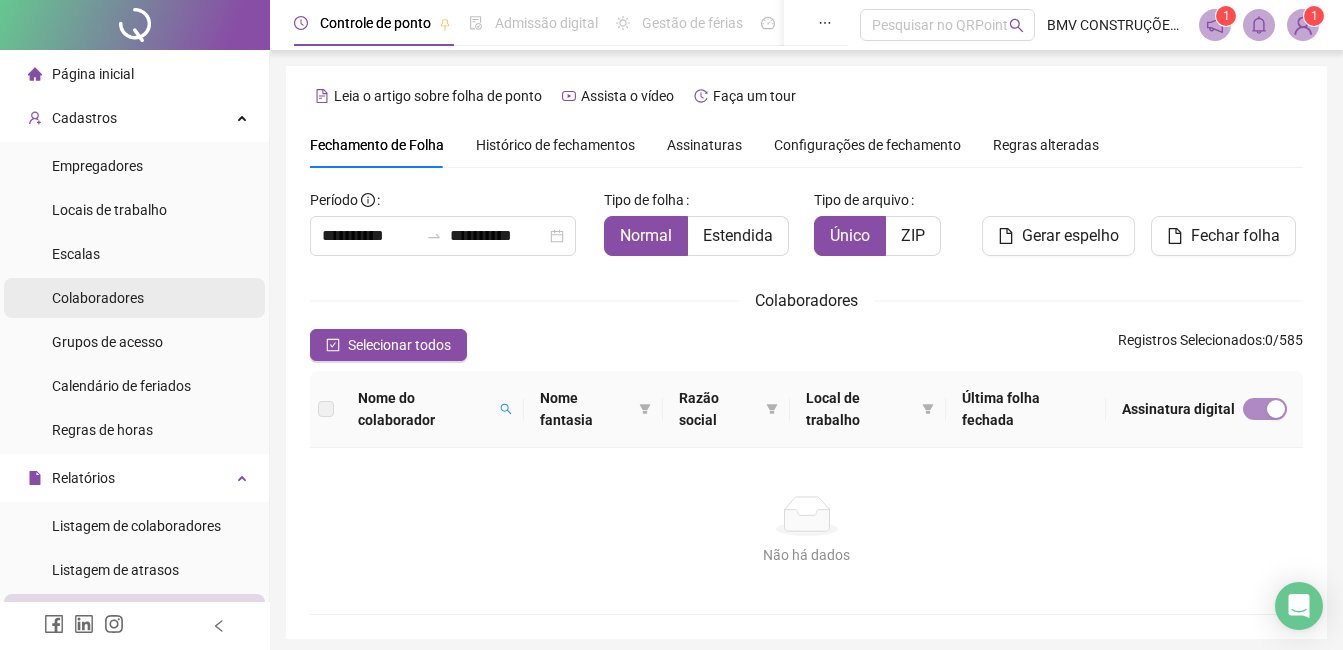 click on "Colaboradores" at bounding box center [98, 298] 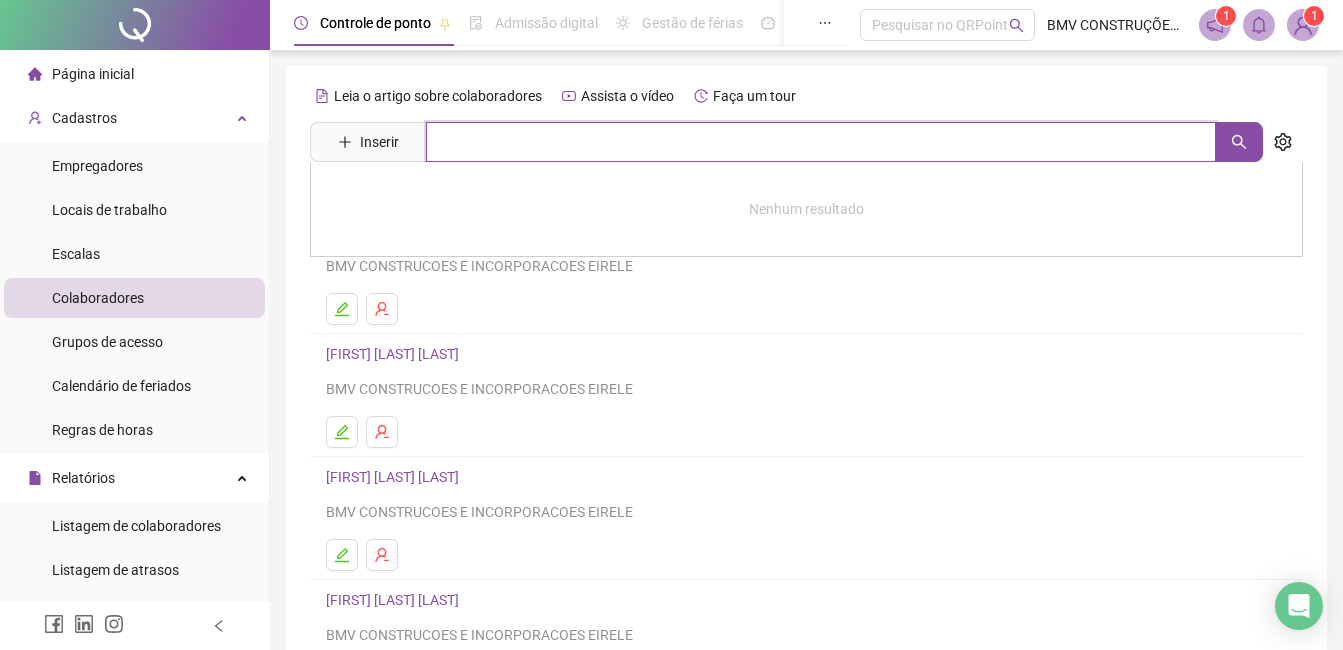 click at bounding box center (821, 142) 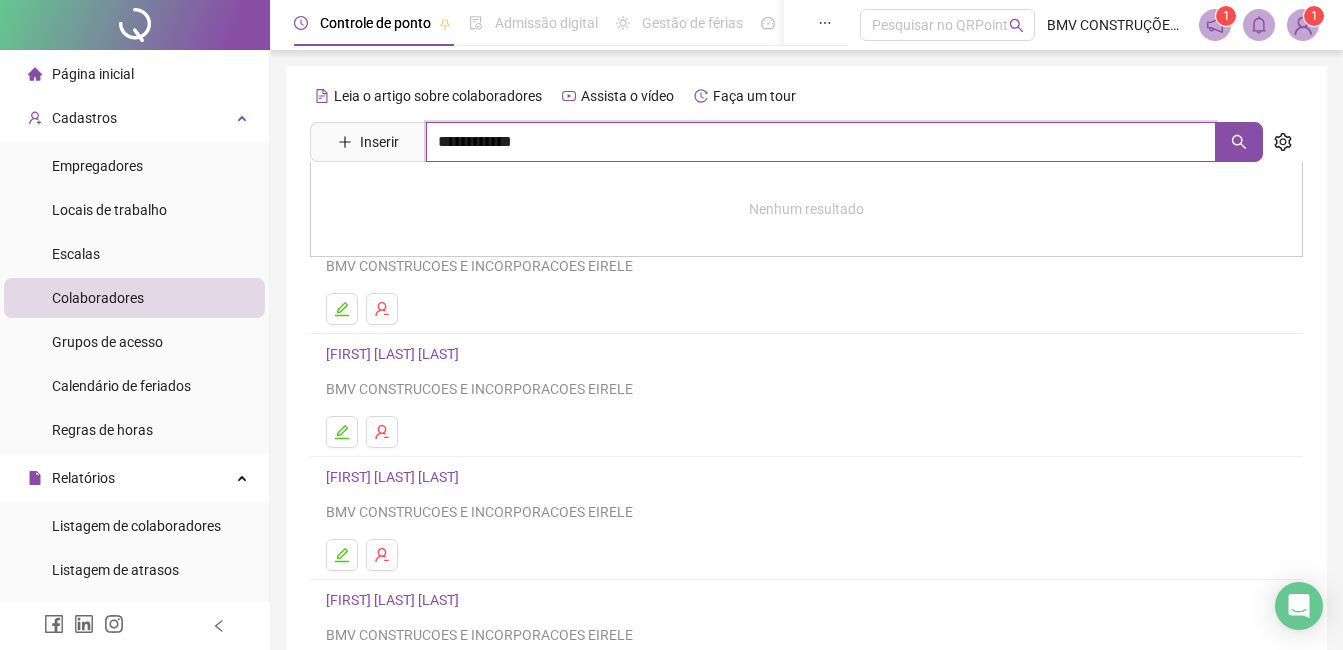 type on "**********" 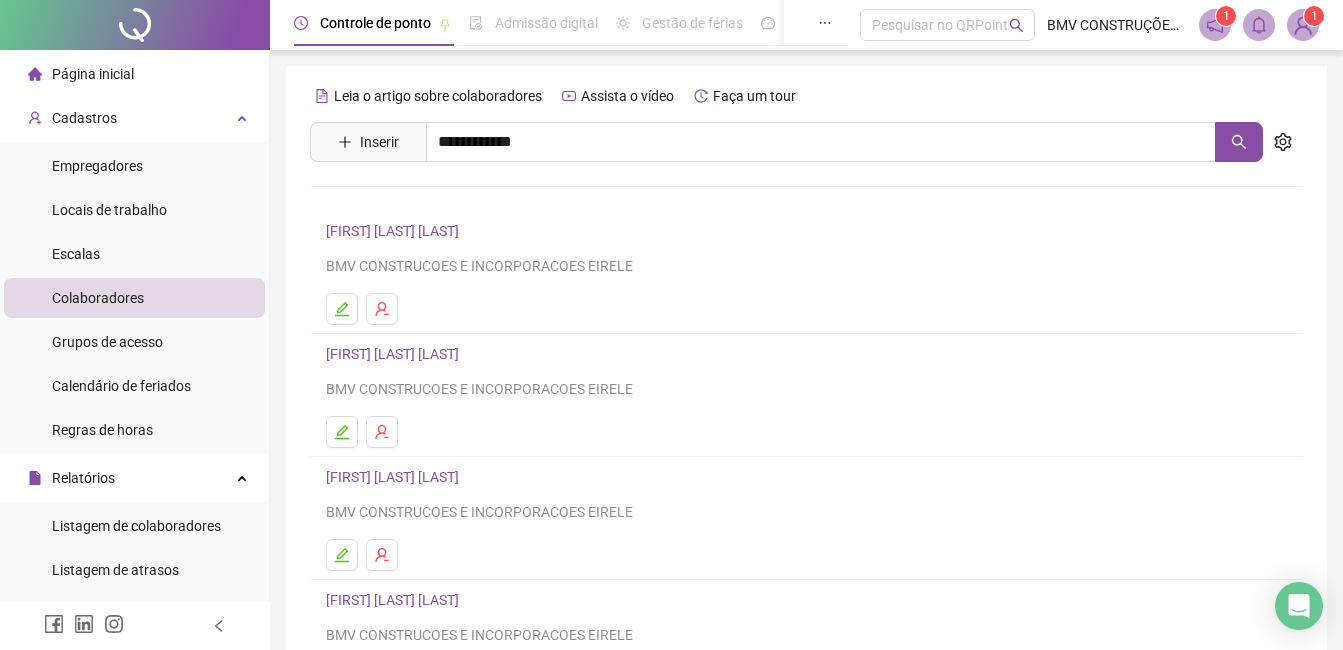 click on "[FIRST] [LAST]   Inativo" at bounding box center [445, 201] 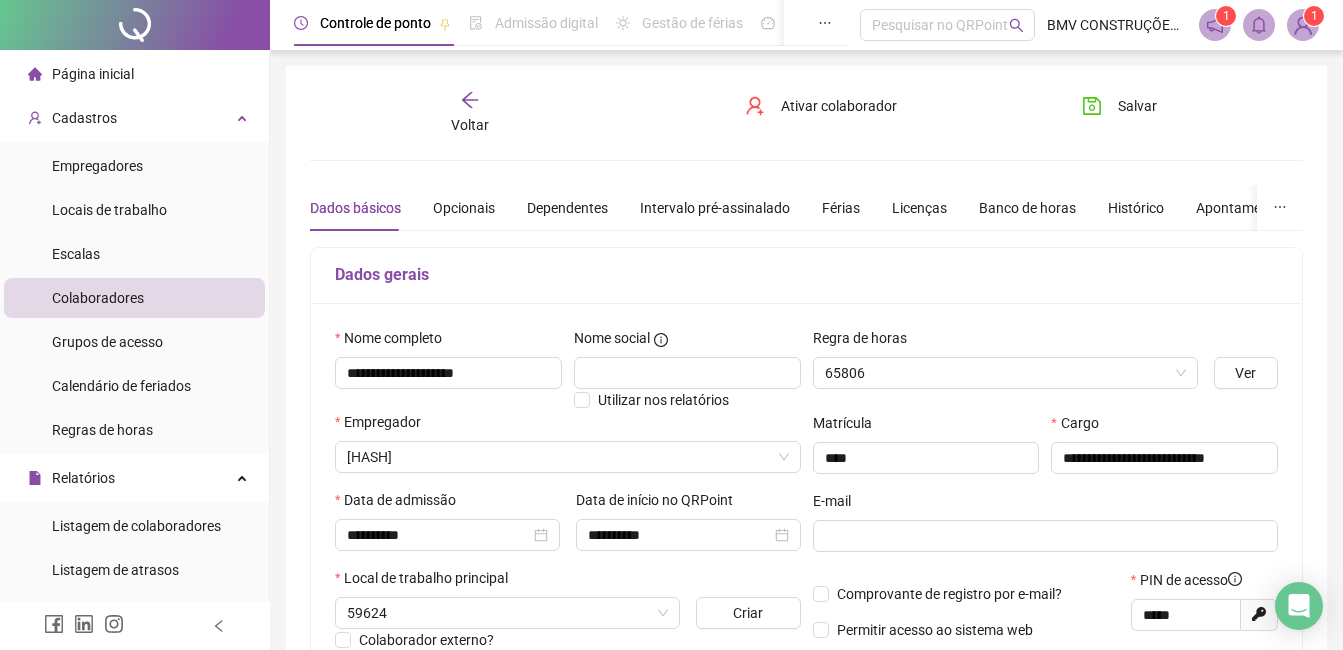 type on "**********" 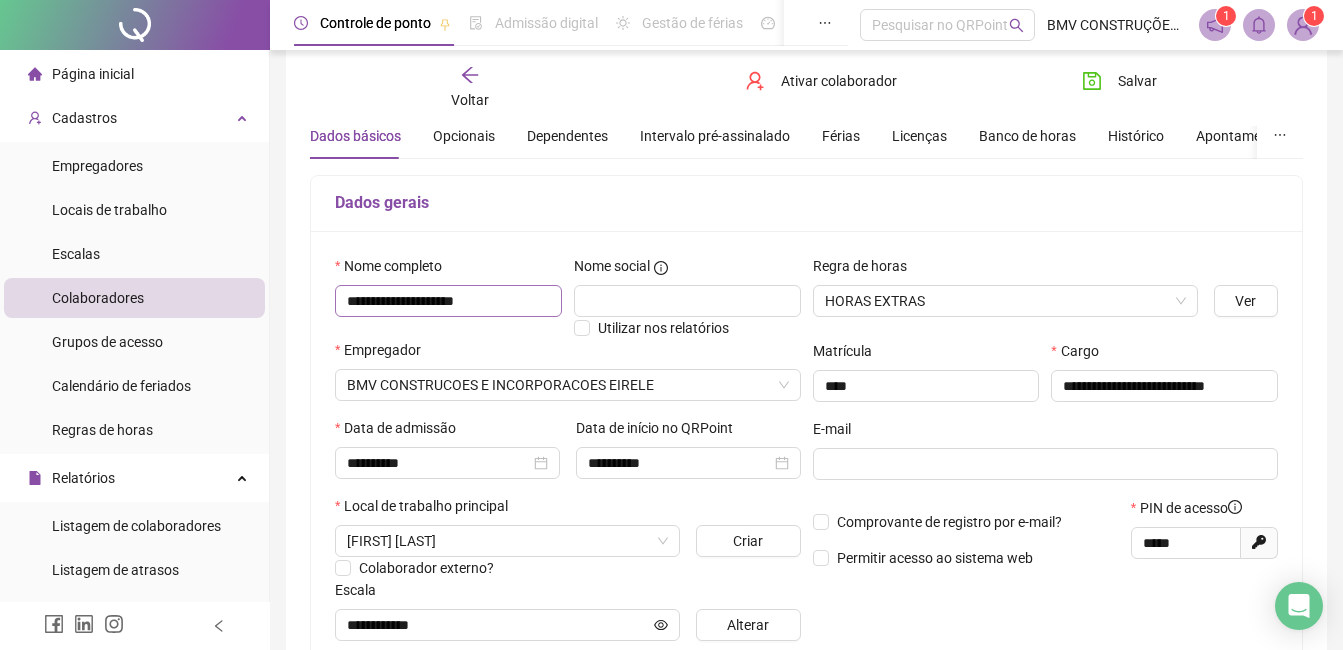 scroll, scrollTop: 0, scrollLeft: 0, axis: both 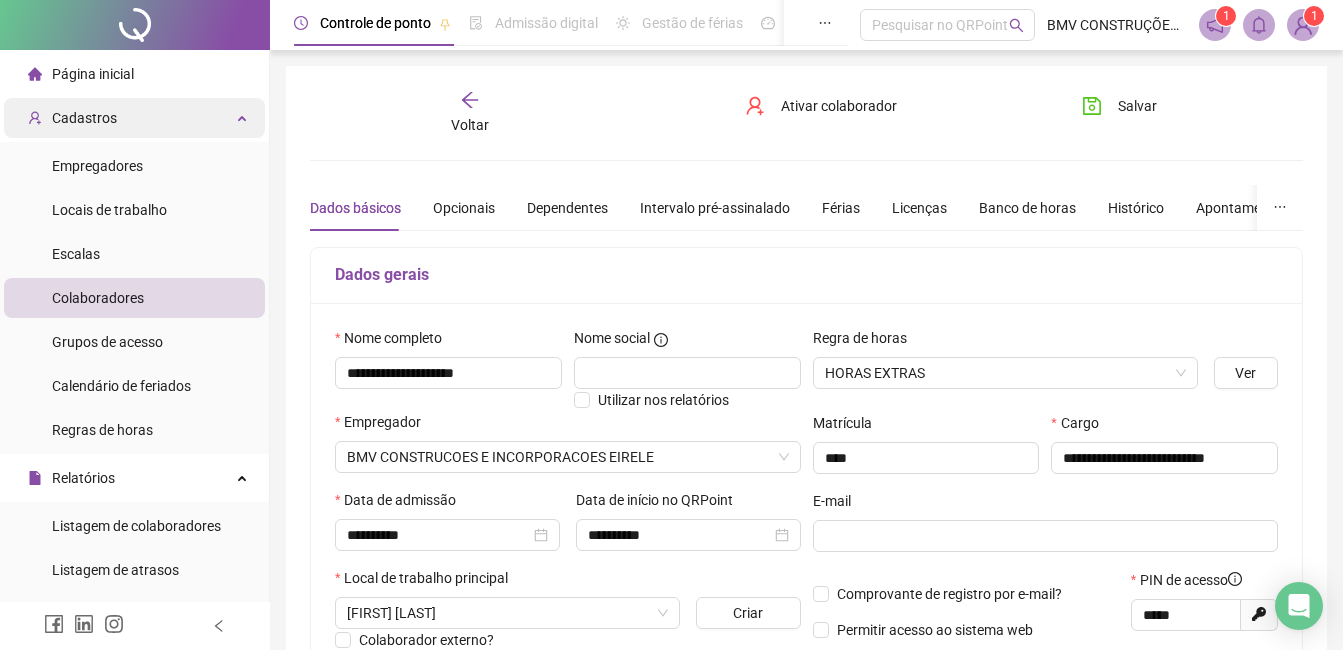 click on "Cadastros" at bounding box center [134, 118] 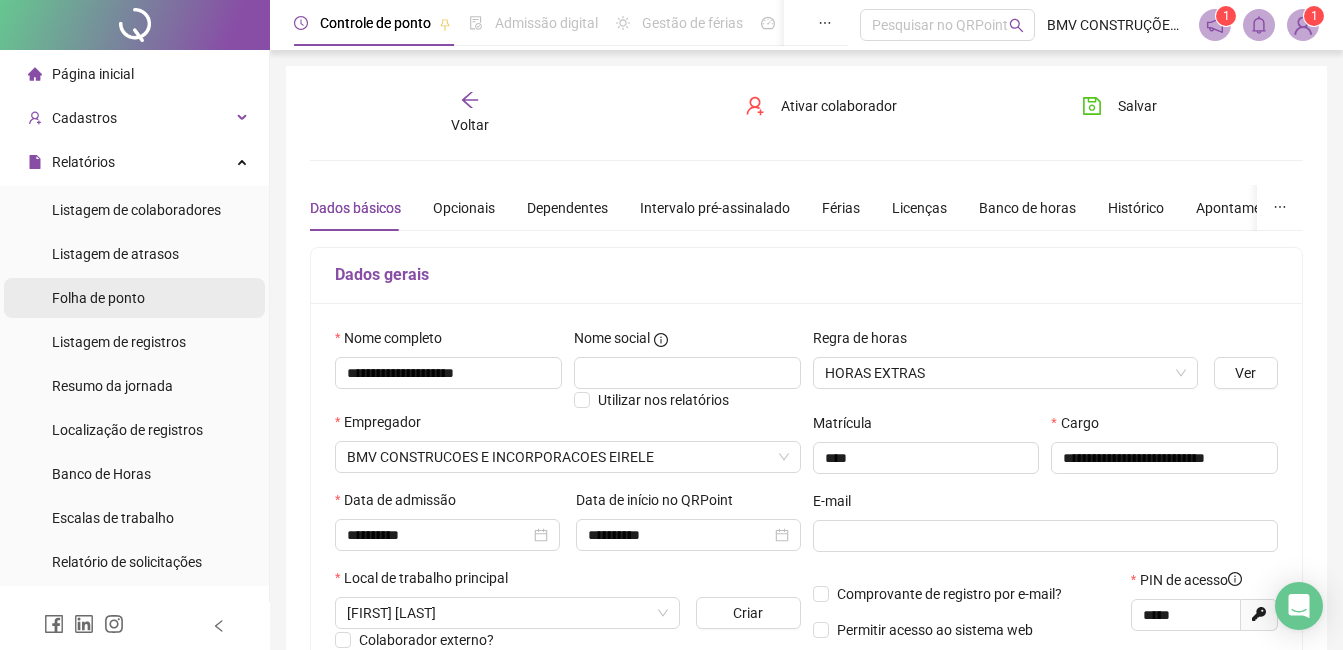 click on "Folha de ponto" at bounding box center [98, 298] 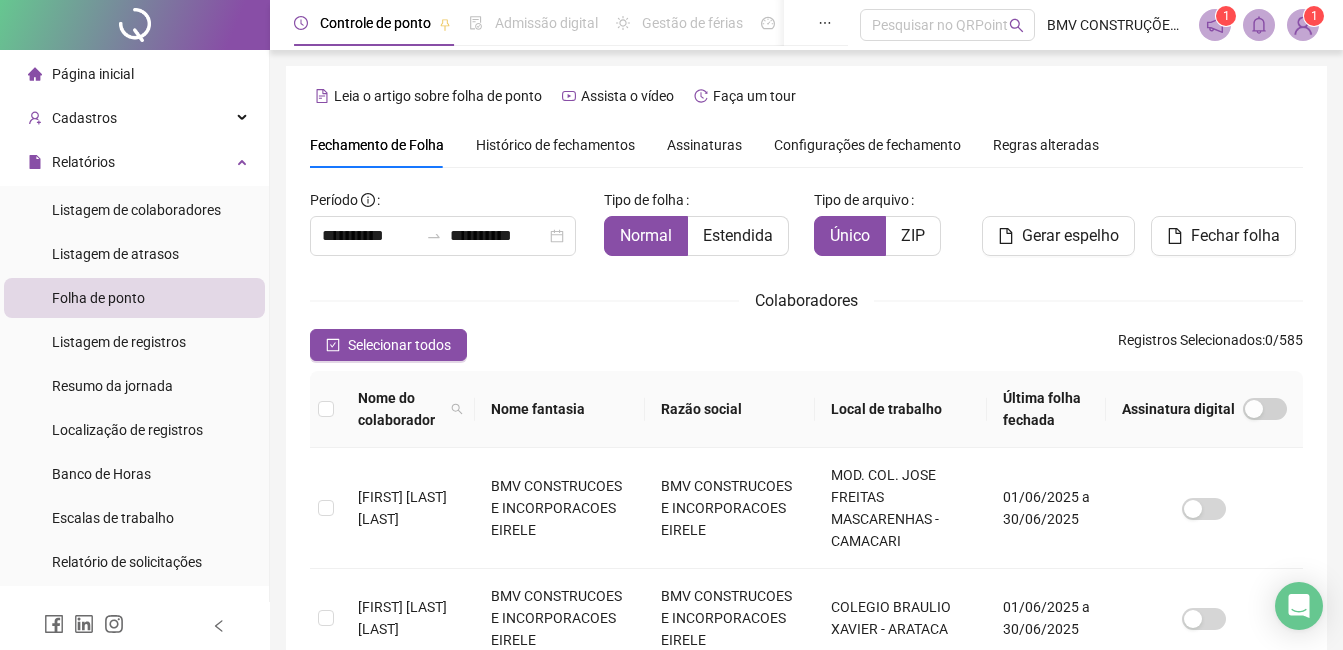 scroll, scrollTop: 85, scrollLeft: 0, axis: vertical 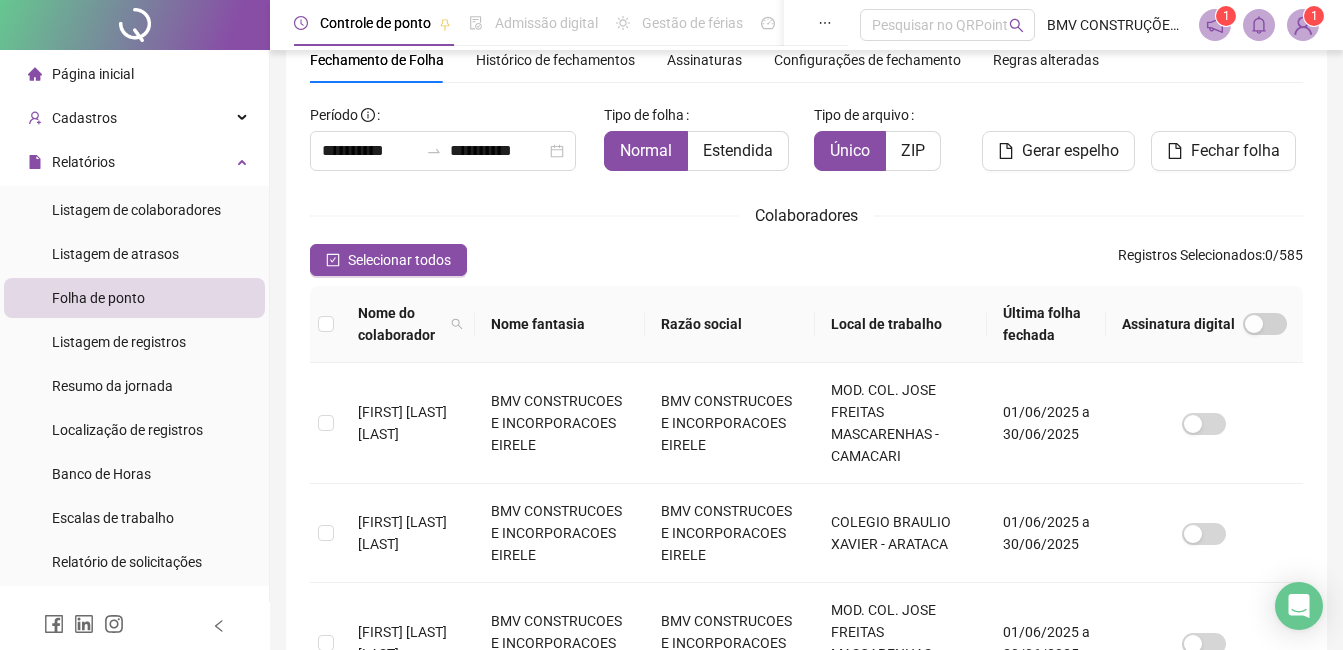 click on "Local de trabalho" at bounding box center [900, 324] 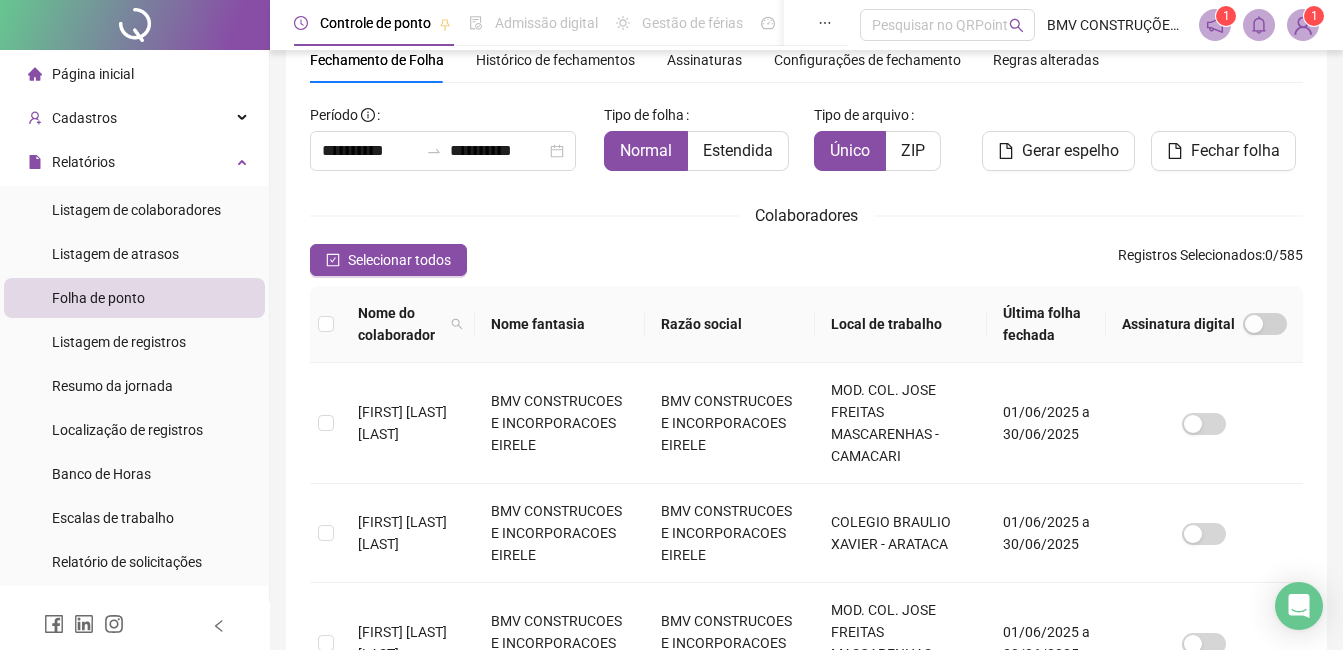 click on "Local de trabalho" at bounding box center [900, 324] 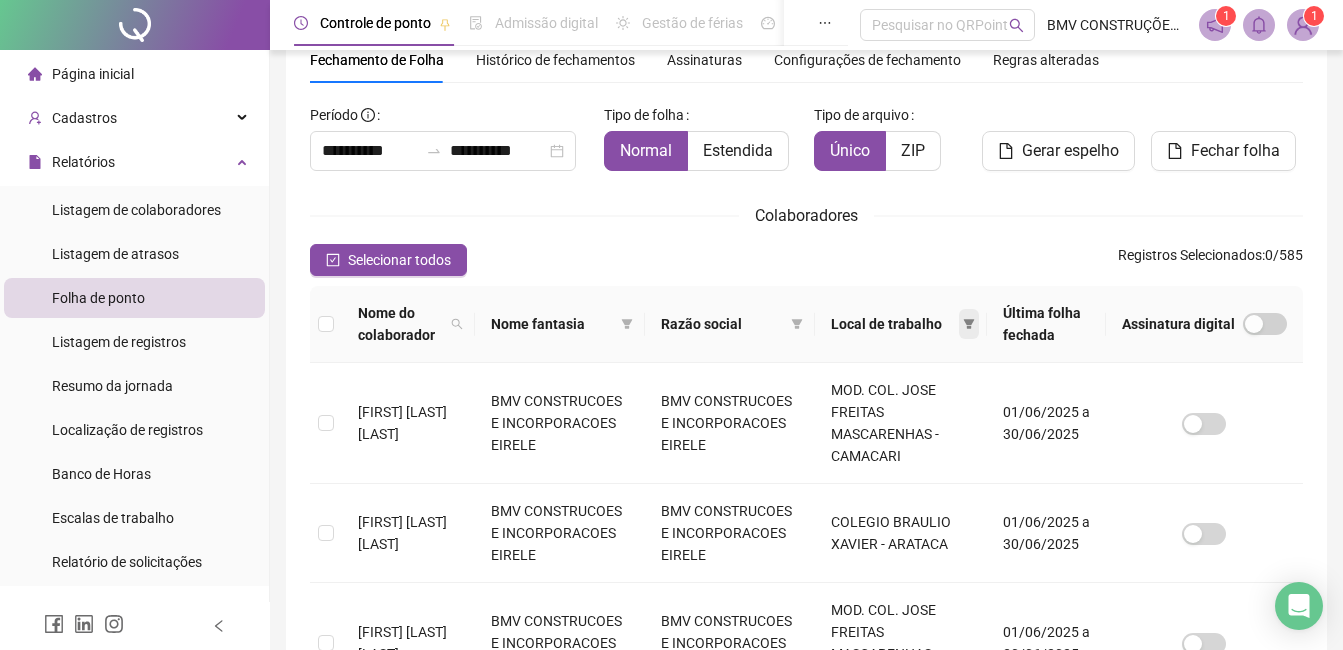 click 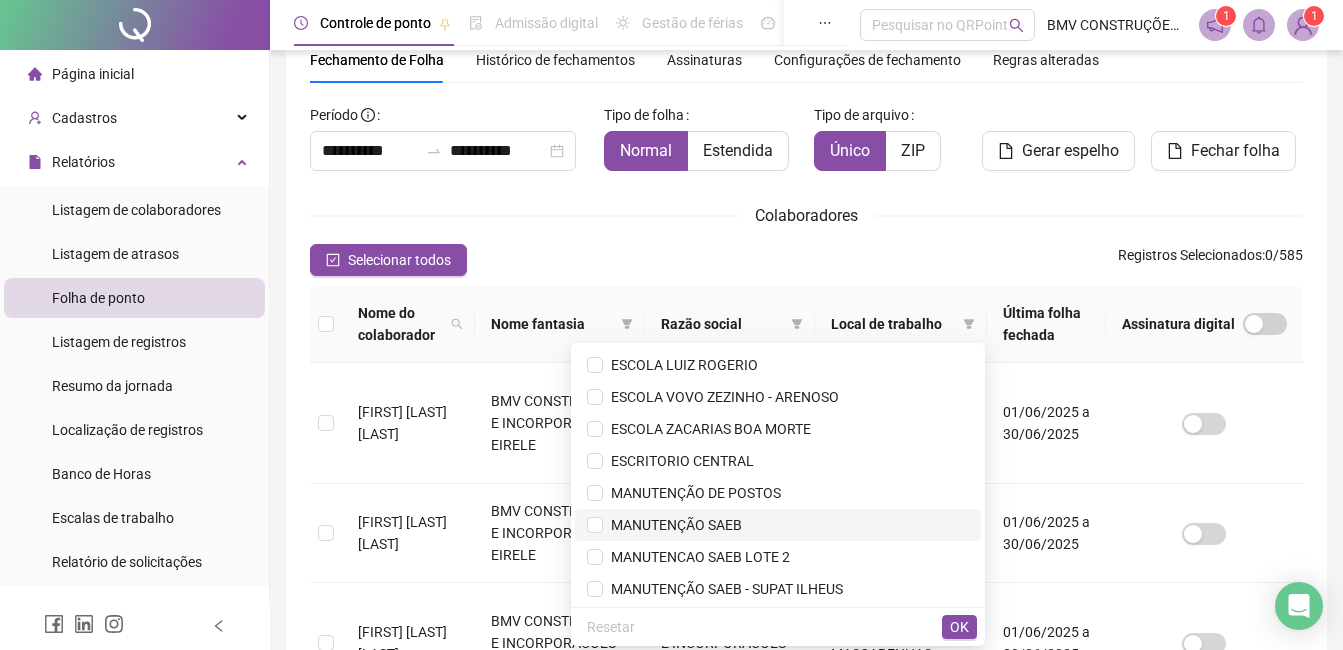scroll, scrollTop: 459, scrollLeft: 0, axis: vertical 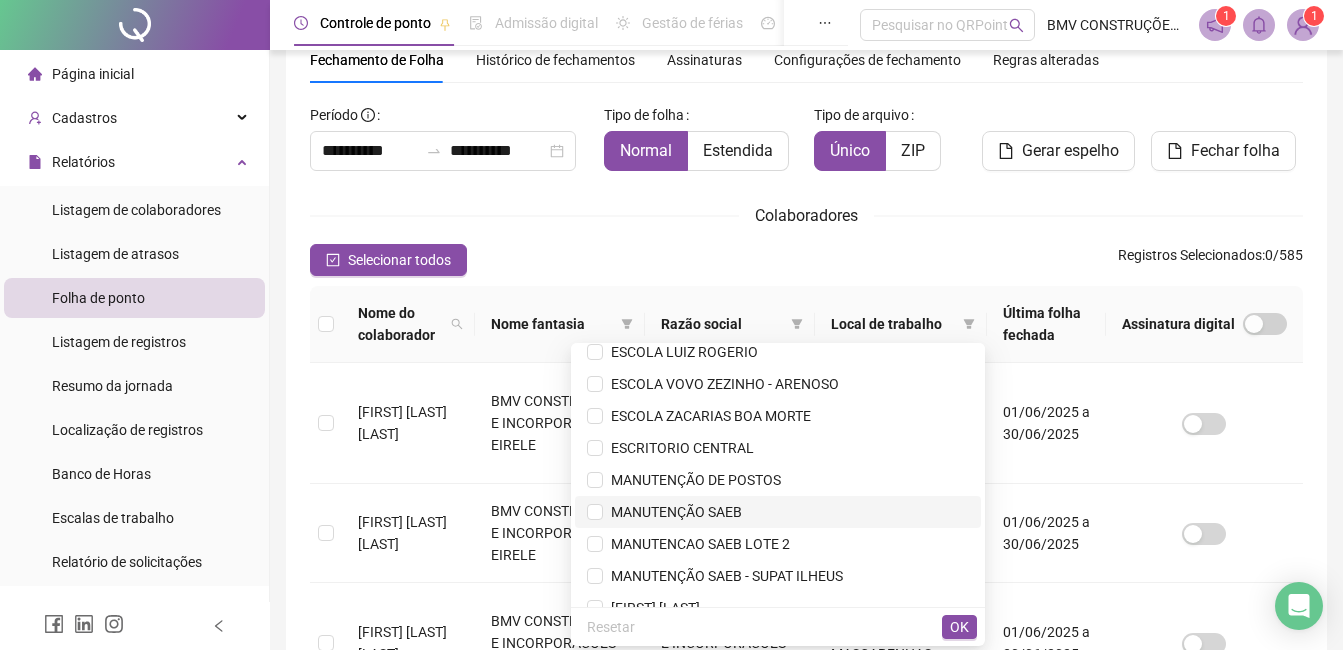 click on "MANUTENÇÃO SAEB" at bounding box center (672, 512) 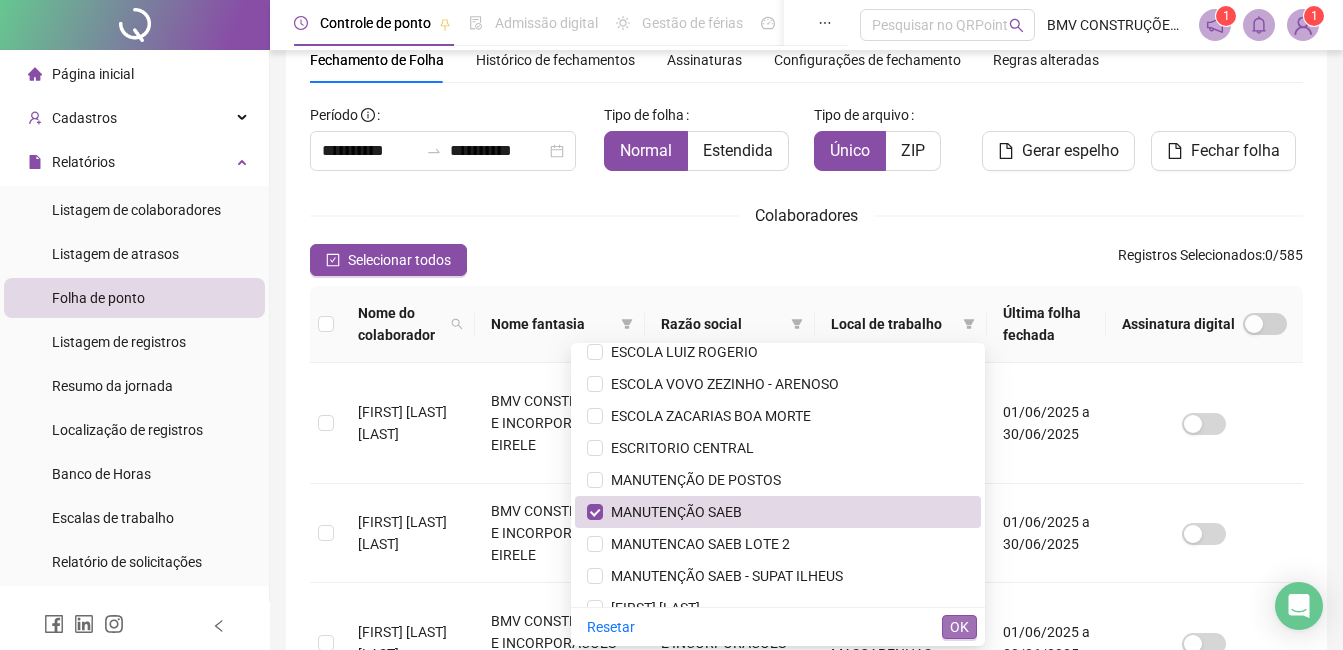 click on "OK" at bounding box center (959, 627) 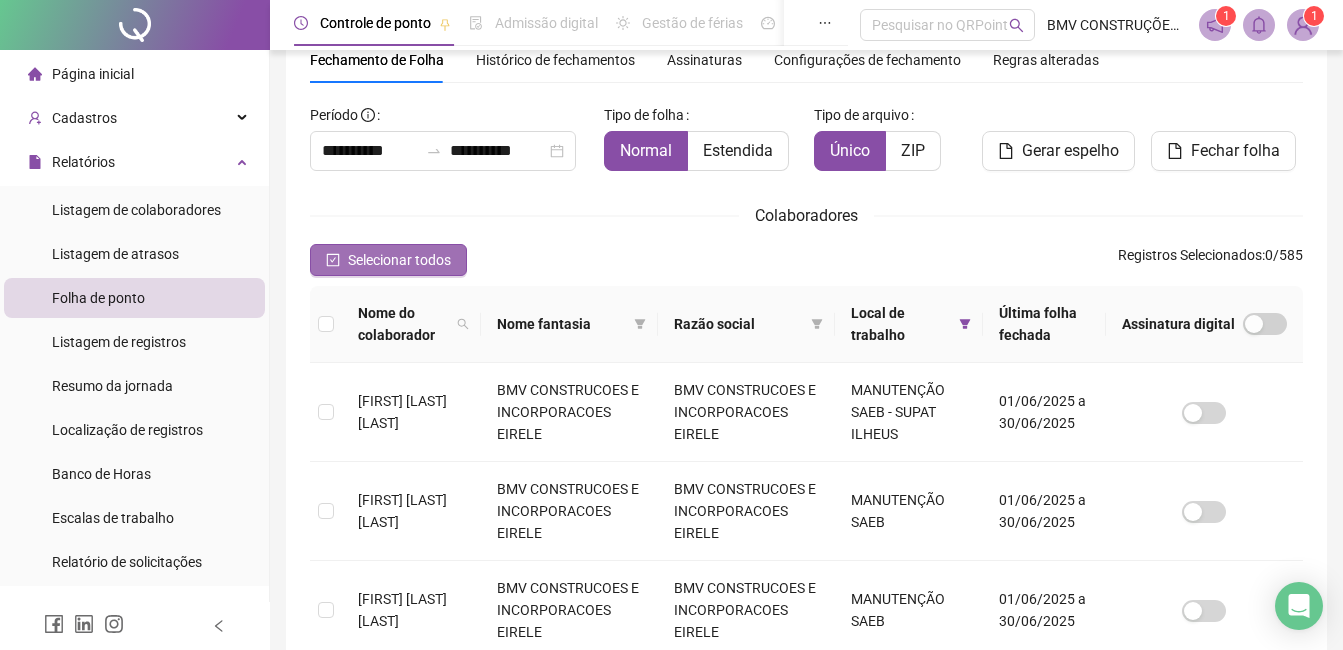 click 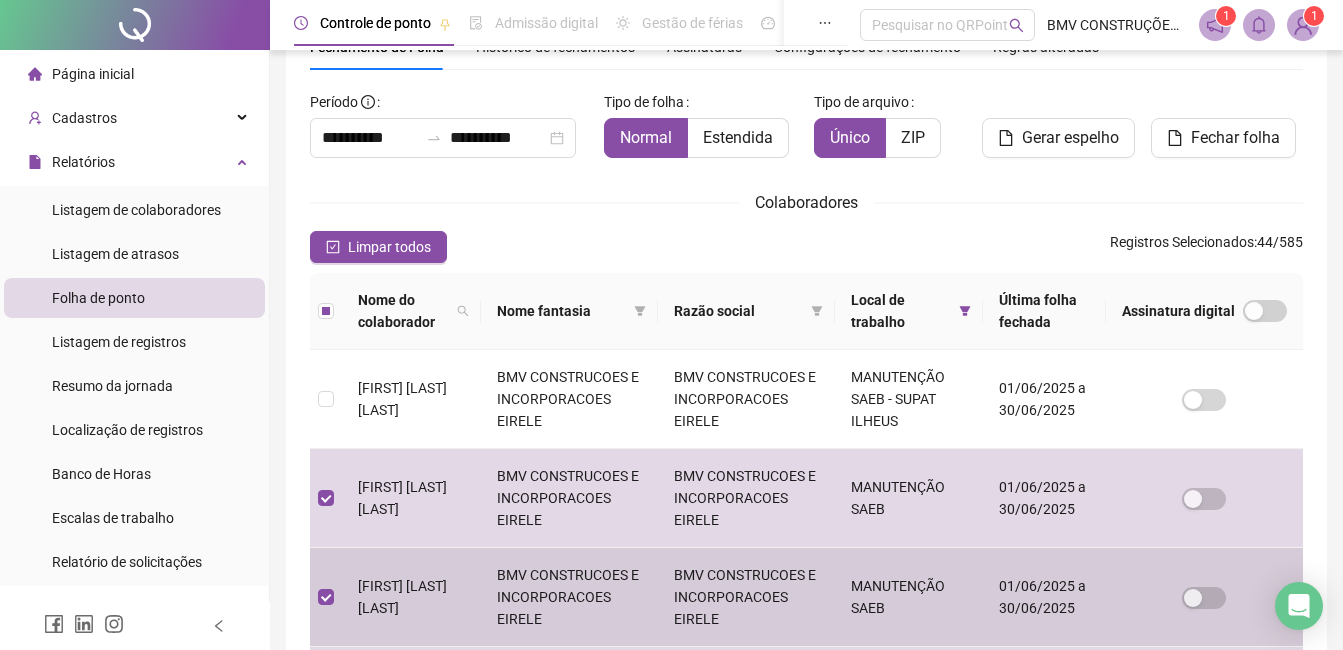 scroll, scrollTop: 0, scrollLeft: 0, axis: both 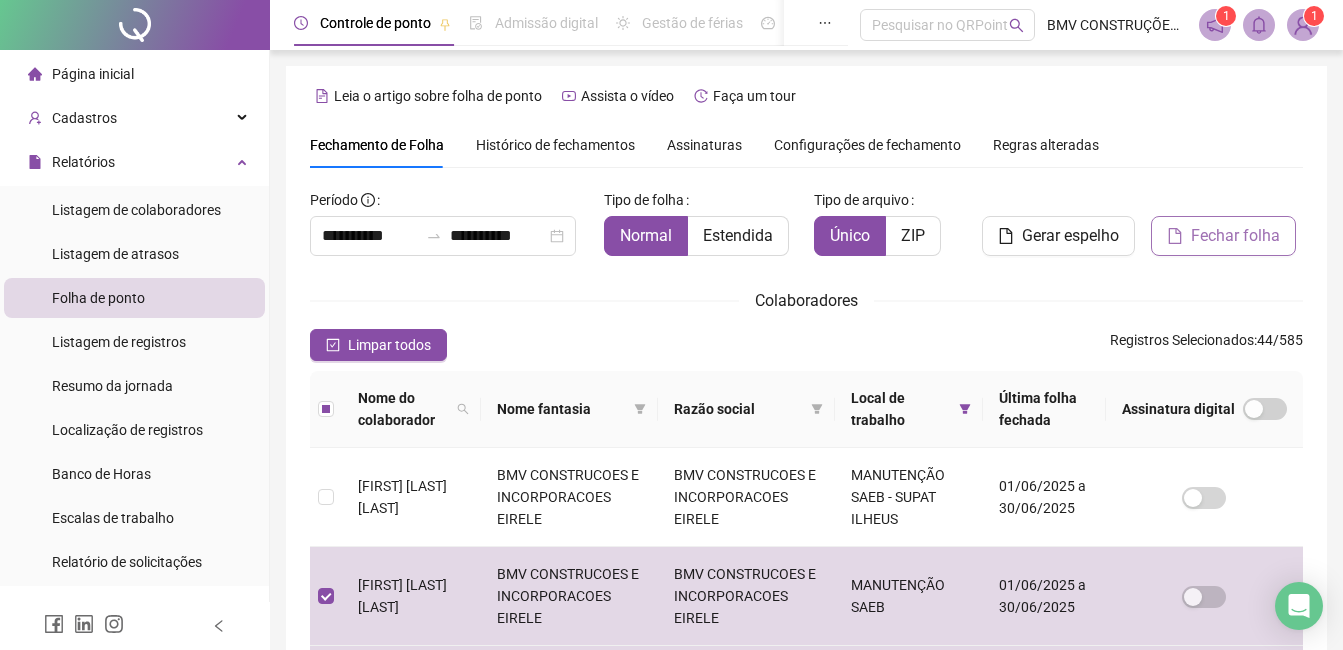click on "Fechar folha" at bounding box center (1235, 236) 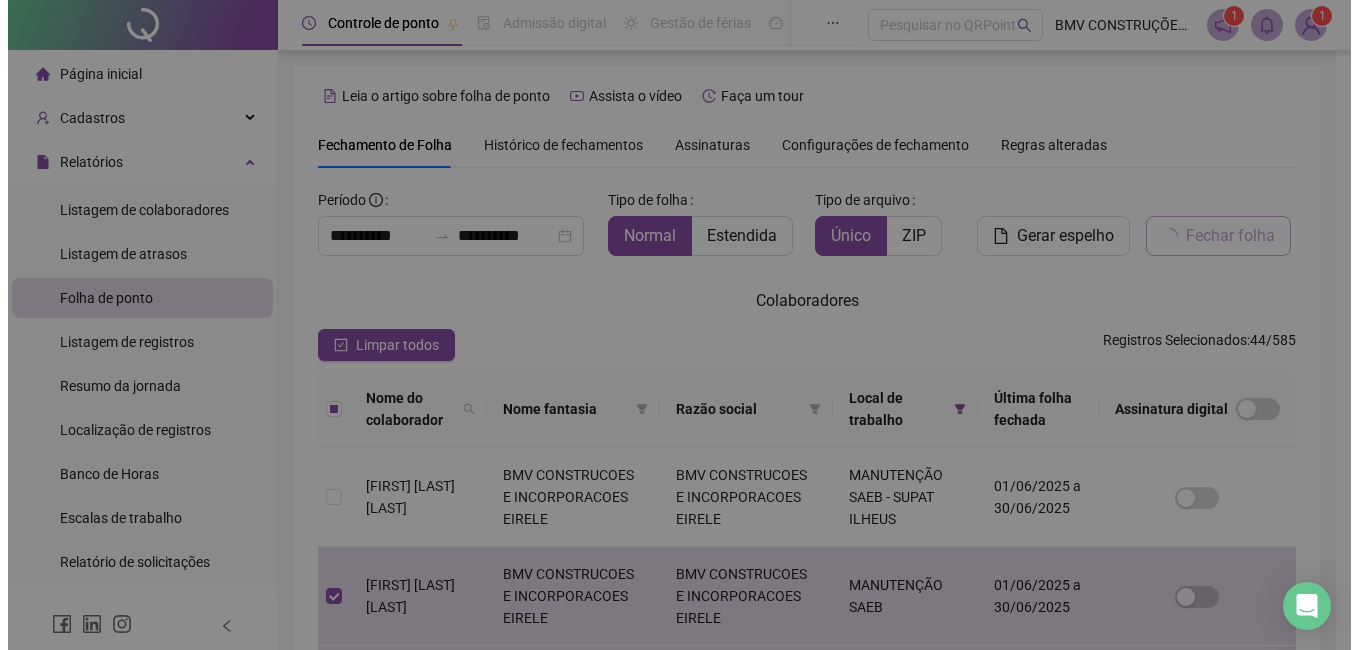 scroll, scrollTop: 85, scrollLeft: 0, axis: vertical 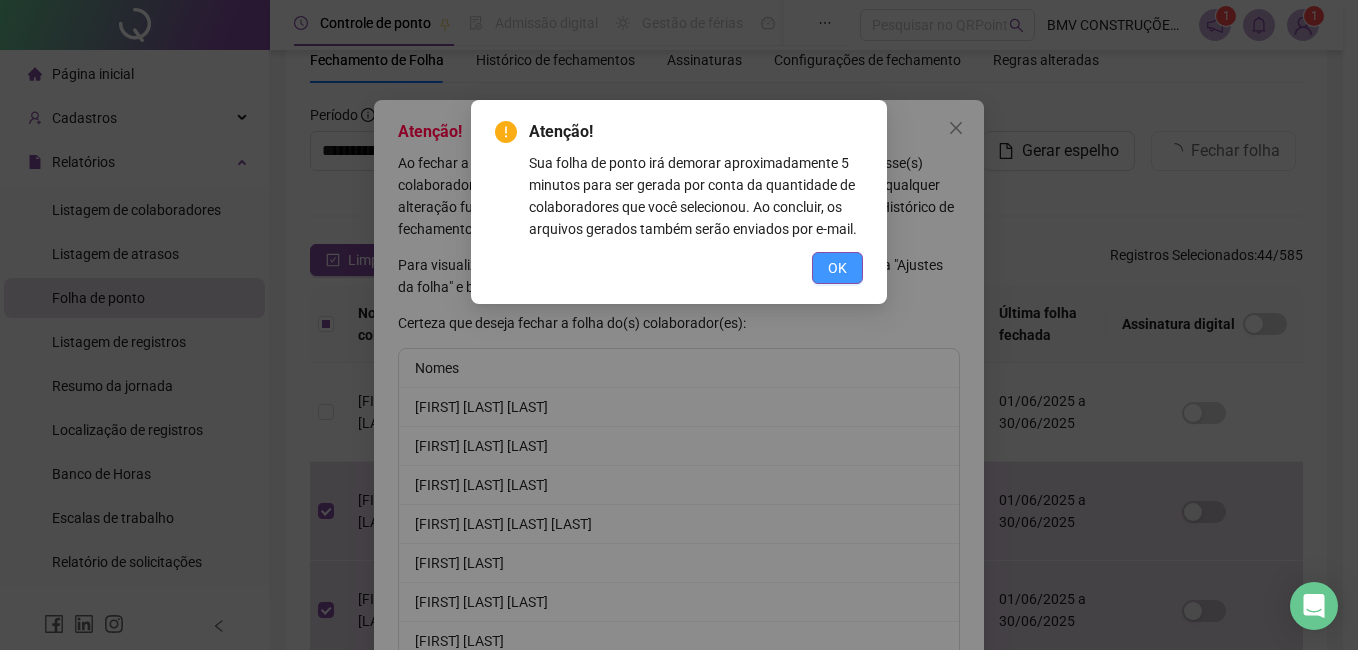 click on "OK" at bounding box center (837, 268) 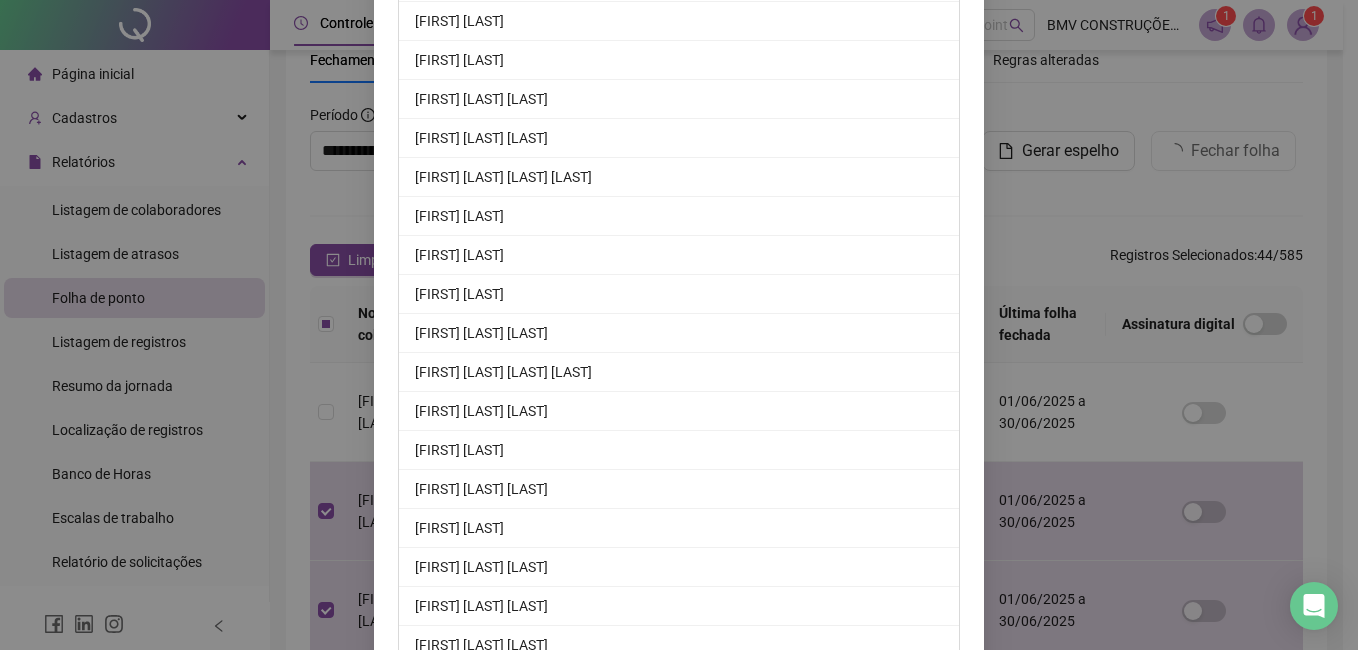 scroll, scrollTop: 1542, scrollLeft: 0, axis: vertical 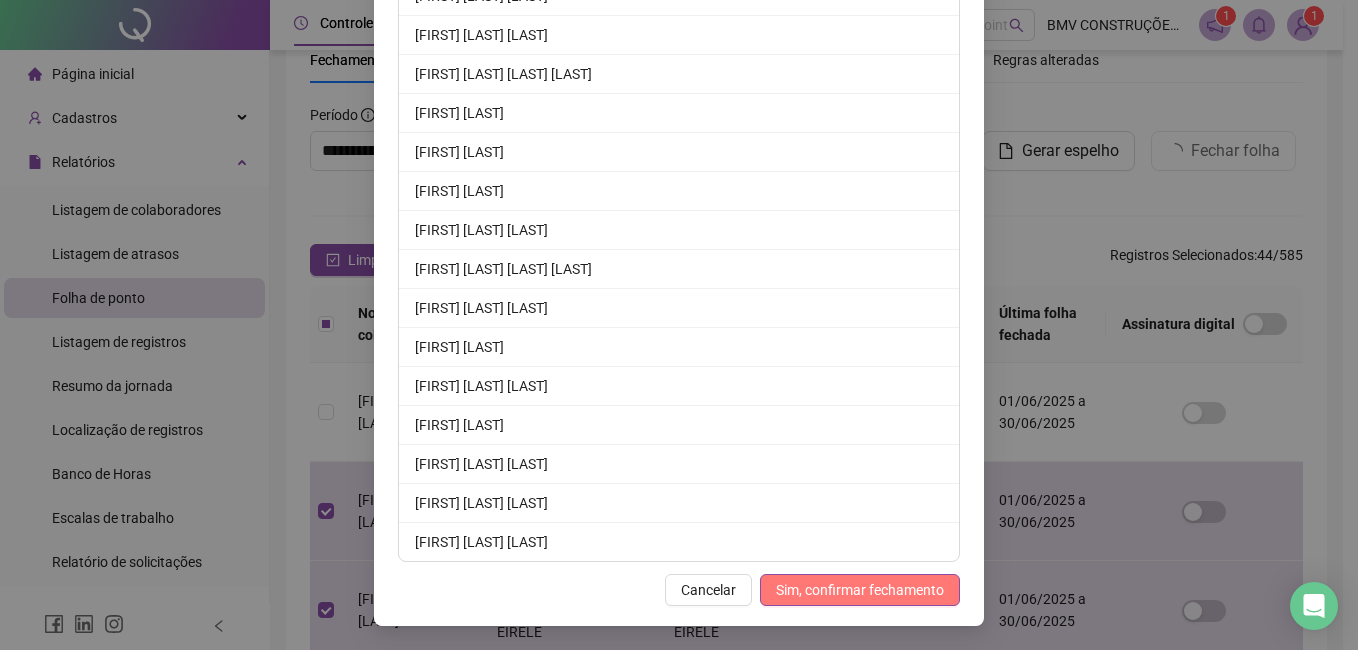 click on "Sim, confirmar fechamento" at bounding box center [860, 590] 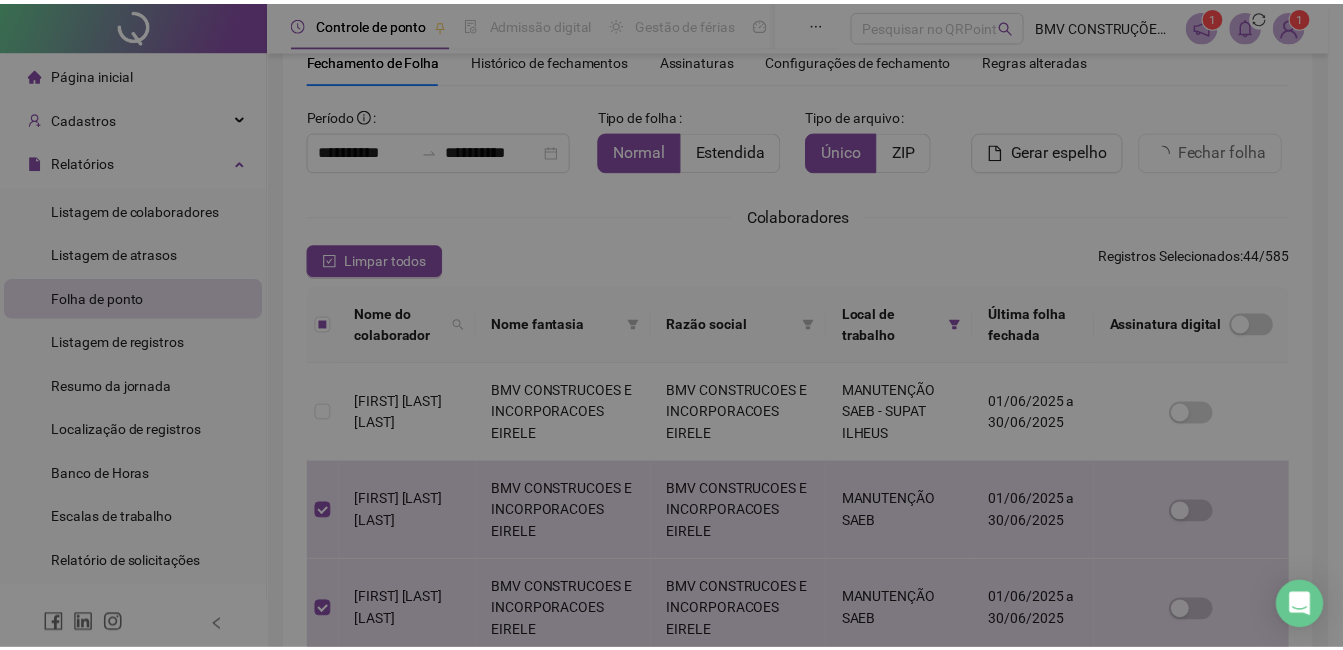 scroll, scrollTop: 1444, scrollLeft: 0, axis: vertical 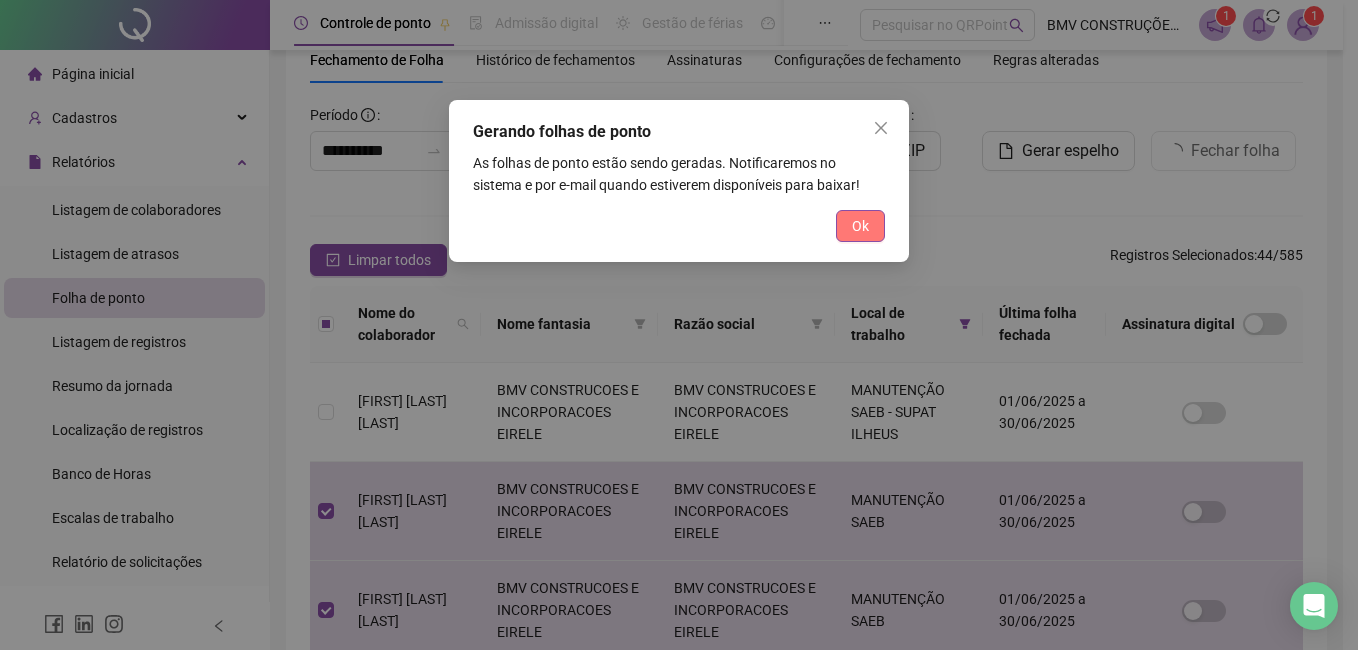 click on "Ok" at bounding box center [860, 226] 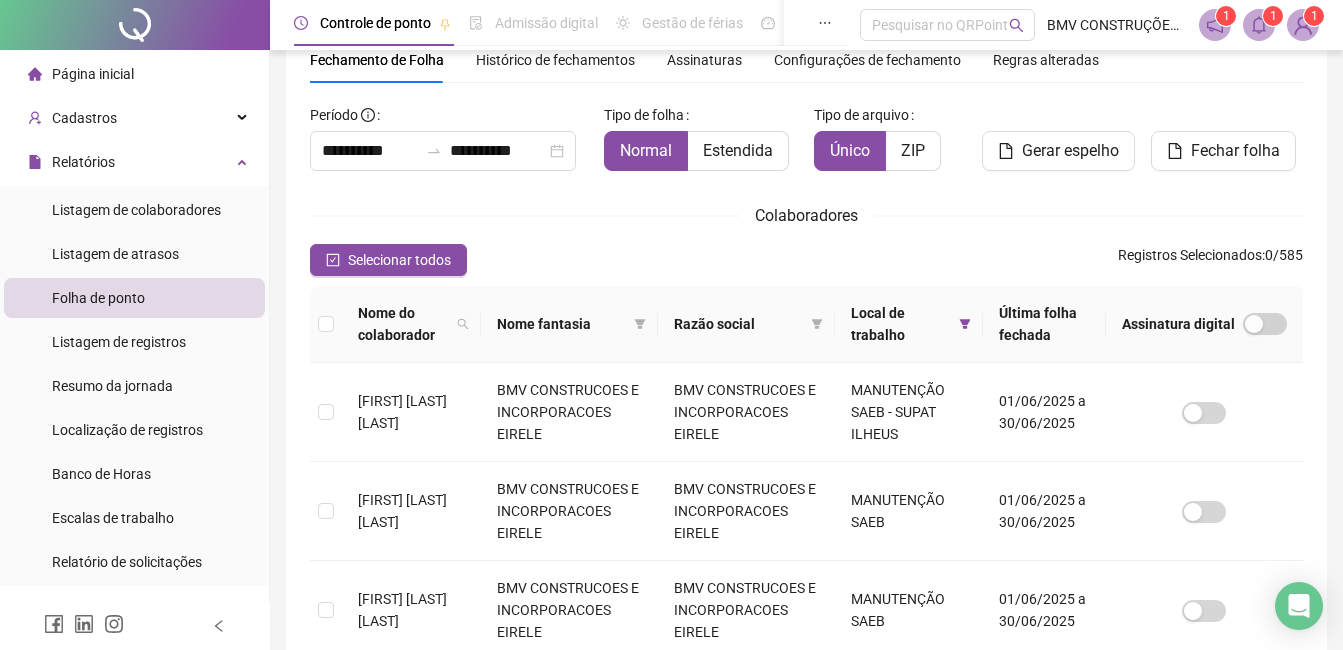 click 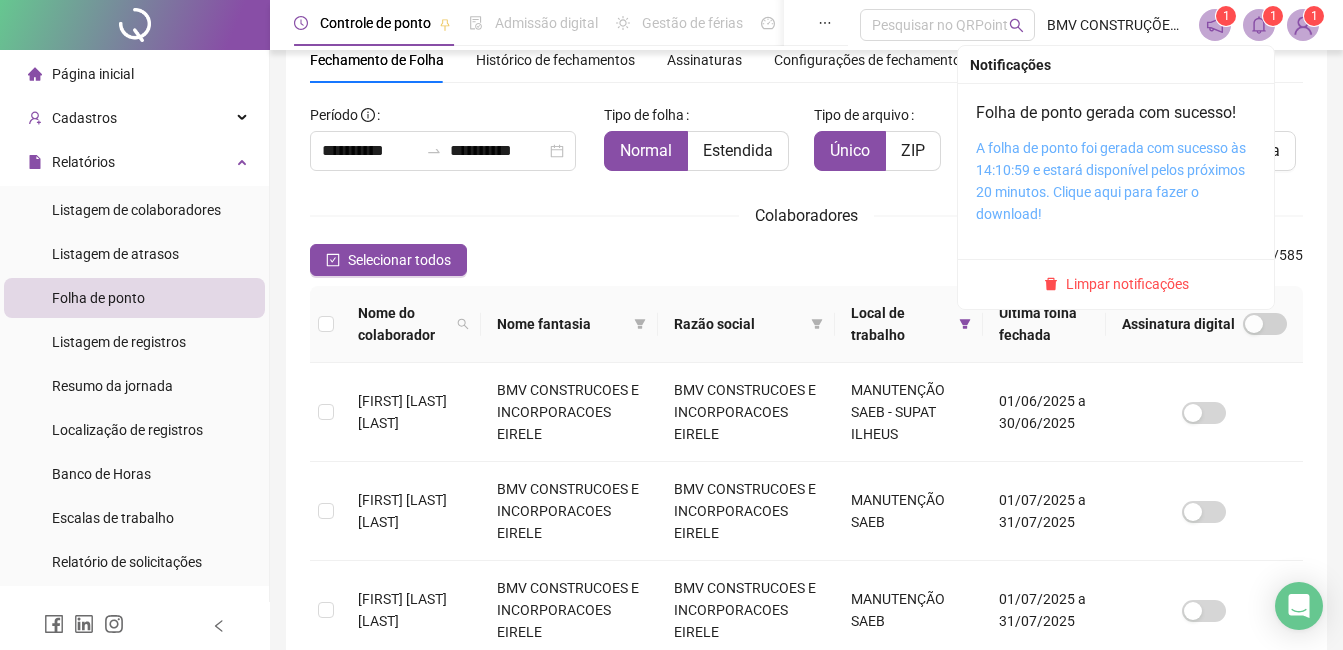 click on "A folha de ponto foi gerada com sucesso às 14:10:59 e estará disponível pelos próximos 20 minutos.
Clique aqui para fazer o download!" at bounding box center (1111, 181) 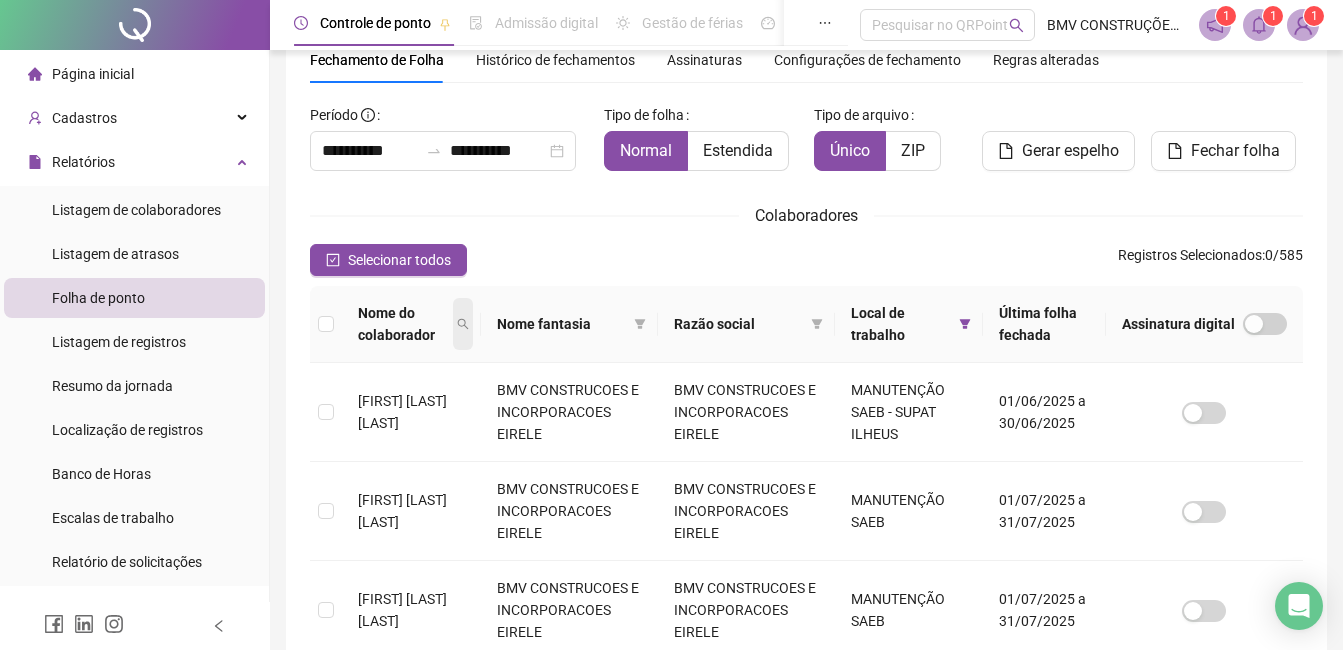 click 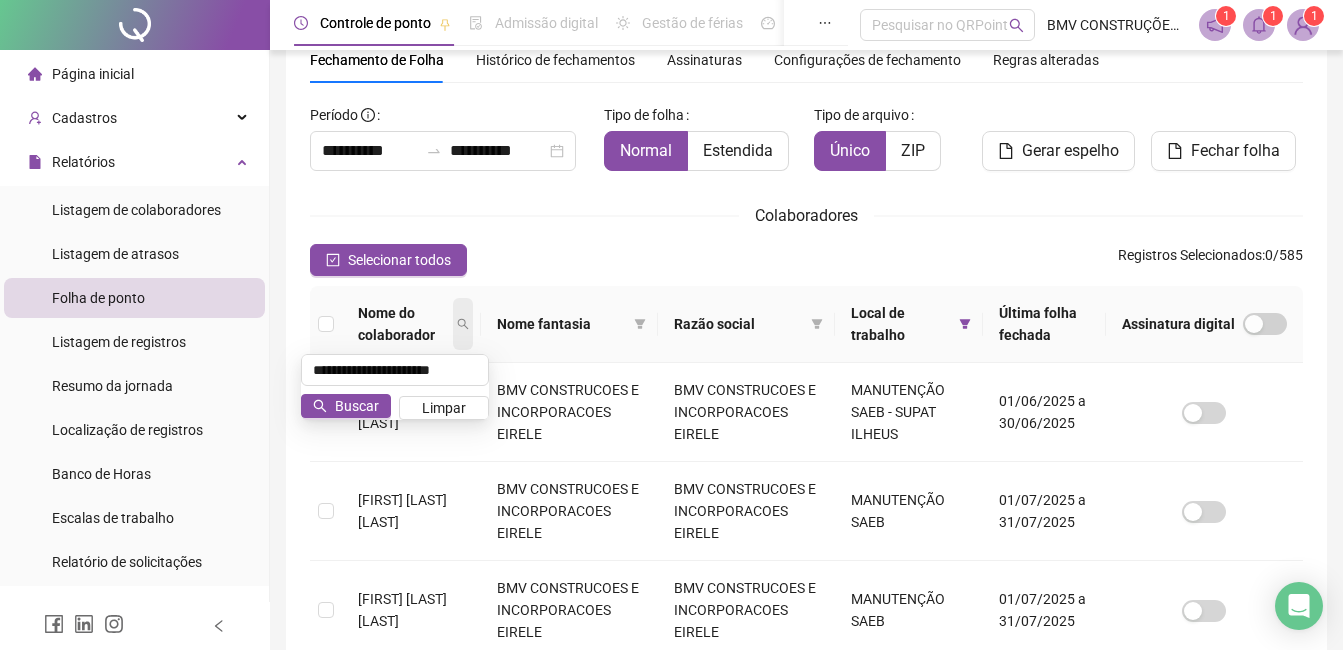scroll, scrollTop: 0, scrollLeft: 17, axis: horizontal 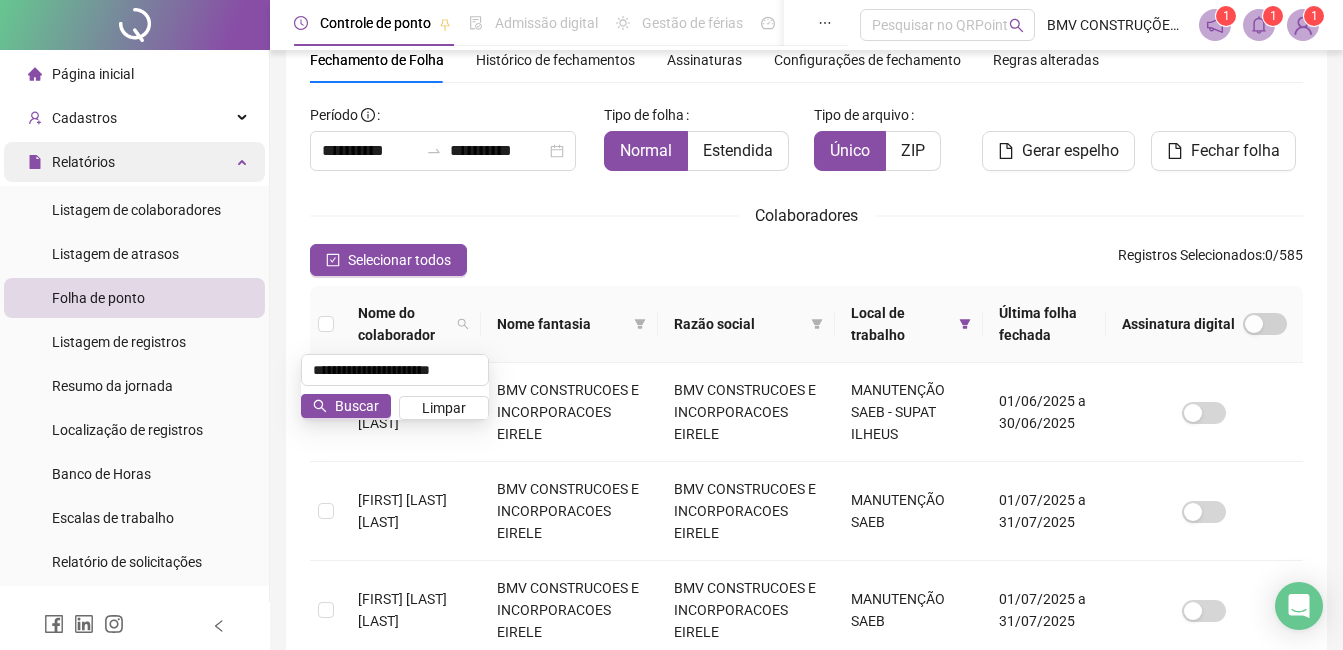 type on "**********" 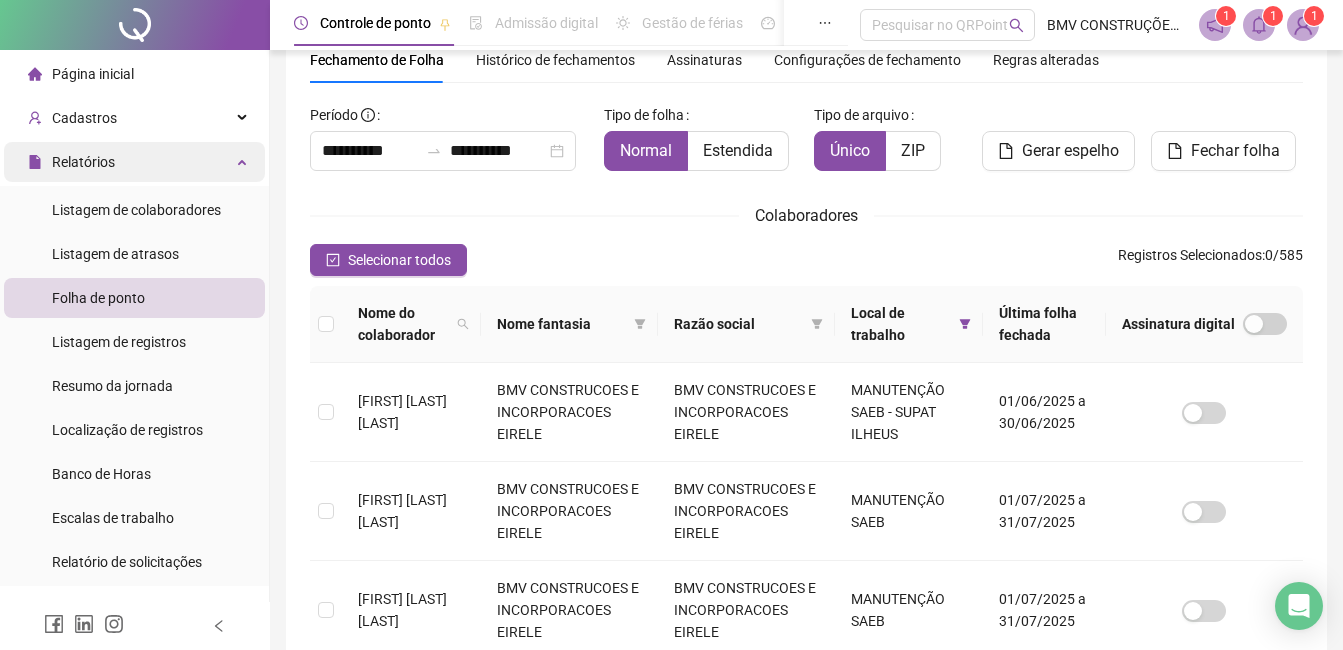 scroll, scrollTop: 0, scrollLeft: 0, axis: both 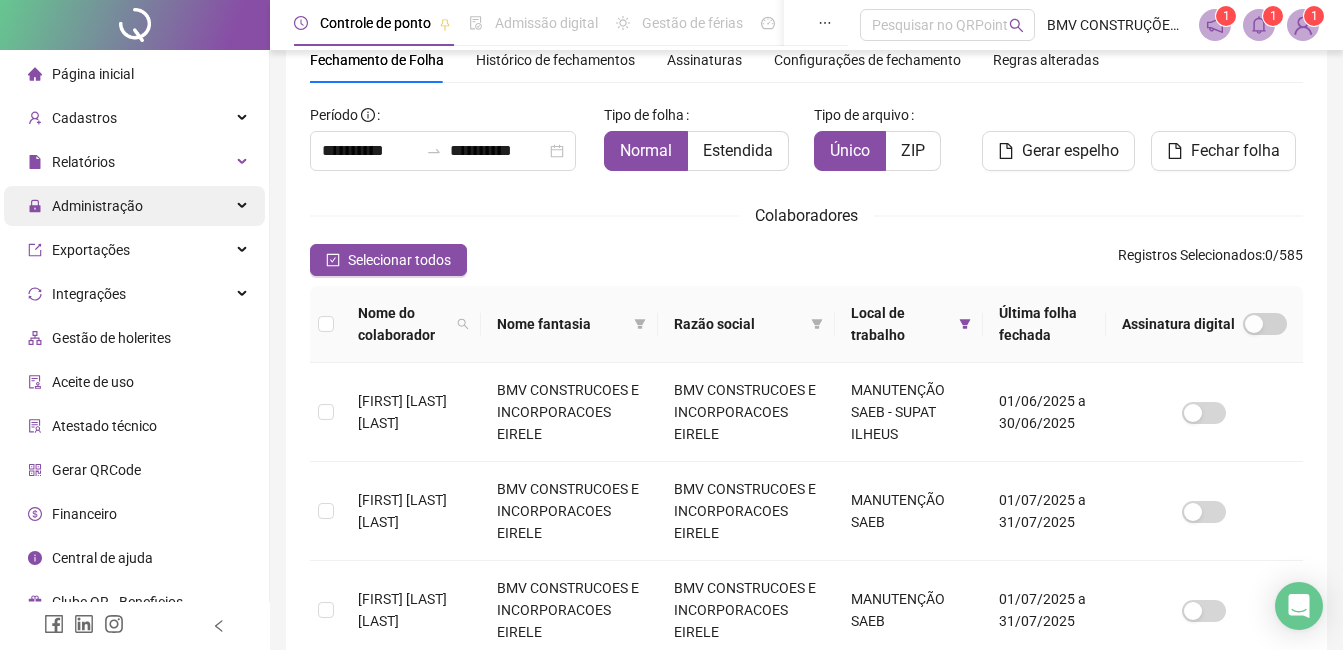 click on "Administração" at bounding box center (134, 206) 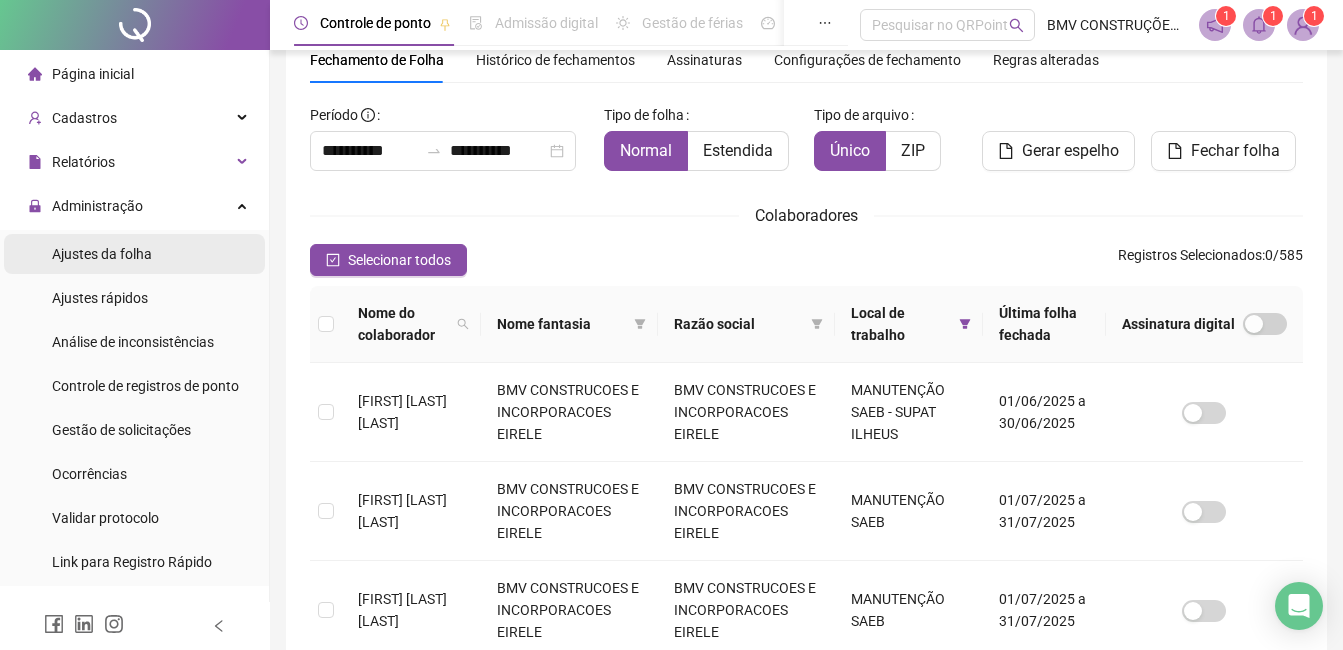 click on "Ajustes da folha" at bounding box center [102, 254] 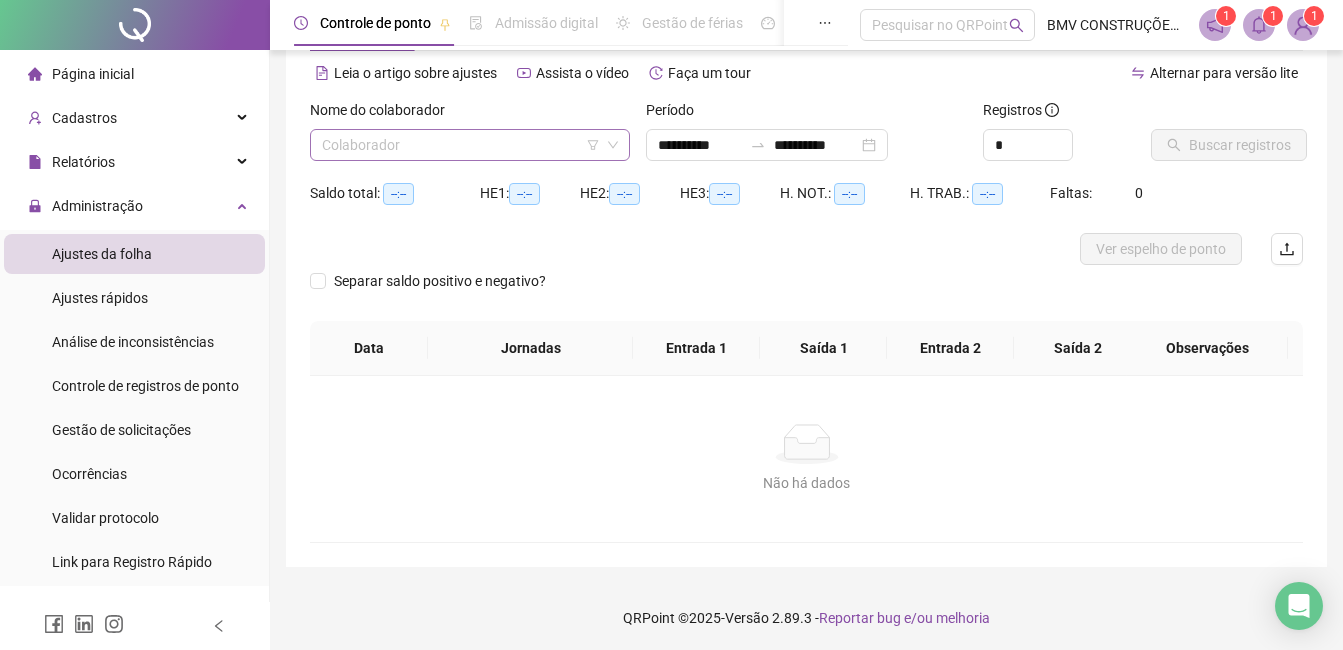 click at bounding box center [461, 145] 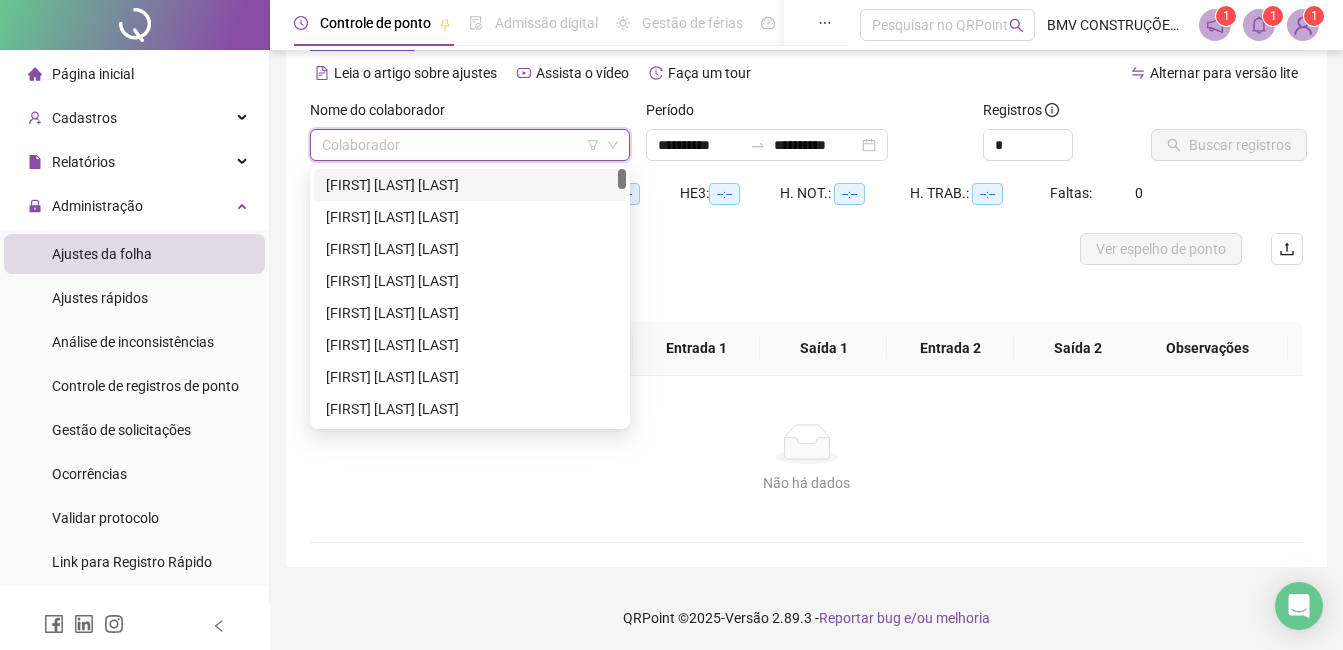 paste on "**********" 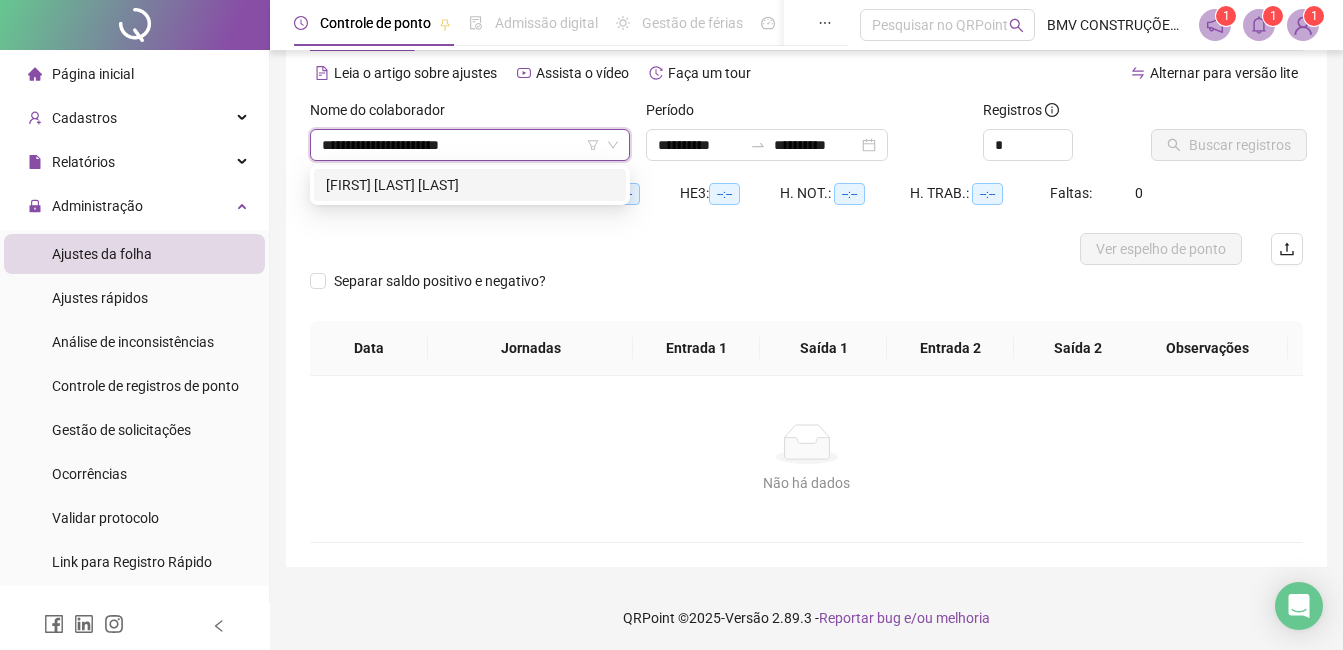 click on "[FIRST] [LAST] [LAST]" at bounding box center [470, 185] 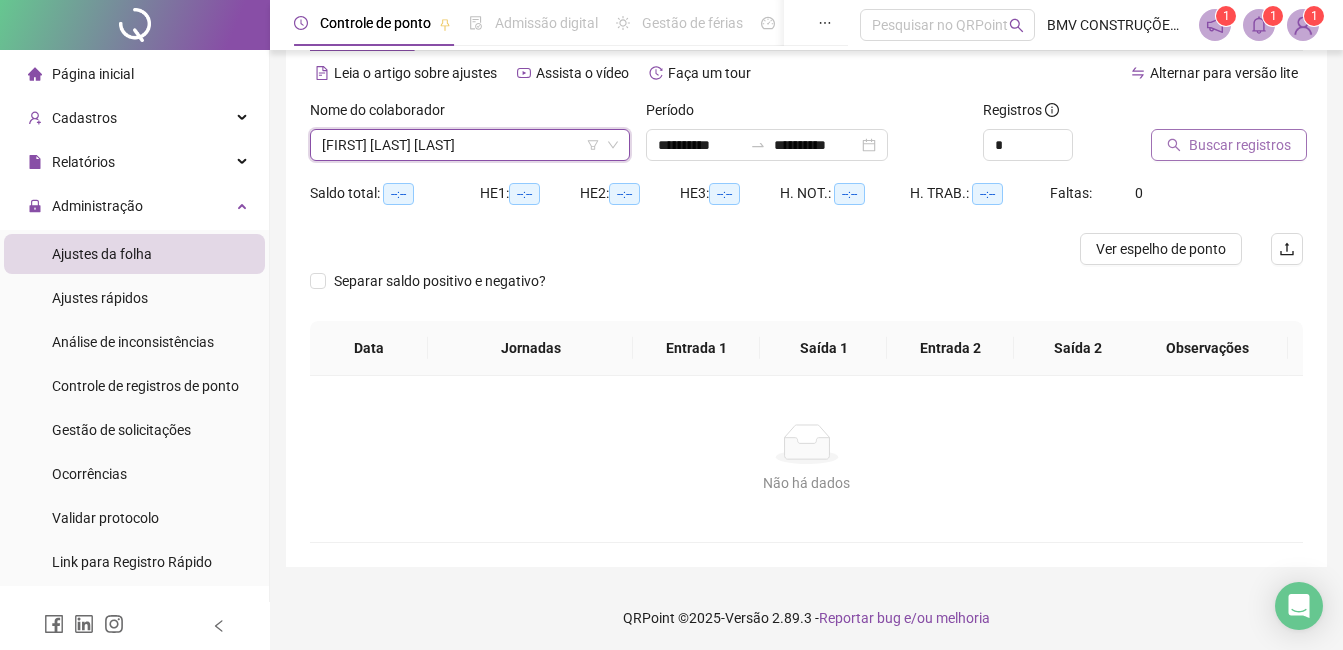 click on "Buscar registros" at bounding box center [1240, 145] 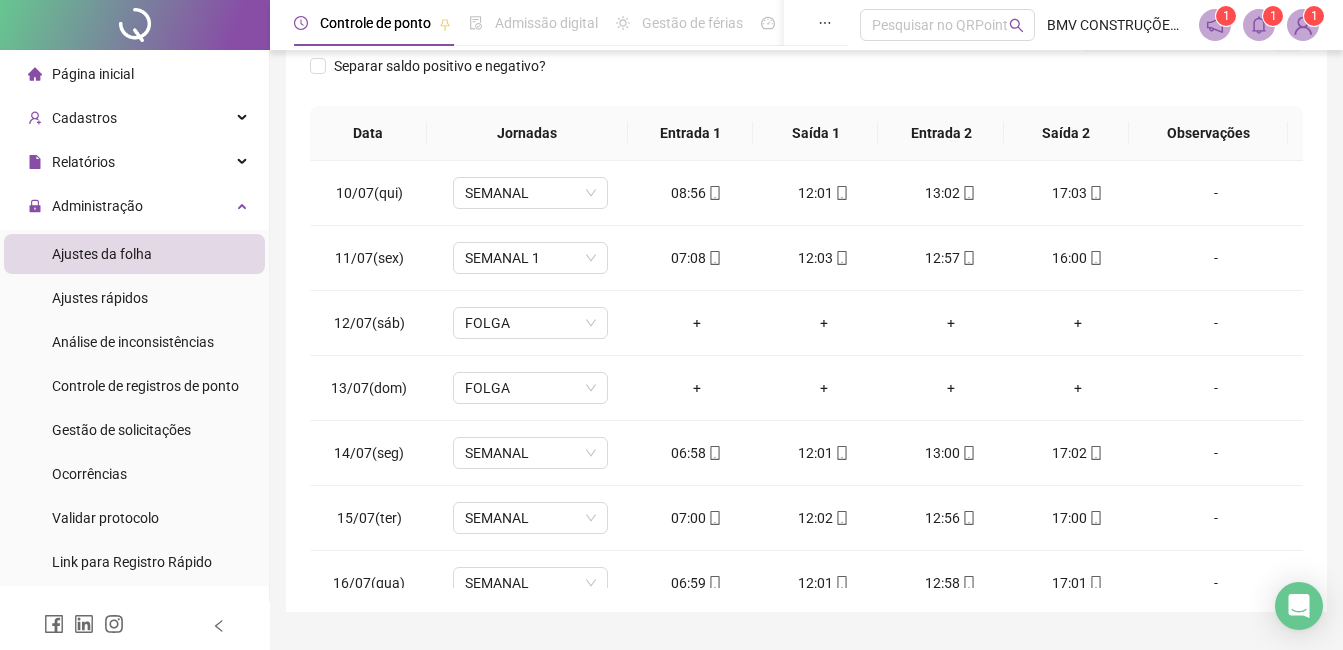 scroll, scrollTop: 348, scrollLeft: 0, axis: vertical 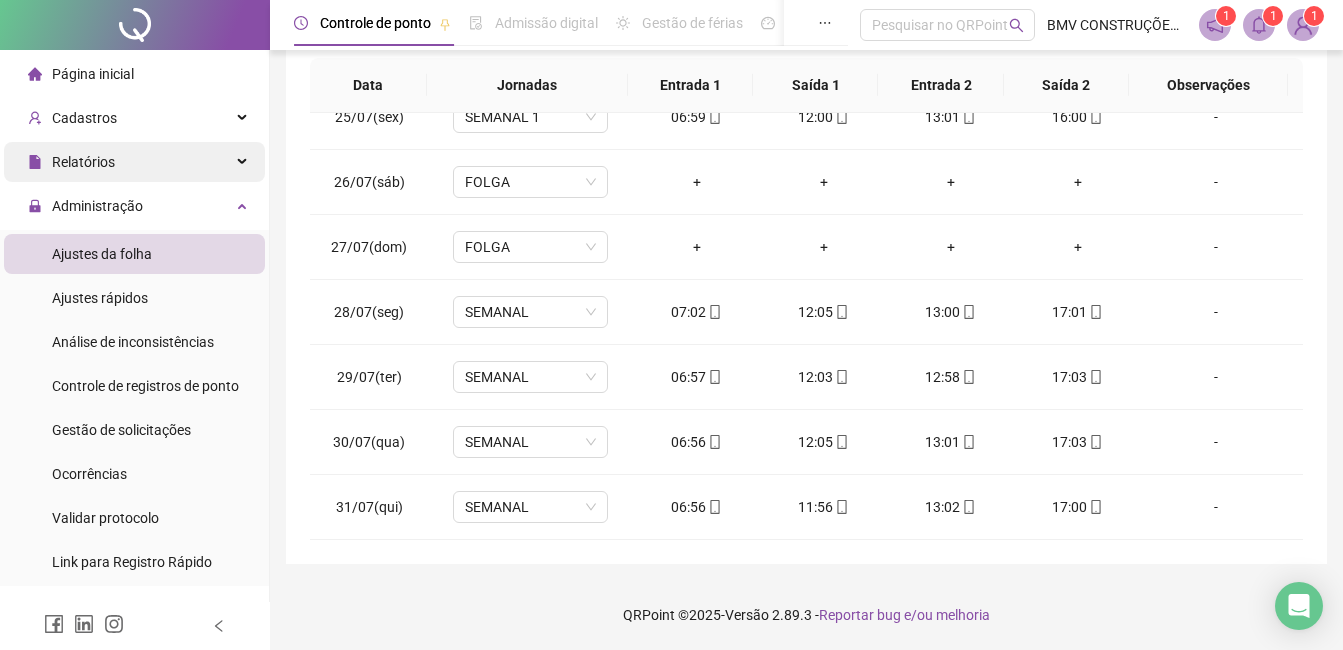 click on "Relatórios" at bounding box center (83, 162) 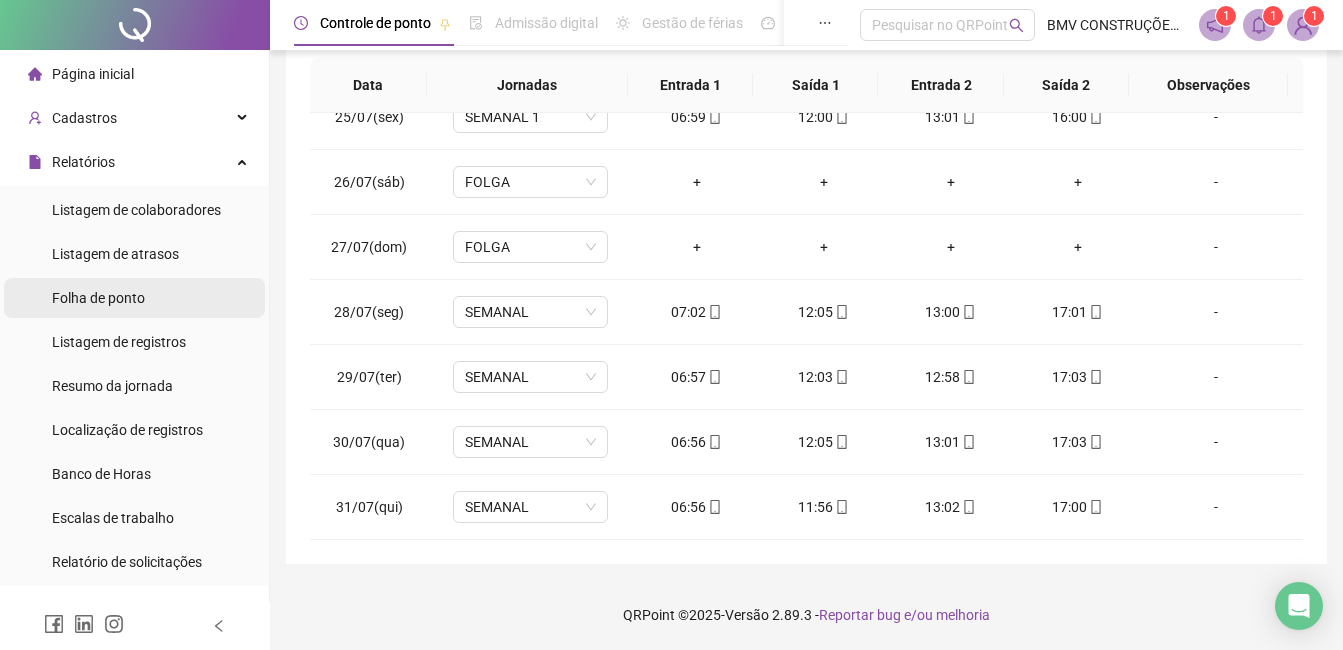 click on "Folha de ponto" at bounding box center (98, 298) 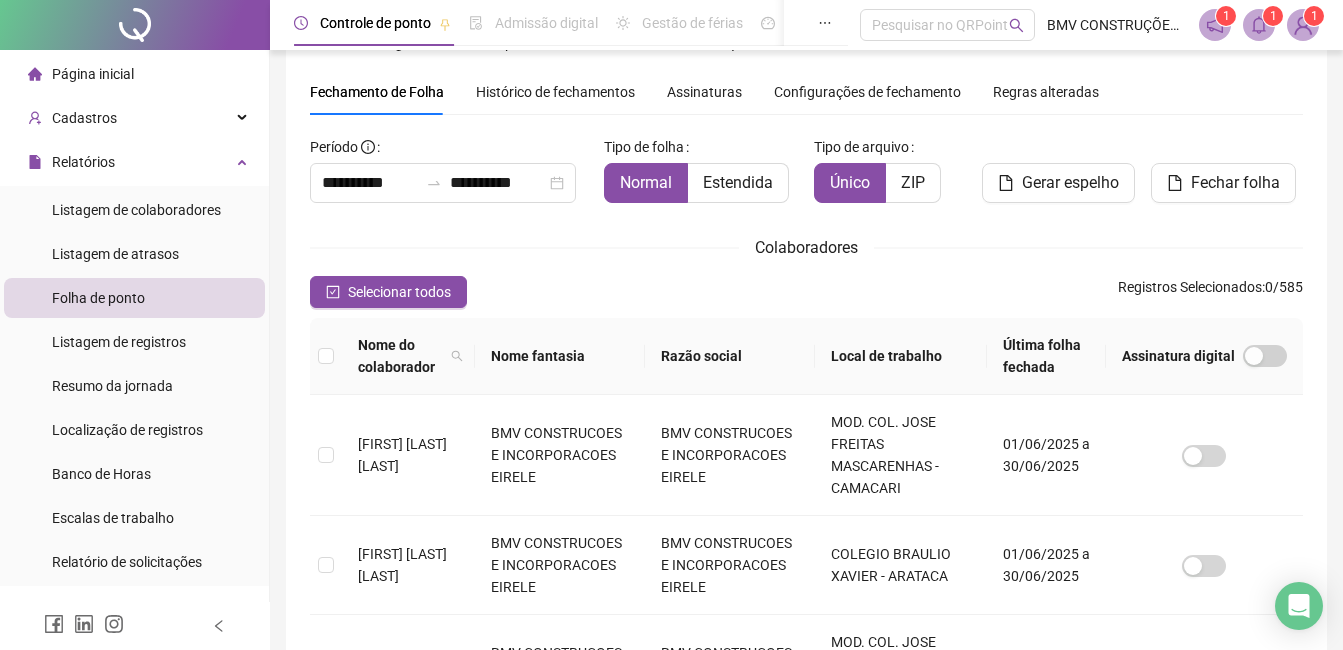scroll, scrollTop: 85, scrollLeft: 0, axis: vertical 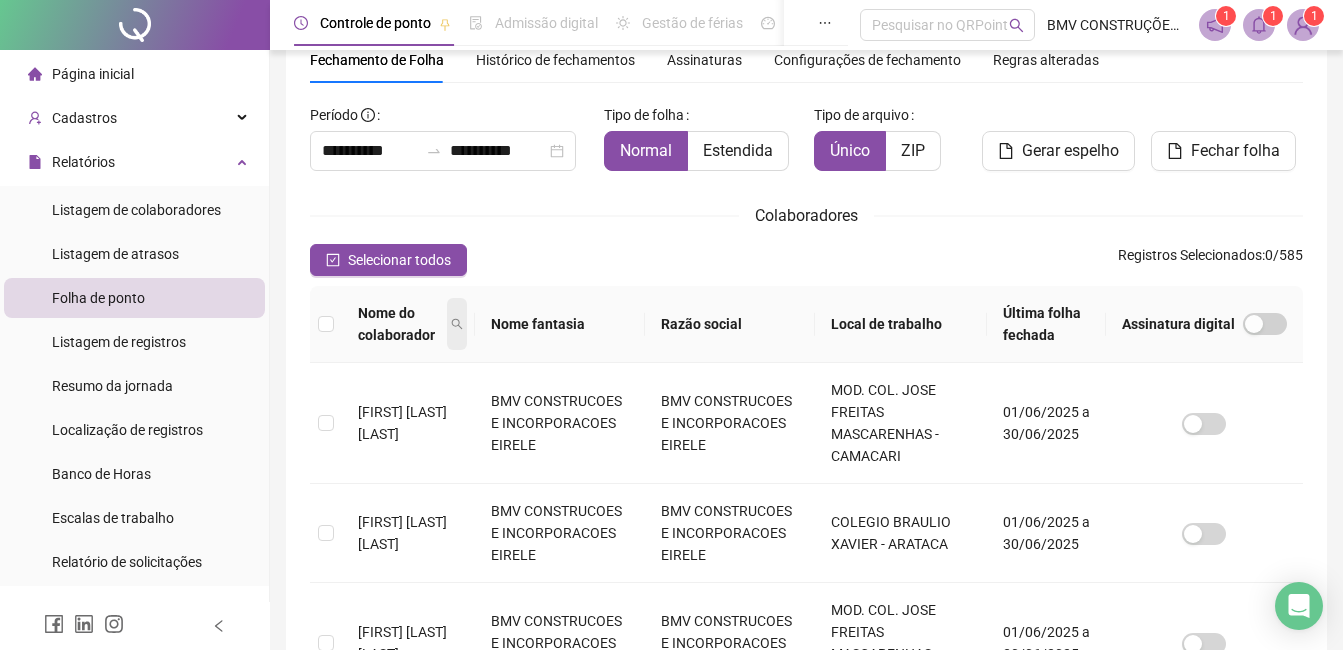 click 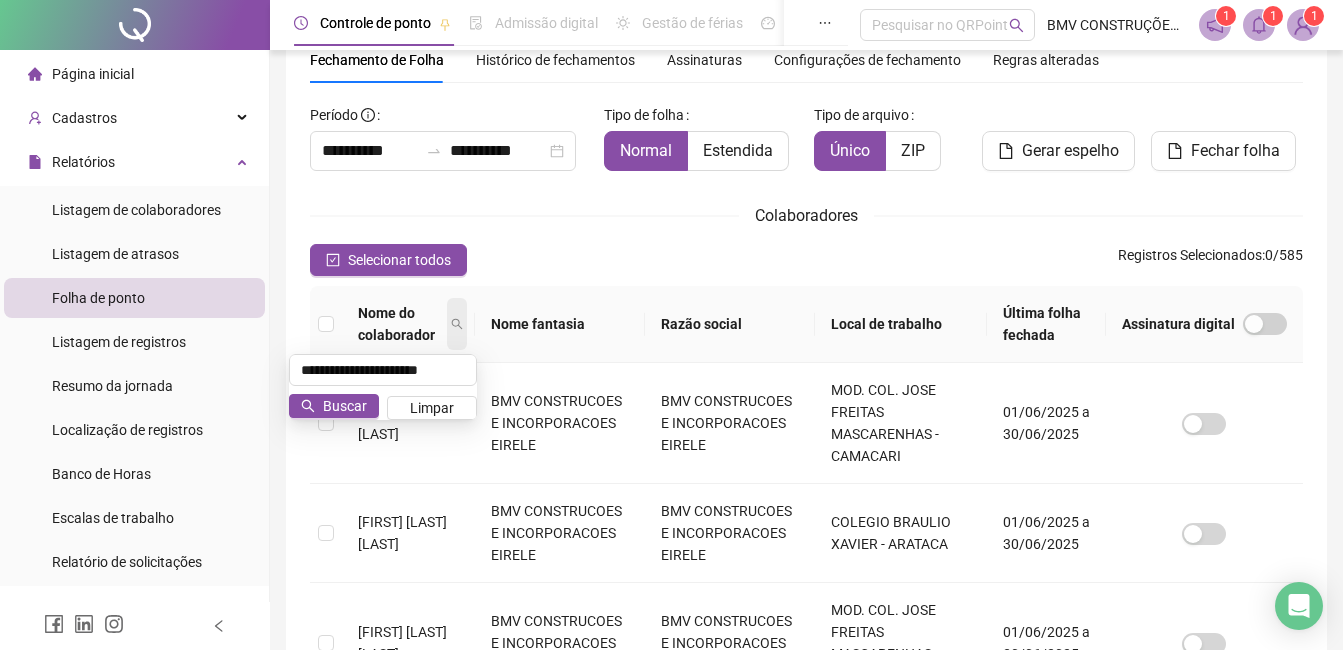 scroll, scrollTop: 0, scrollLeft: 17, axis: horizontal 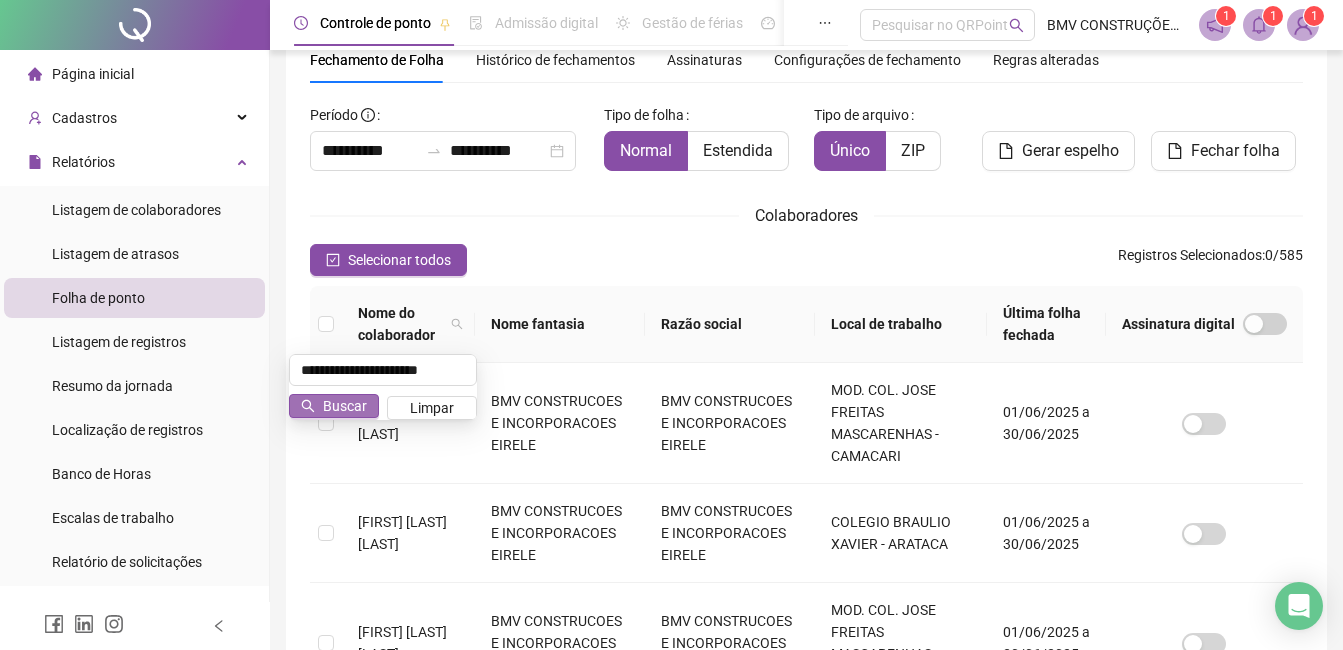 type on "**********" 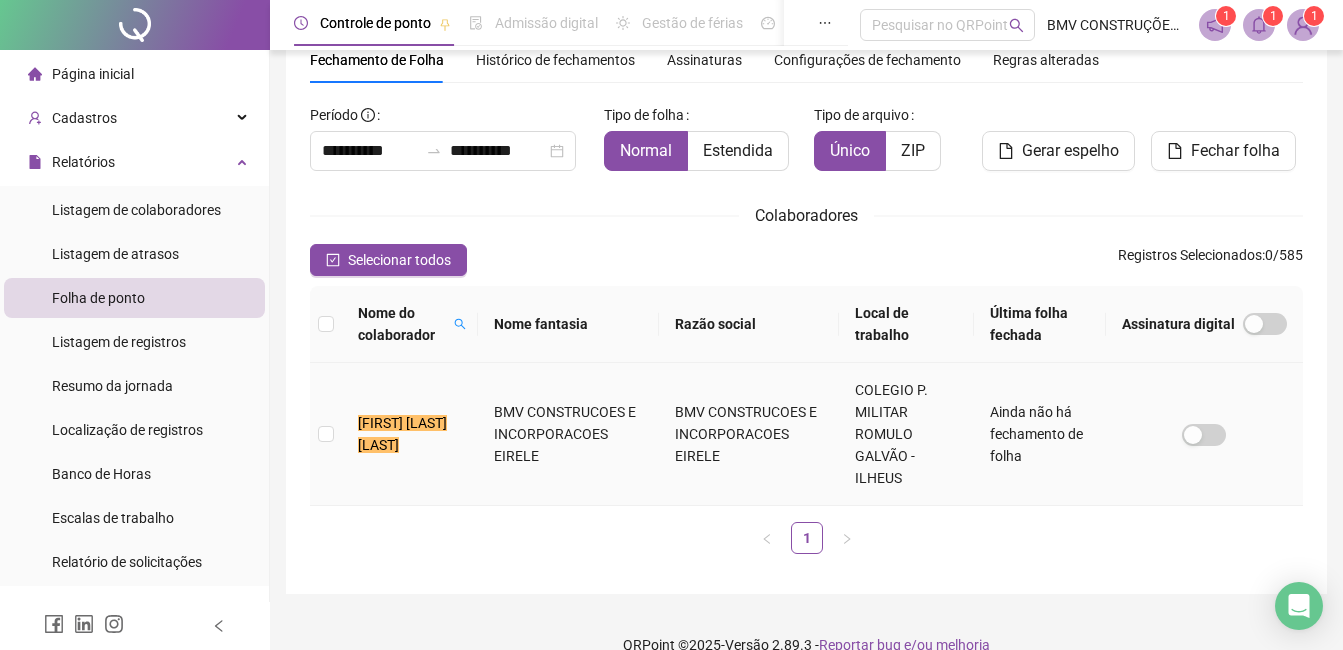 click on "[FIRST] [LAST] [LAST]" at bounding box center [402, 434] 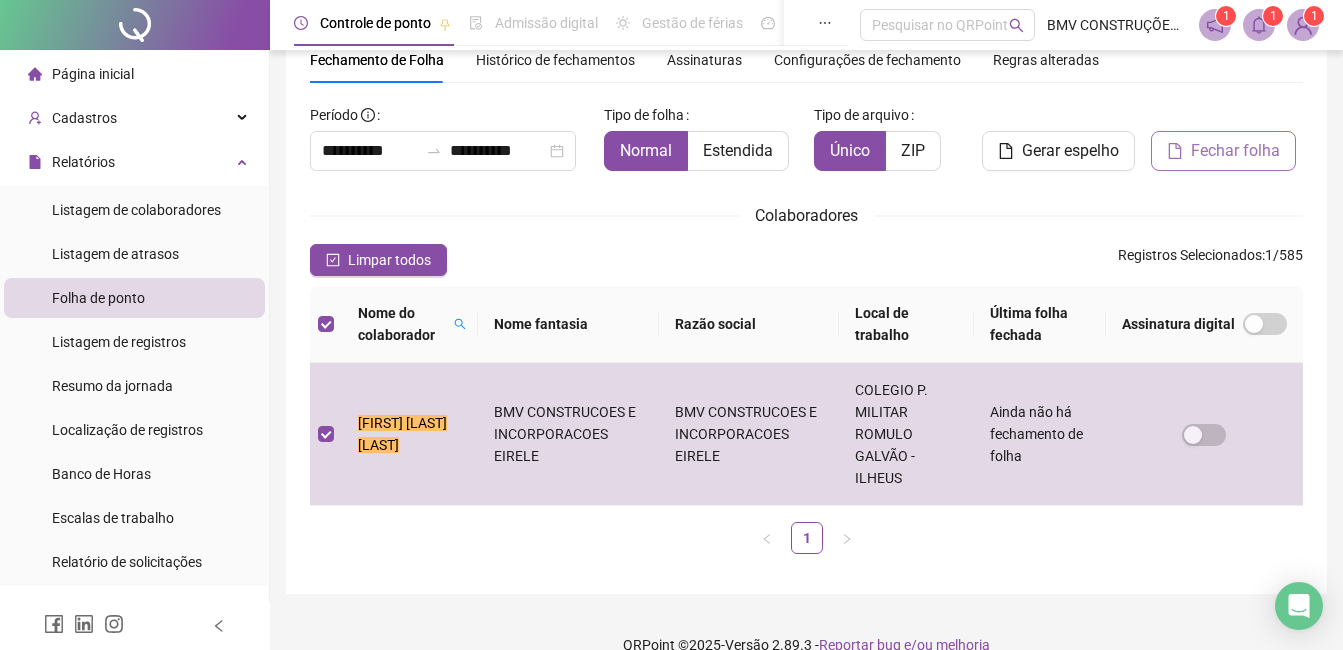 click on "Fechar folha" at bounding box center (1235, 151) 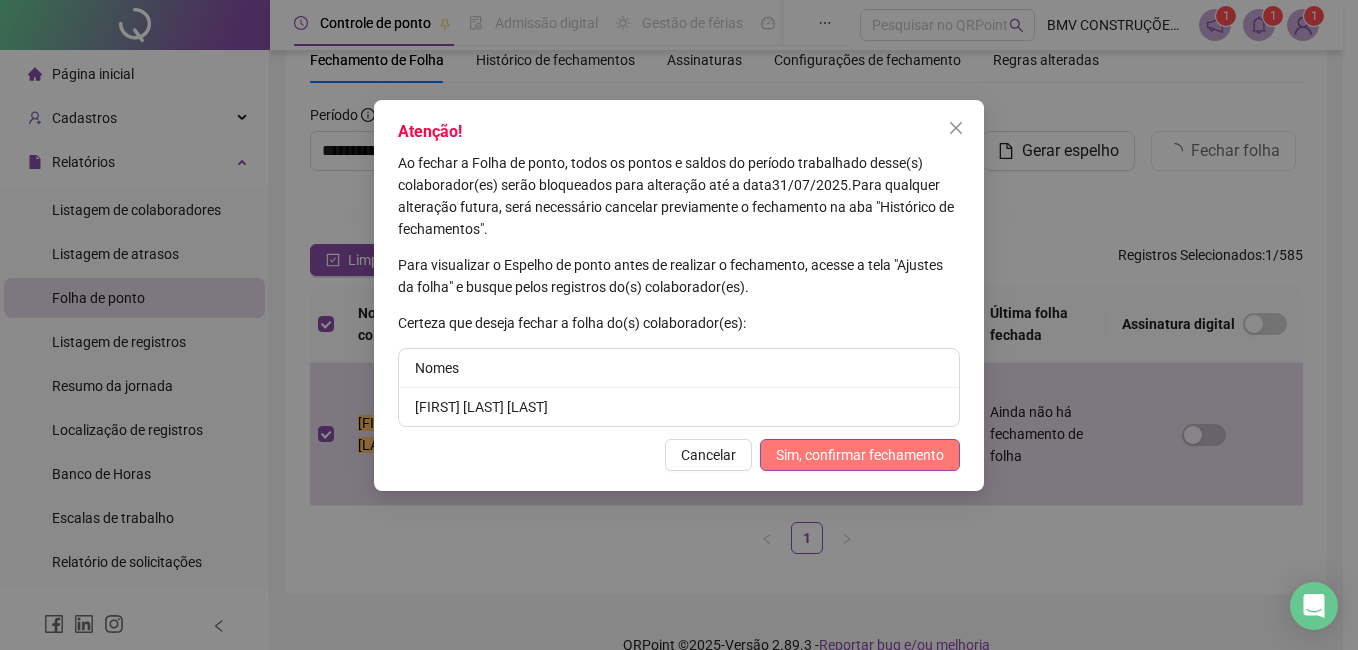 click on "Sim, confirmar fechamento" at bounding box center (860, 455) 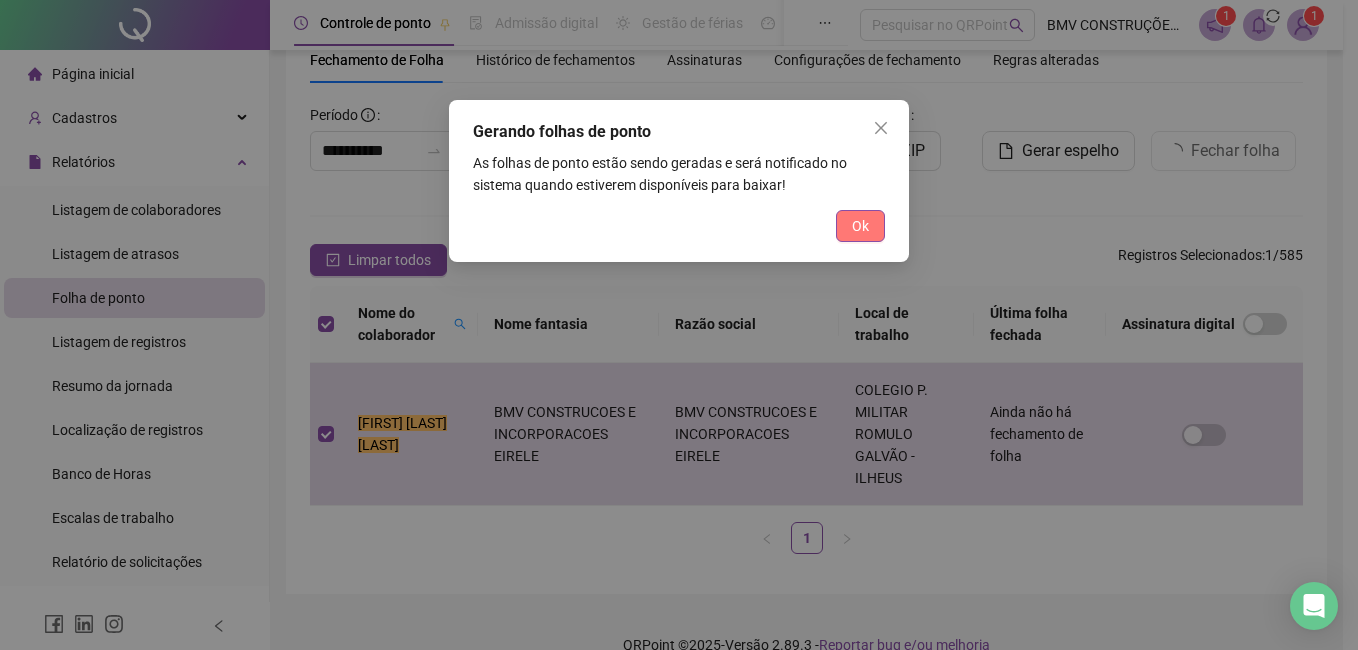 click on "Ok" at bounding box center (860, 226) 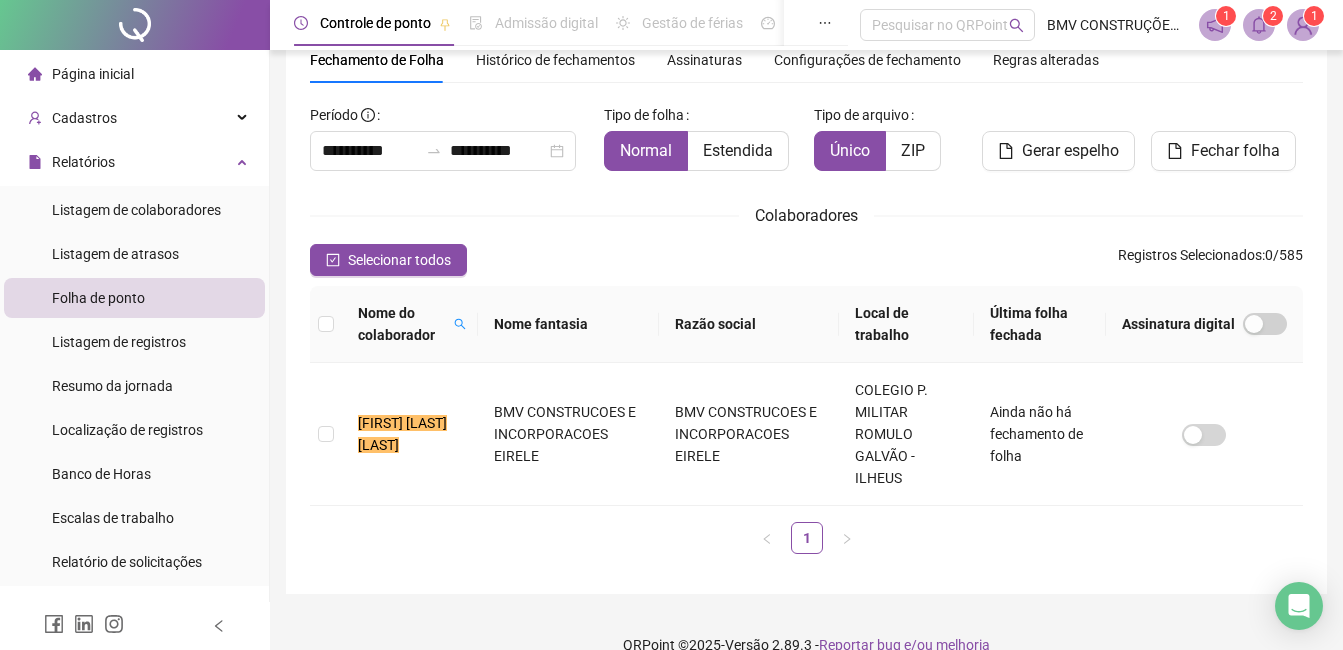 click at bounding box center [1259, 25] 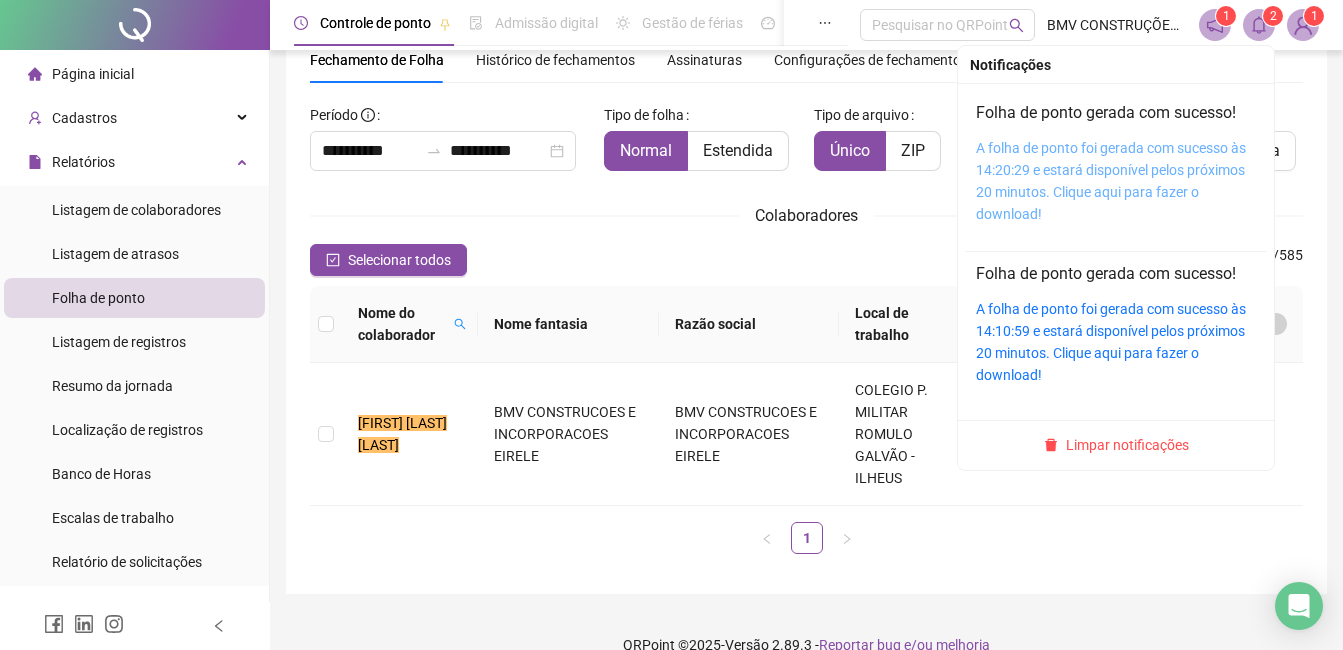click on "A folha de ponto foi gerada com sucesso às 14:20:29 e estará disponível pelos próximos 20 minutos.
Clique aqui para fazer o download!" at bounding box center [1111, 181] 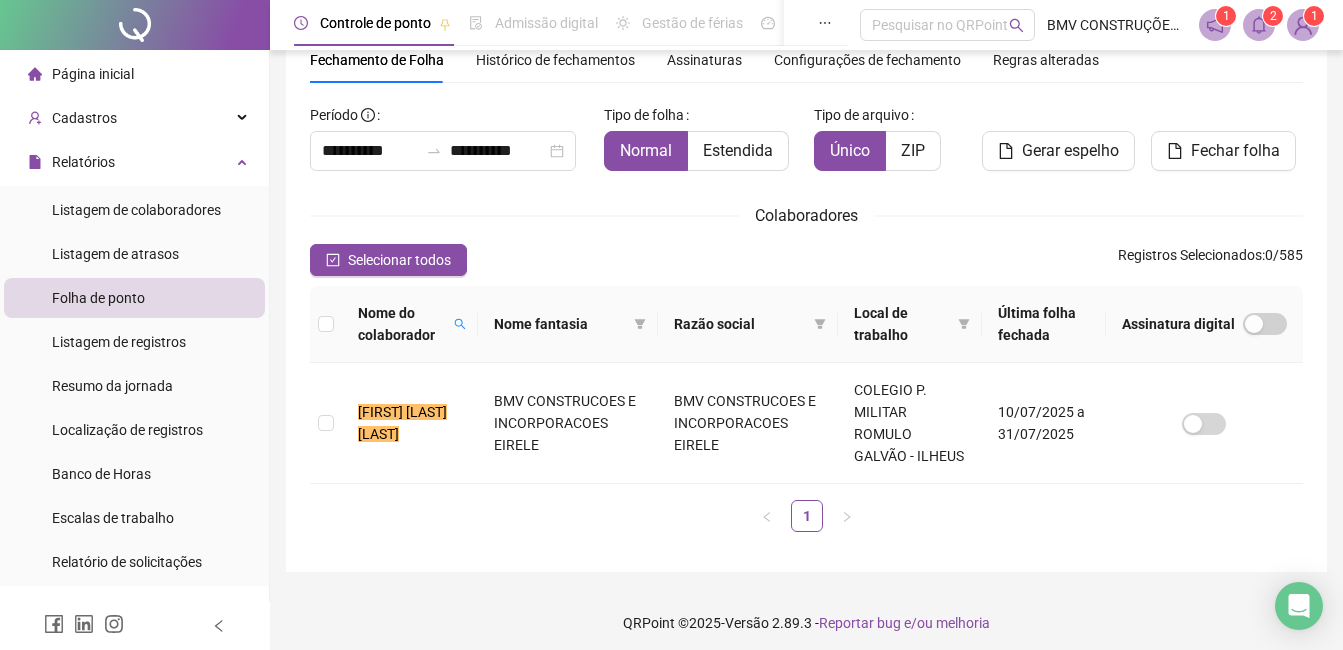 scroll, scrollTop: 71, scrollLeft: 0, axis: vertical 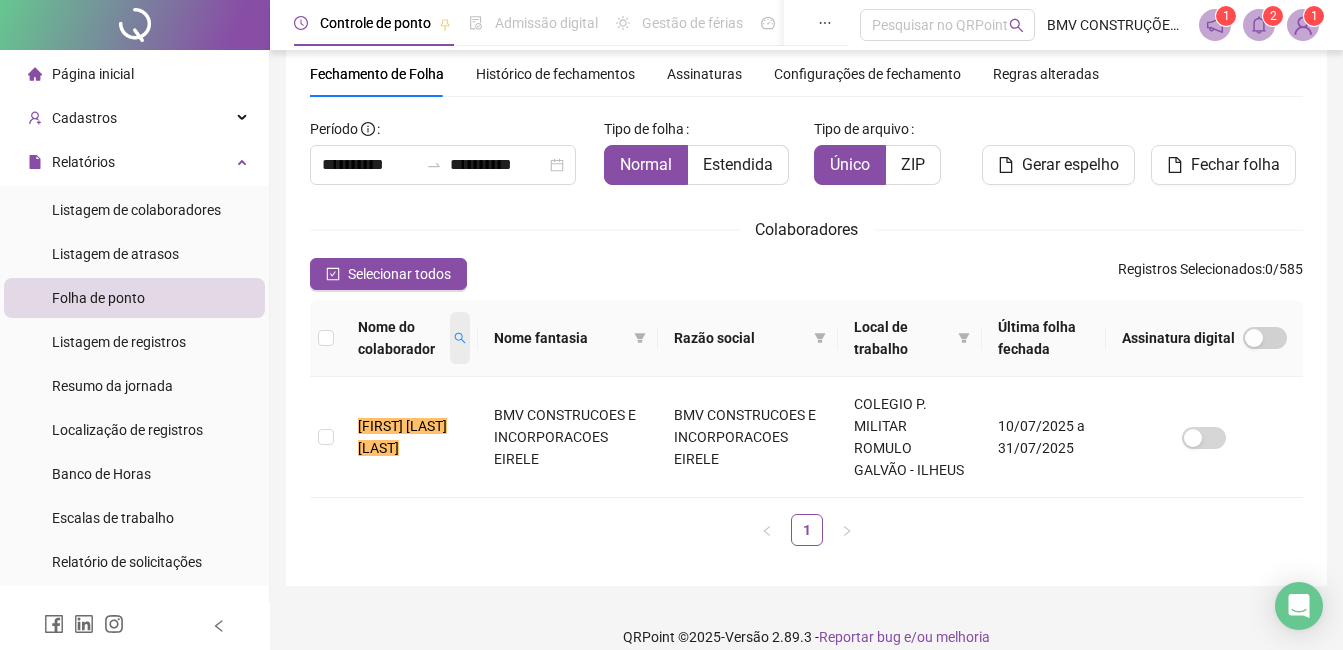 click 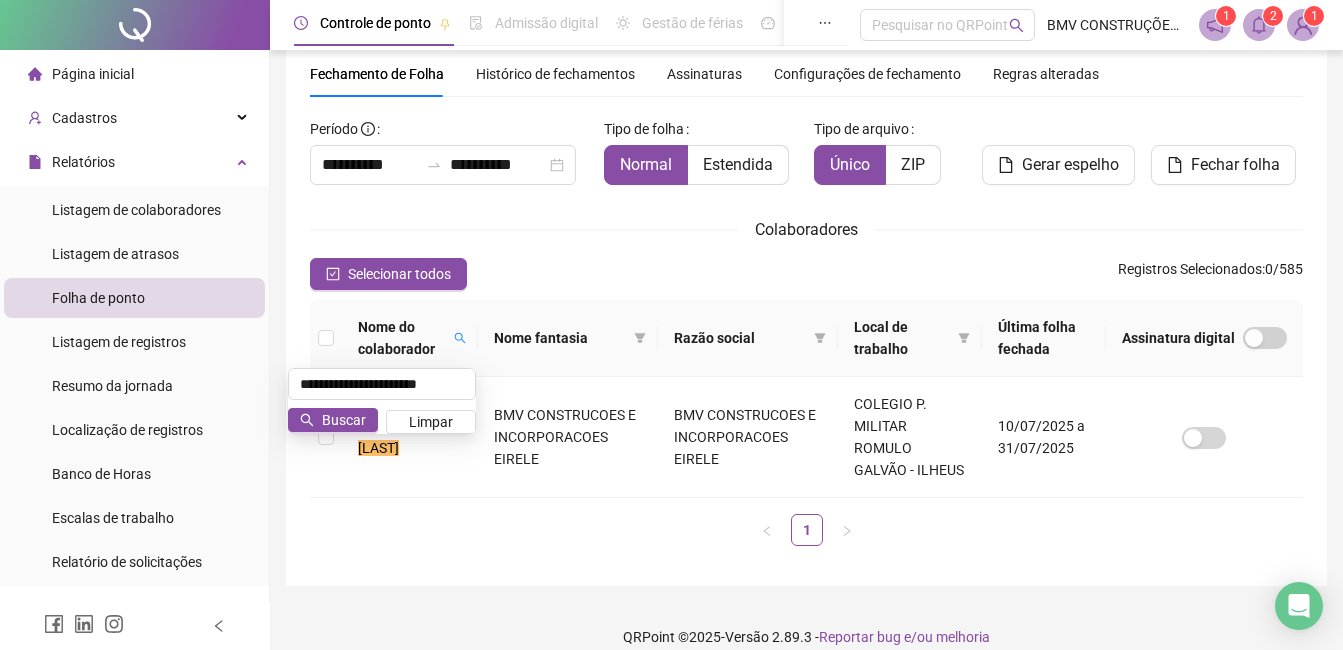 click on "1" at bounding box center (806, 530) 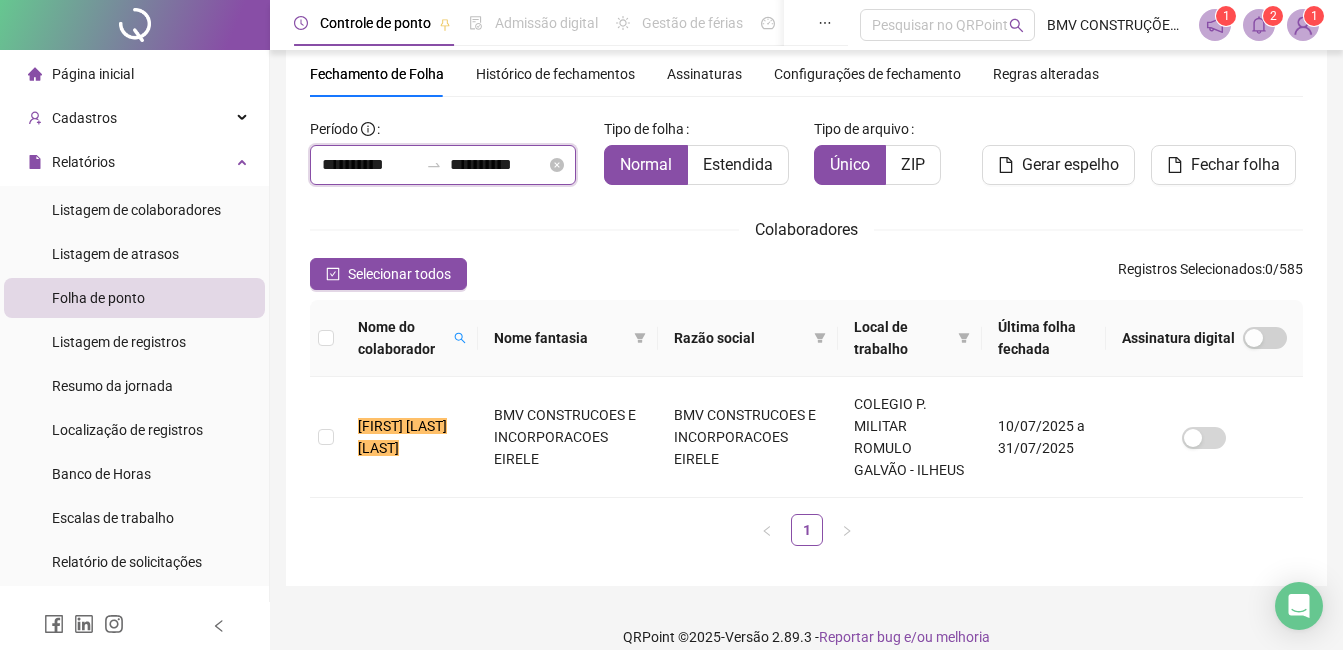 click on "**********" at bounding box center [498, 165] 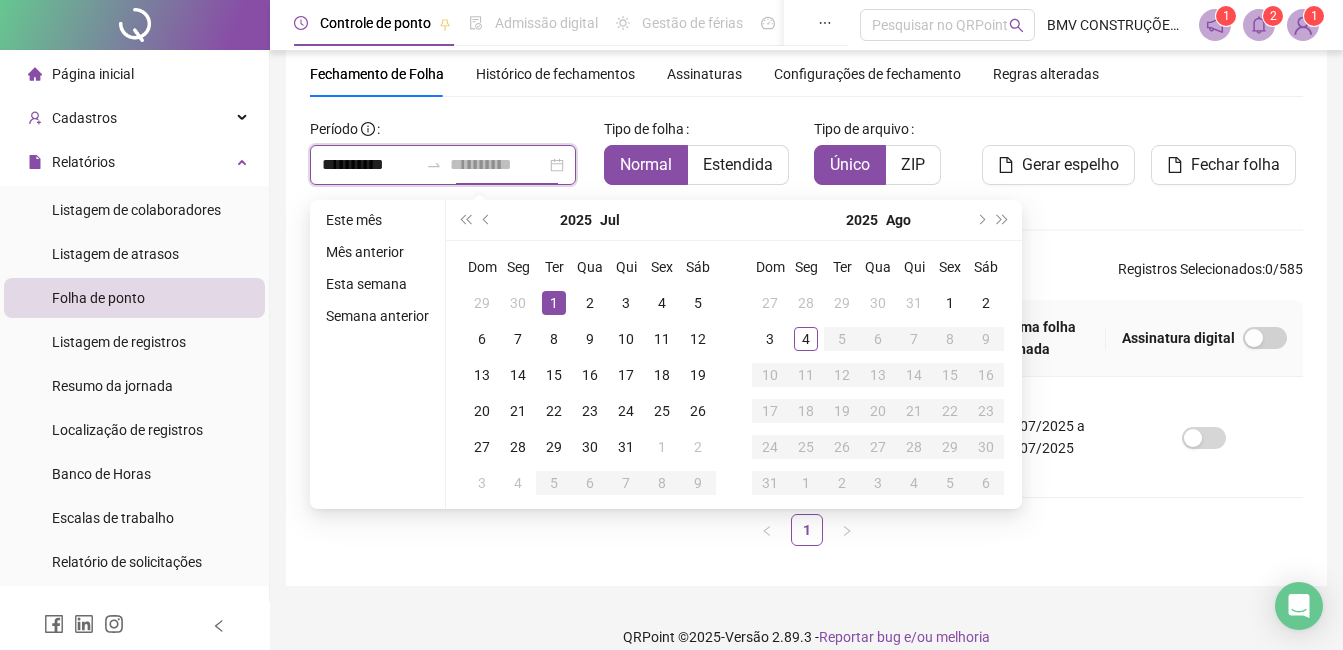 type on "**********" 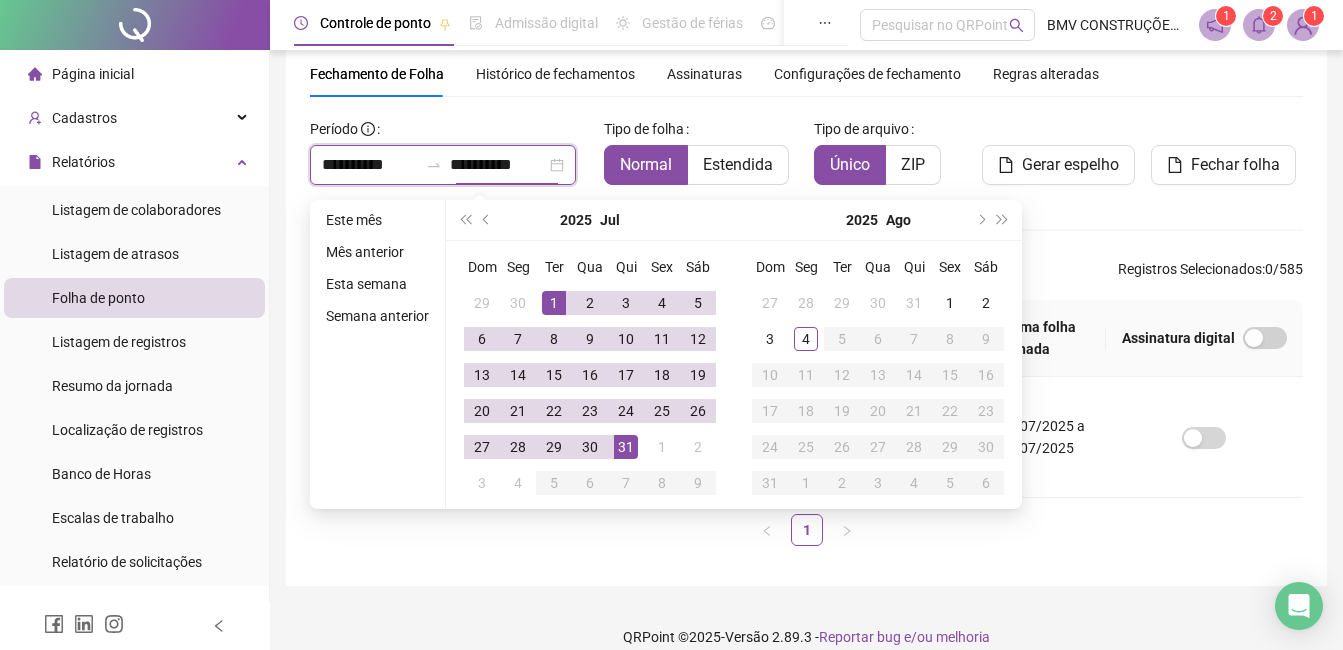 type on "**********" 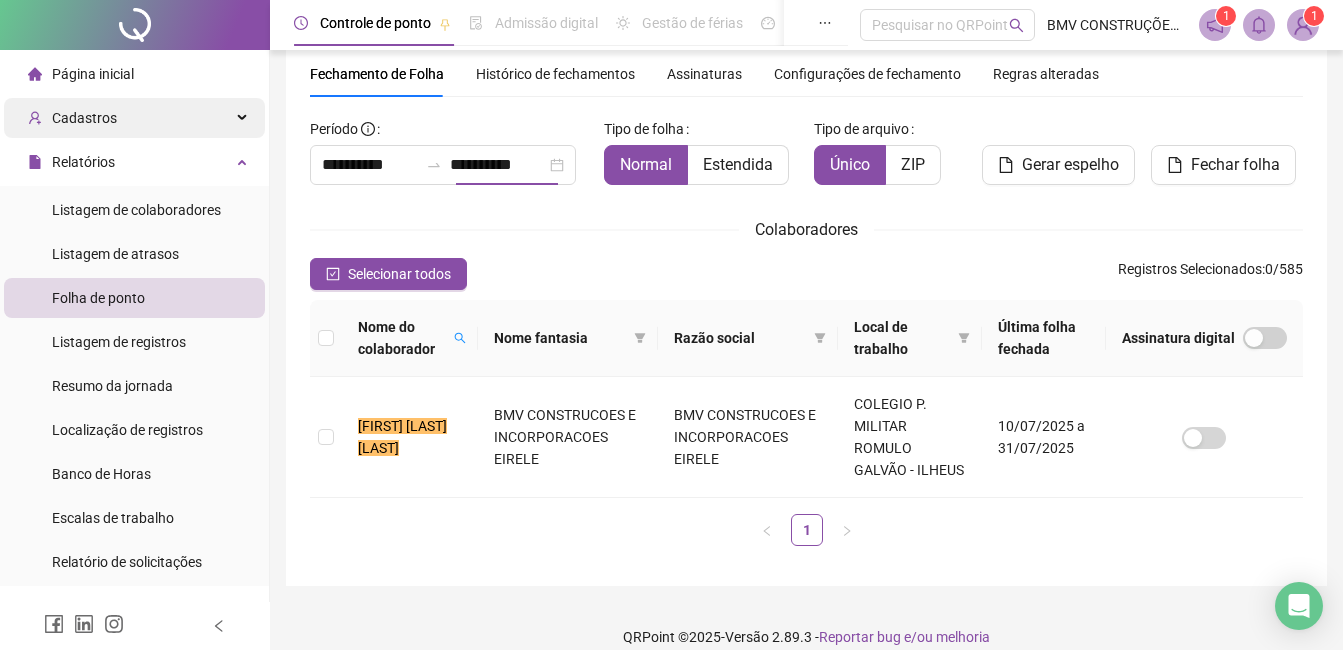 click on "Cadastros" at bounding box center [84, 118] 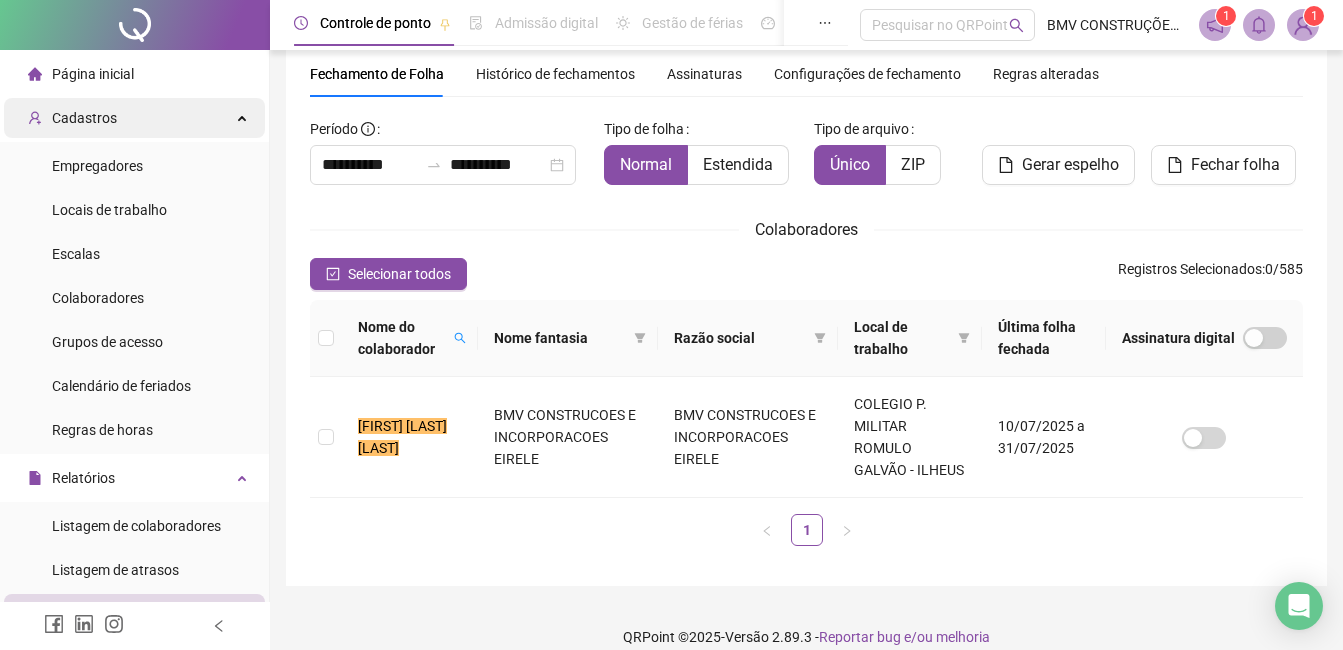 click on "Cadastros" at bounding box center (72, 118) 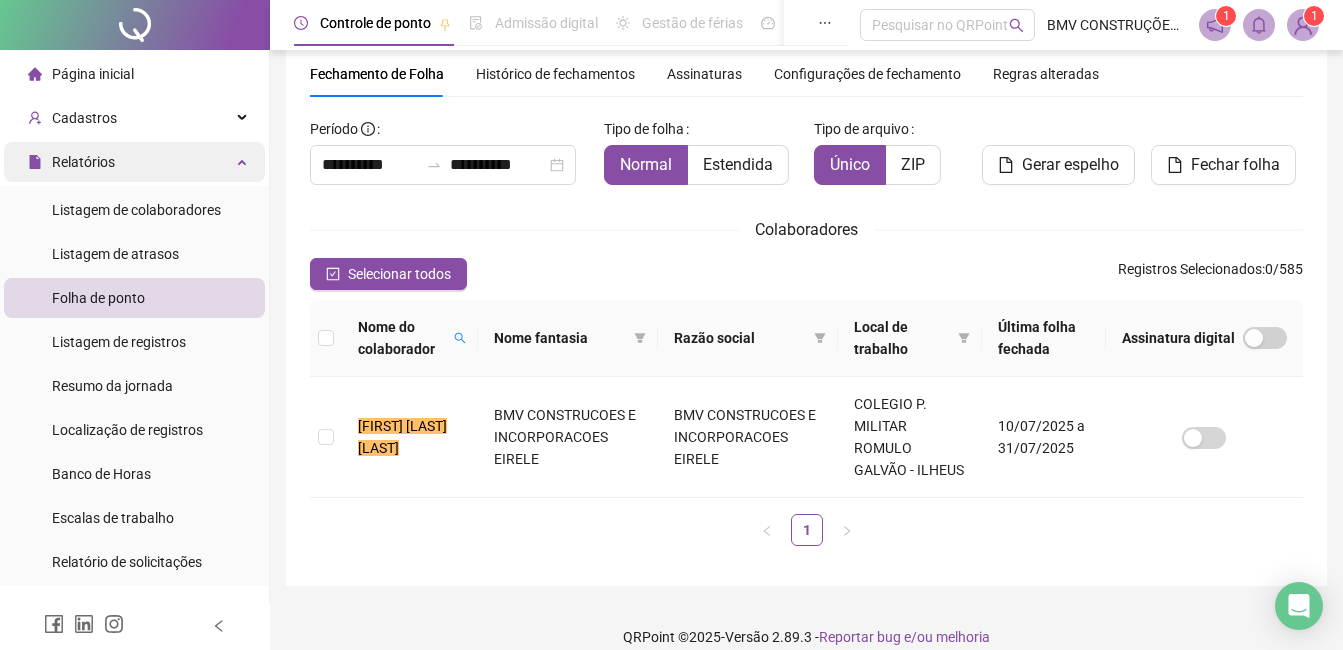 click on "Relatórios" at bounding box center (83, 162) 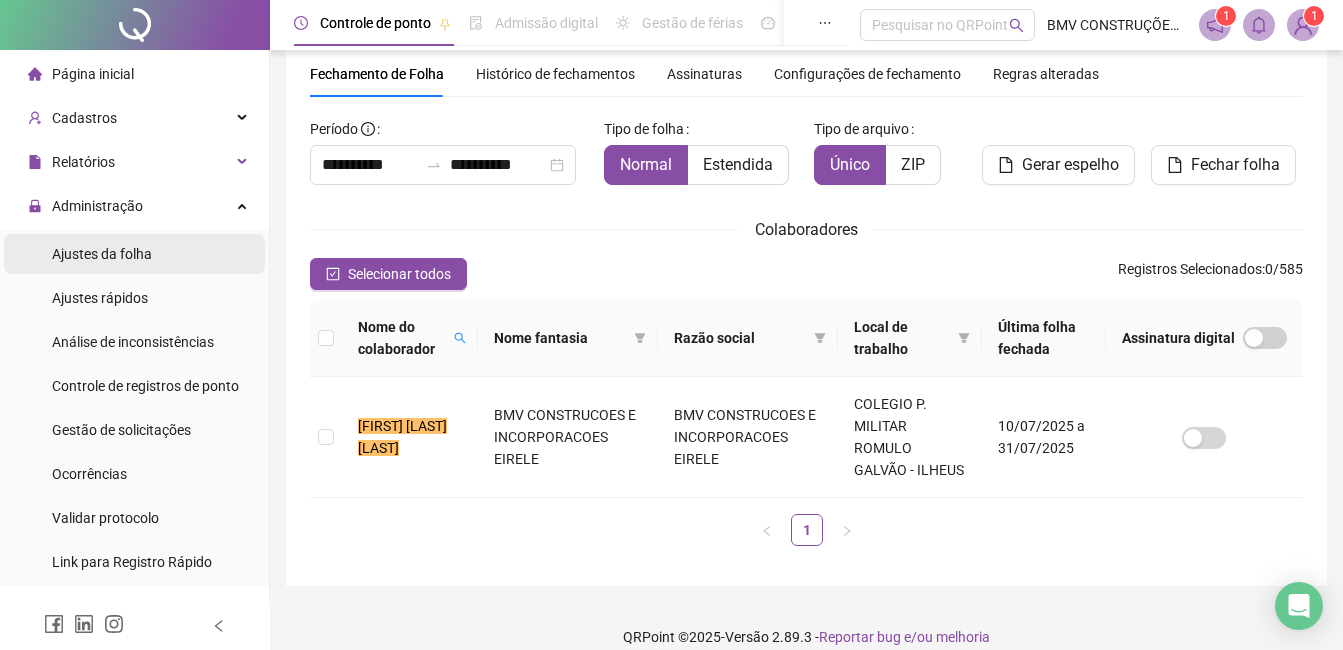 click on "Ajustes da folha" at bounding box center [102, 254] 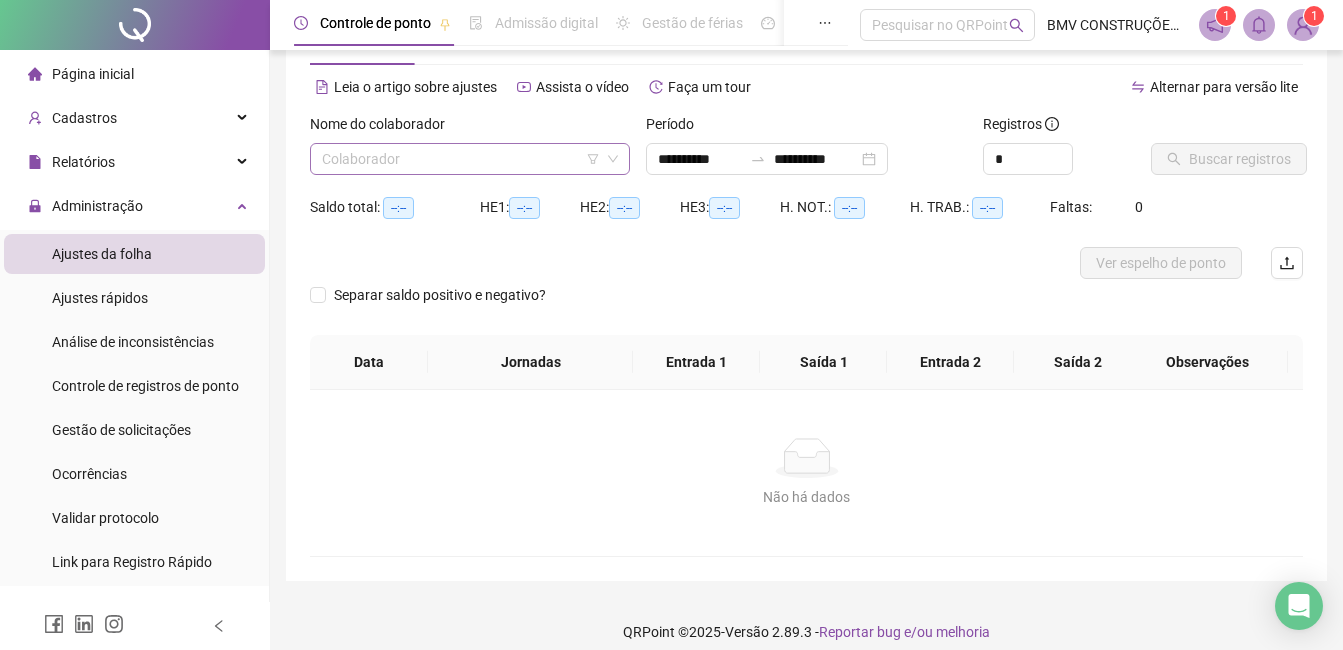 click at bounding box center (461, 159) 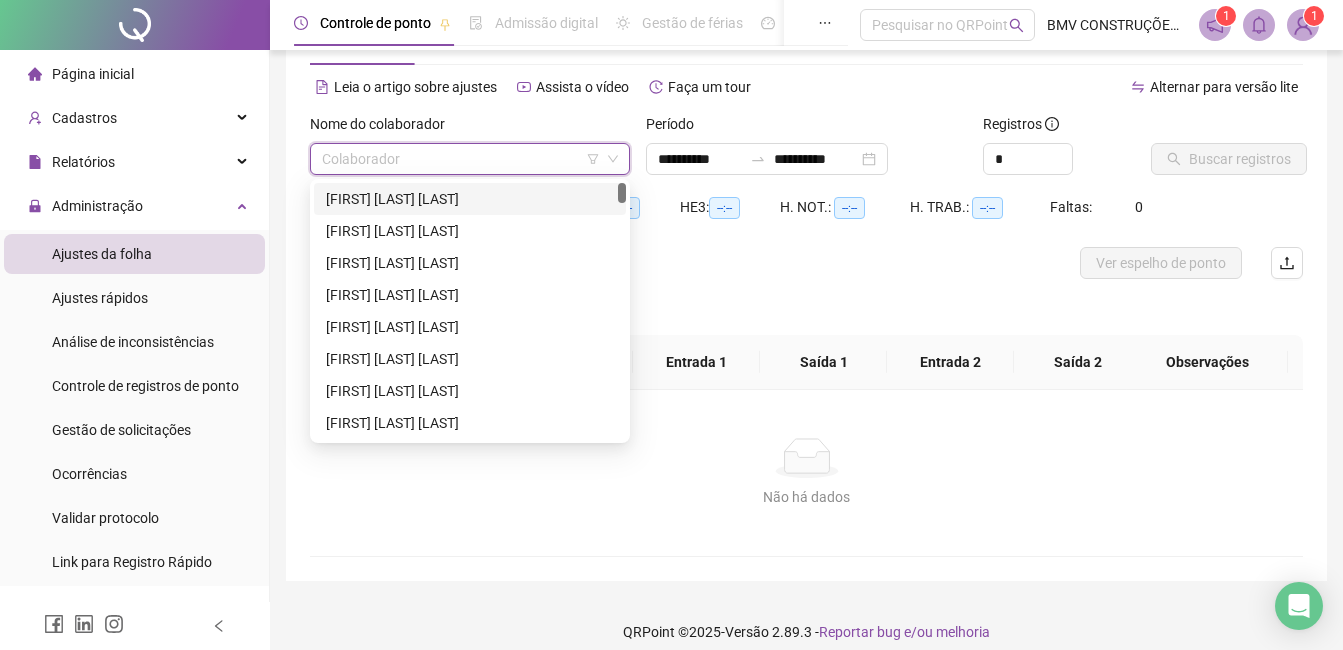 paste on "**********" 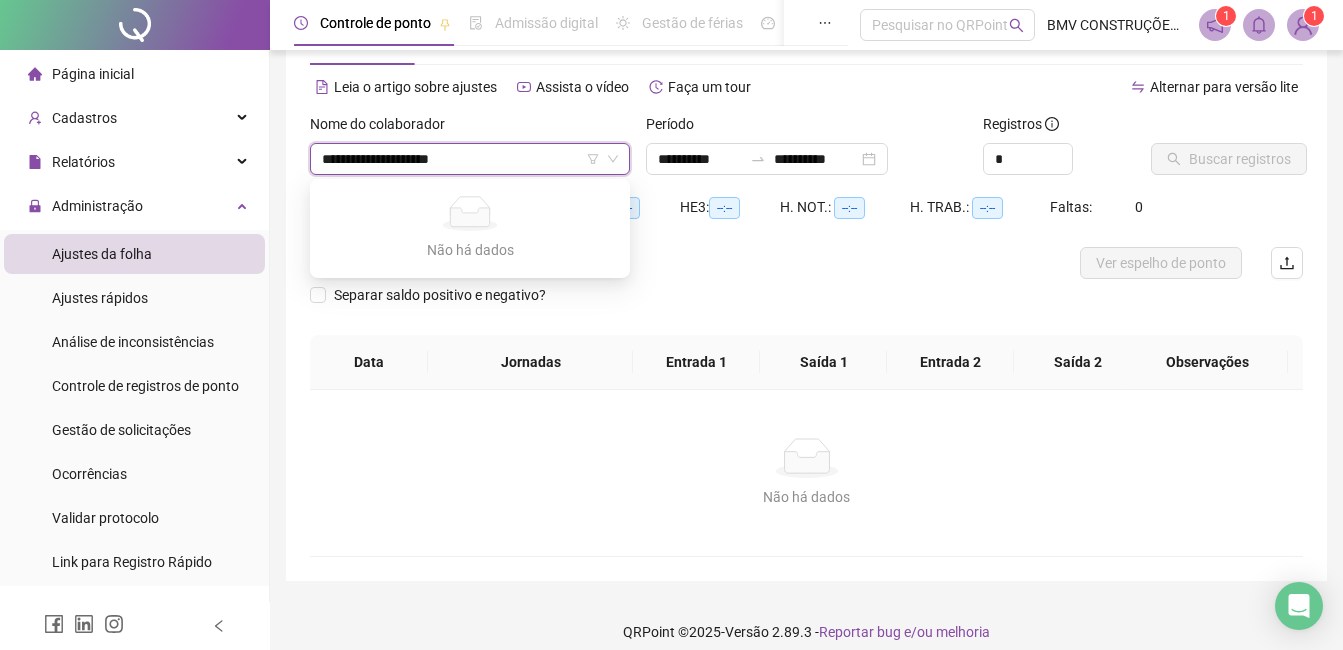 type 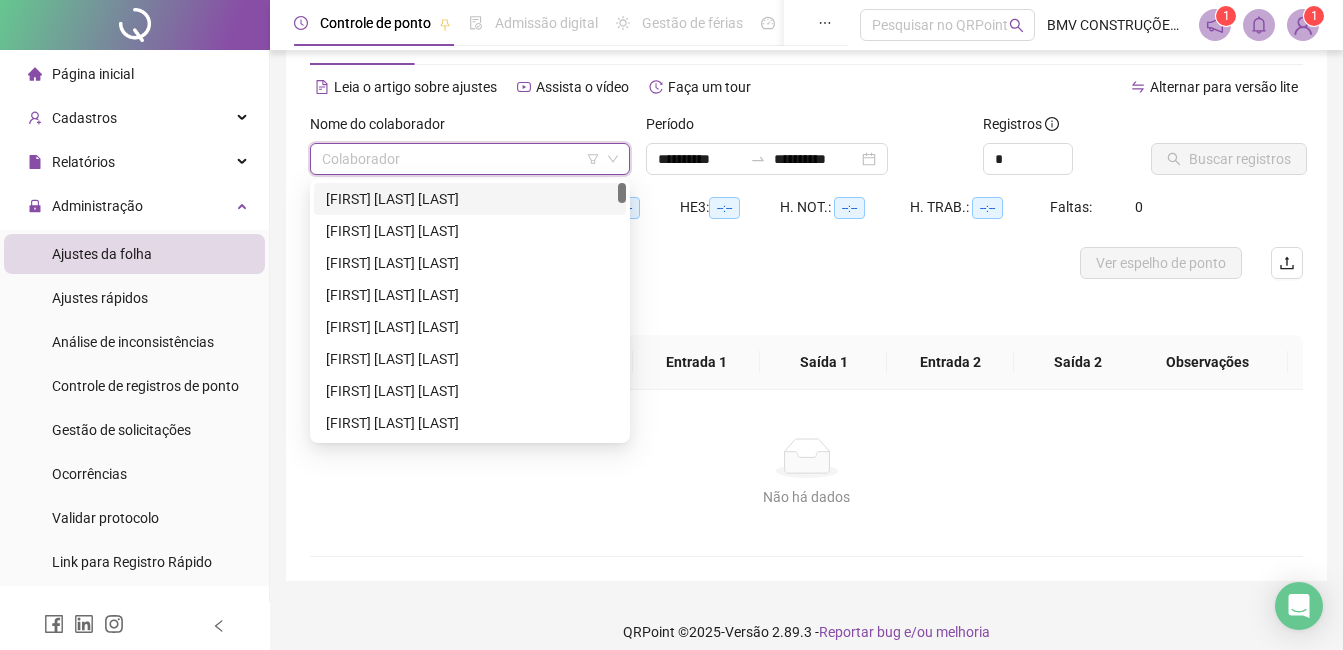 drag, startPoint x: 442, startPoint y: 169, endPoint x: 451, endPoint y: 151, distance: 20.12461 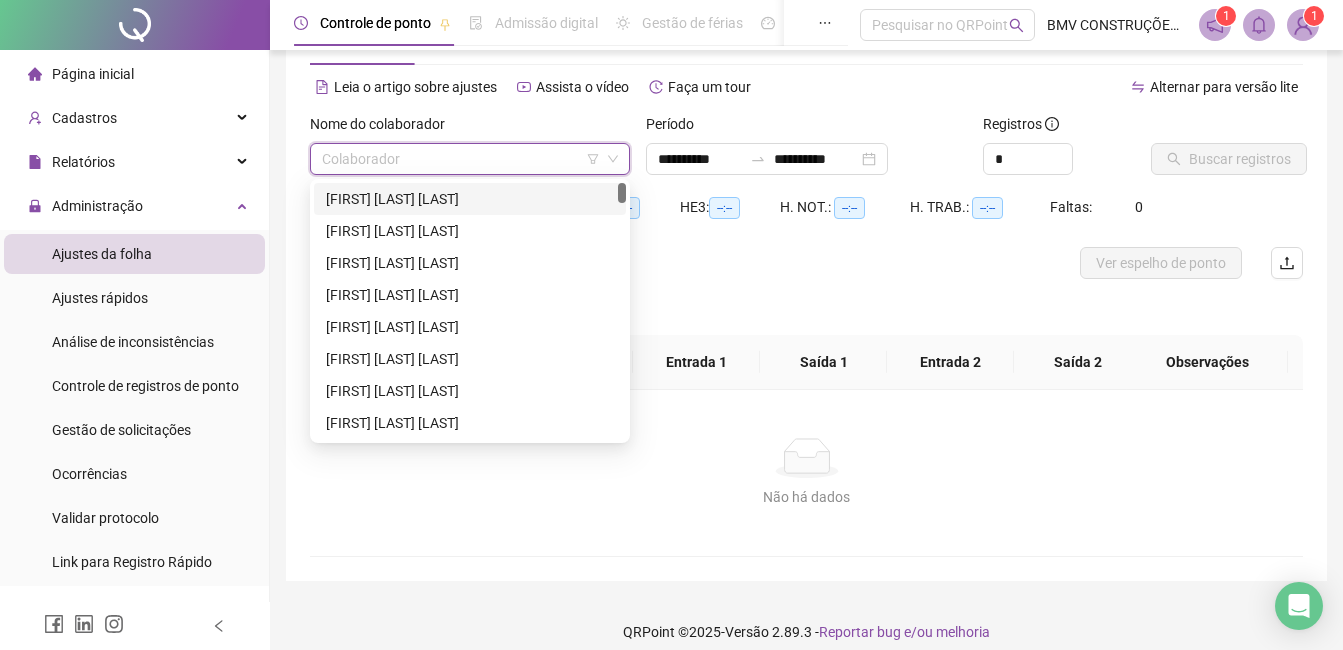 click on "Página inicial Cadastros Empregadores Locais de trabalho Escalas Colaboradores Grupos de acesso Calendário de feriados Regras de horas Relatórios Listagem de colaboradores Listagem de atrasos Folha de ponto Listagem de registros Resumo da jornada Localização de registros Banco de Horas Escalas de trabalho Relatório de solicitações Administração Ajustes da folha Ajustes rápidos Análise de inconsistências Controle de registros de ponto Gestão de solicitações Ocorrências Validar protocolo Link para Registro Rápido Exportações Integrações Gestão de holerites Aceite de uso Atestado técnico Gerar QRCode Financeiro Central de ajuda Clube QR - Beneficios" at bounding box center [135, 518] 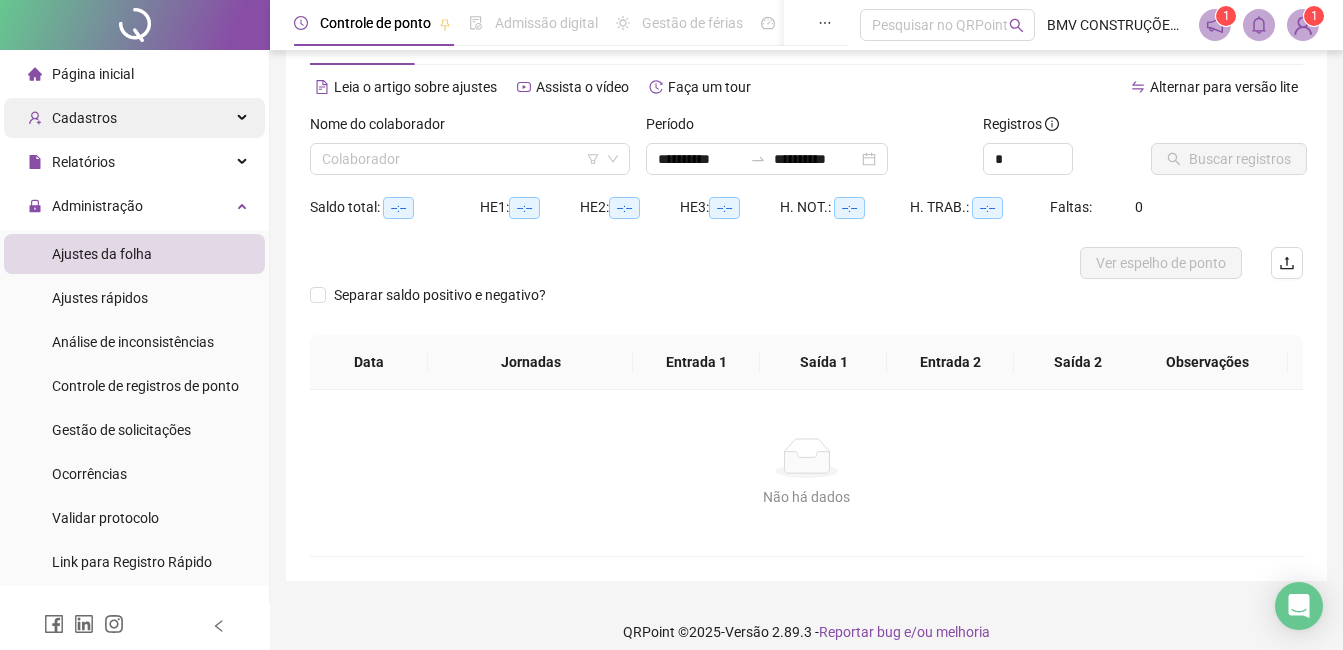 click on "Cadastros" at bounding box center [134, 118] 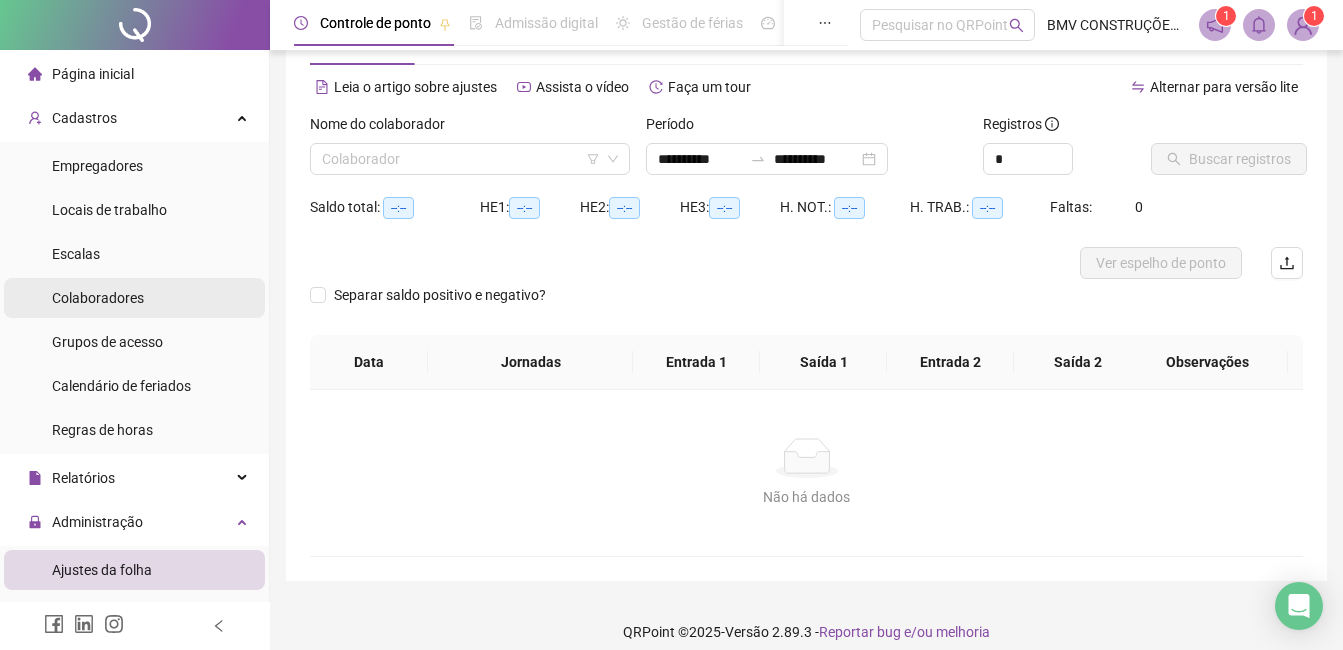 click on "Colaboradores" at bounding box center [98, 298] 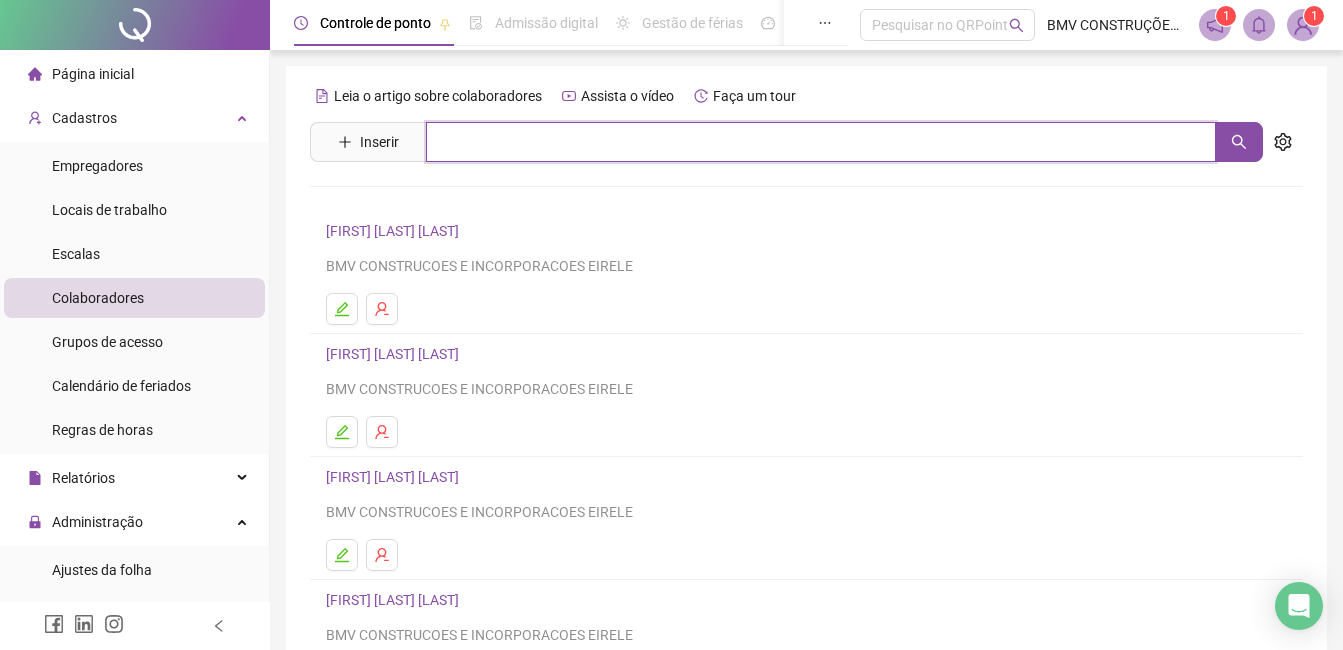 click at bounding box center [821, 142] 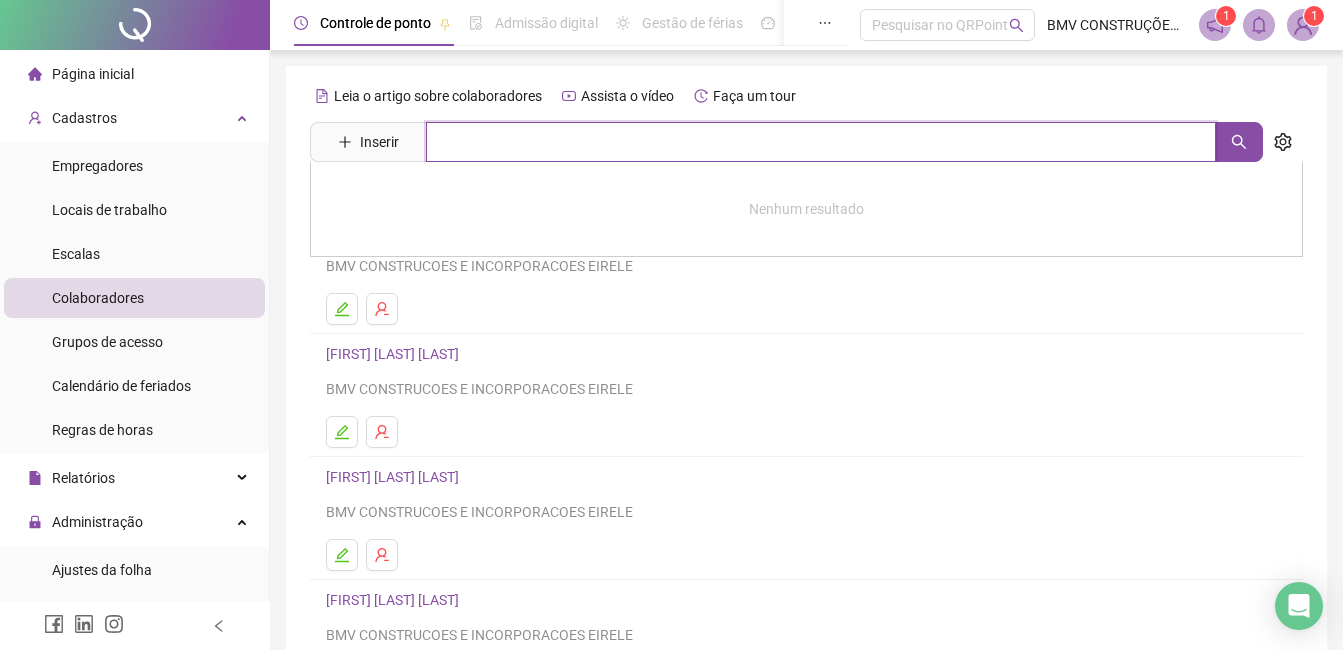 paste on "**********" 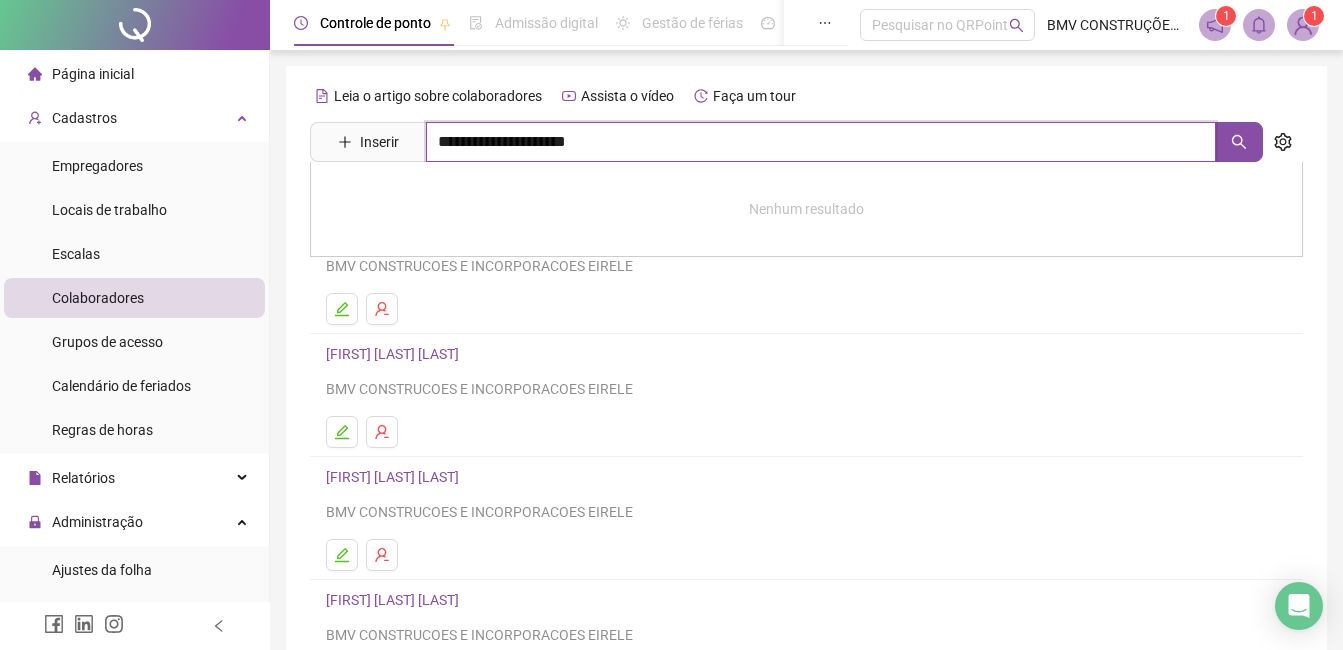 type on "**********" 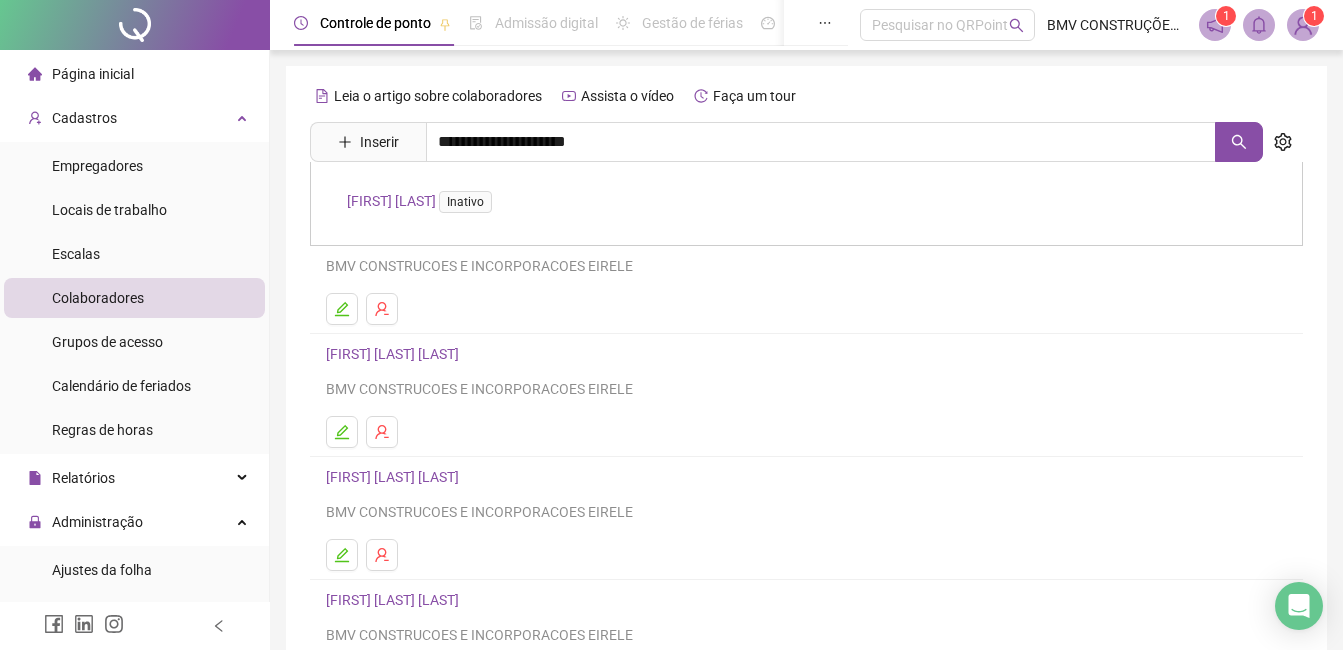 click on "[FIRST] [LAST]   Inativo" at bounding box center (423, 201) 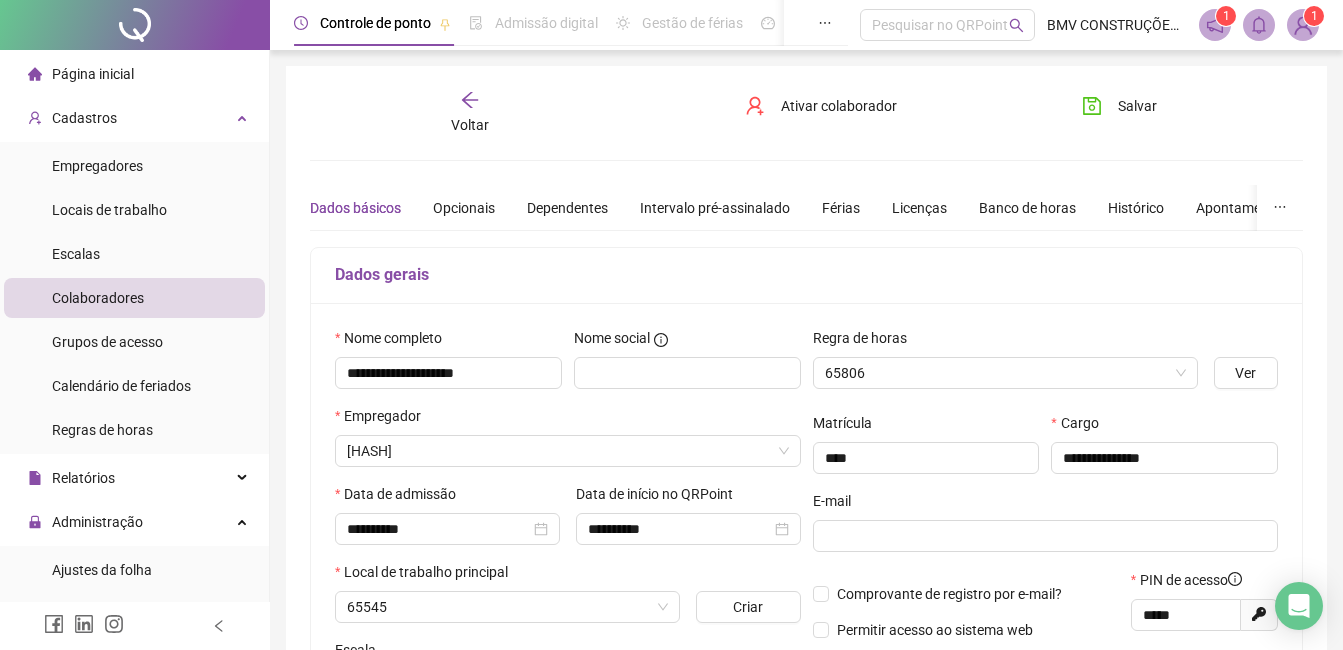 type on "**********" 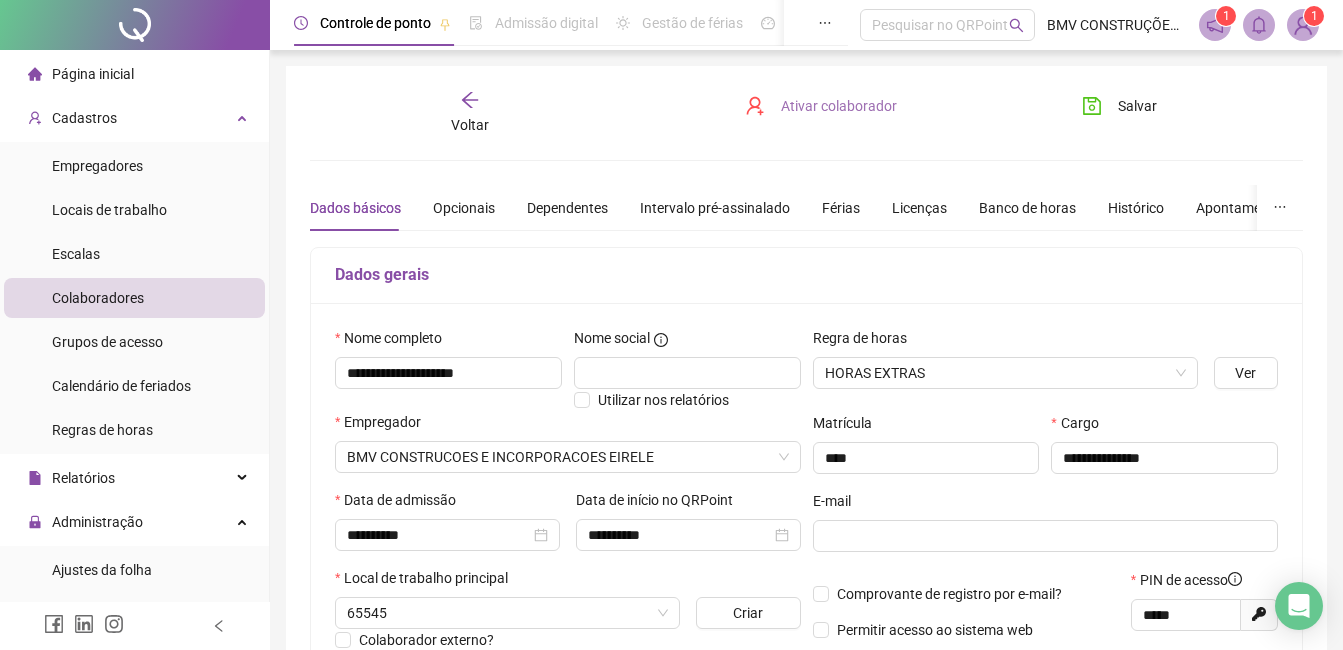 click on "Ativar colaborador" at bounding box center (839, 106) 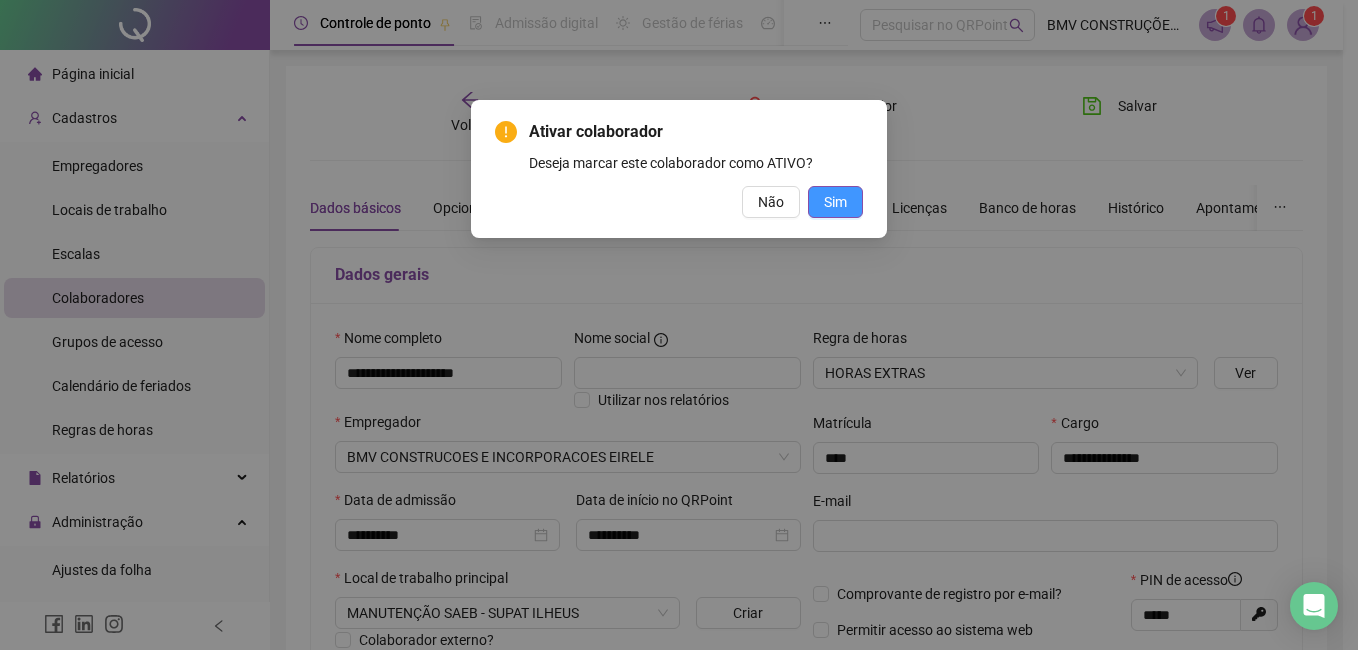 click on "Sim" at bounding box center [835, 202] 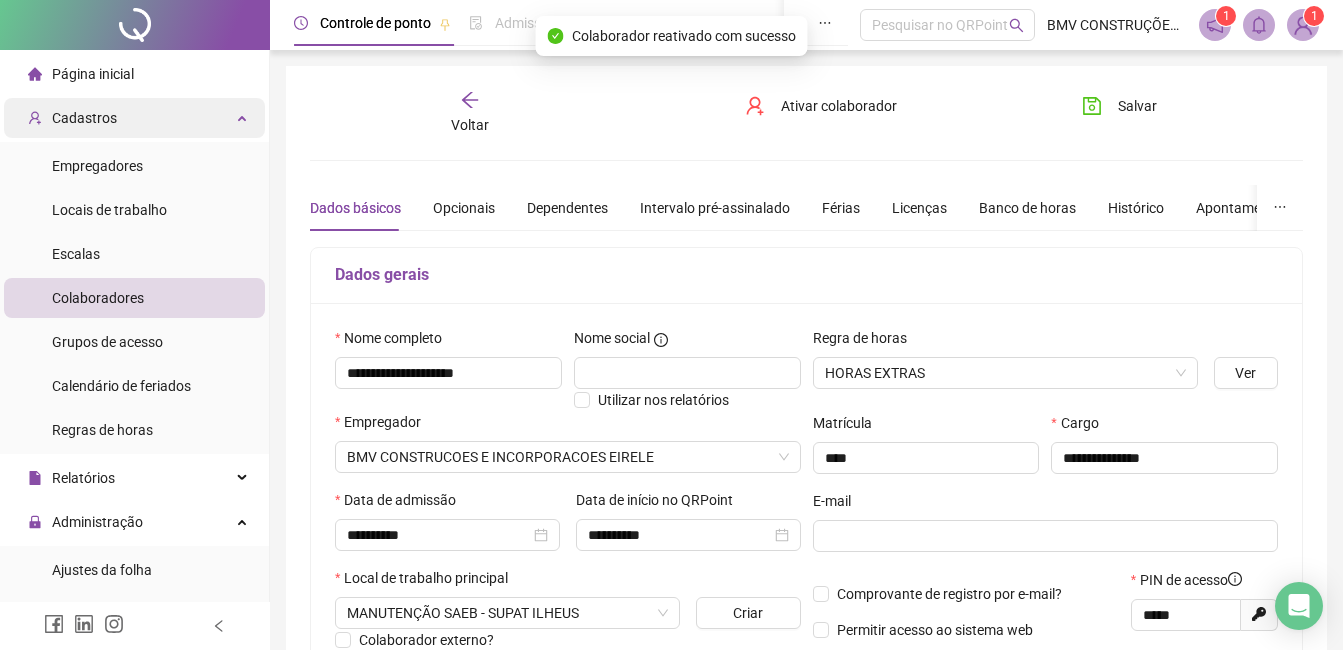 click on "Cadastros" at bounding box center (72, 118) 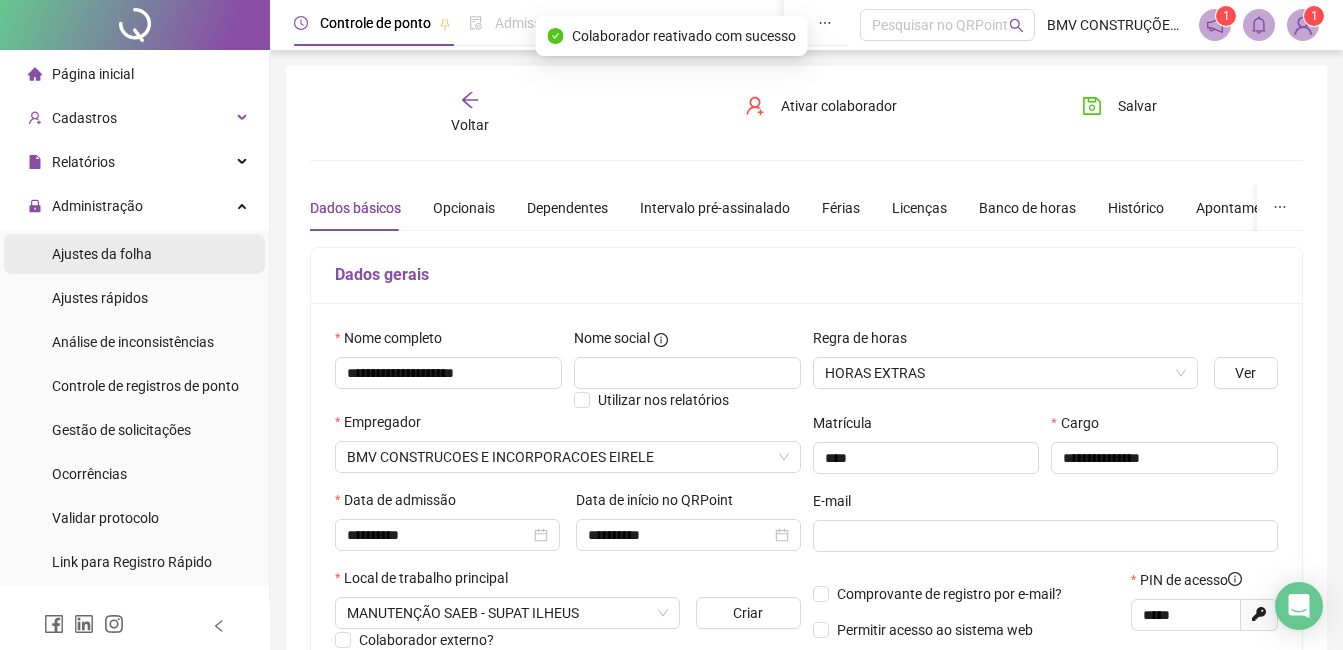 click on "Ajustes da folha" at bounding box center (102, 254) 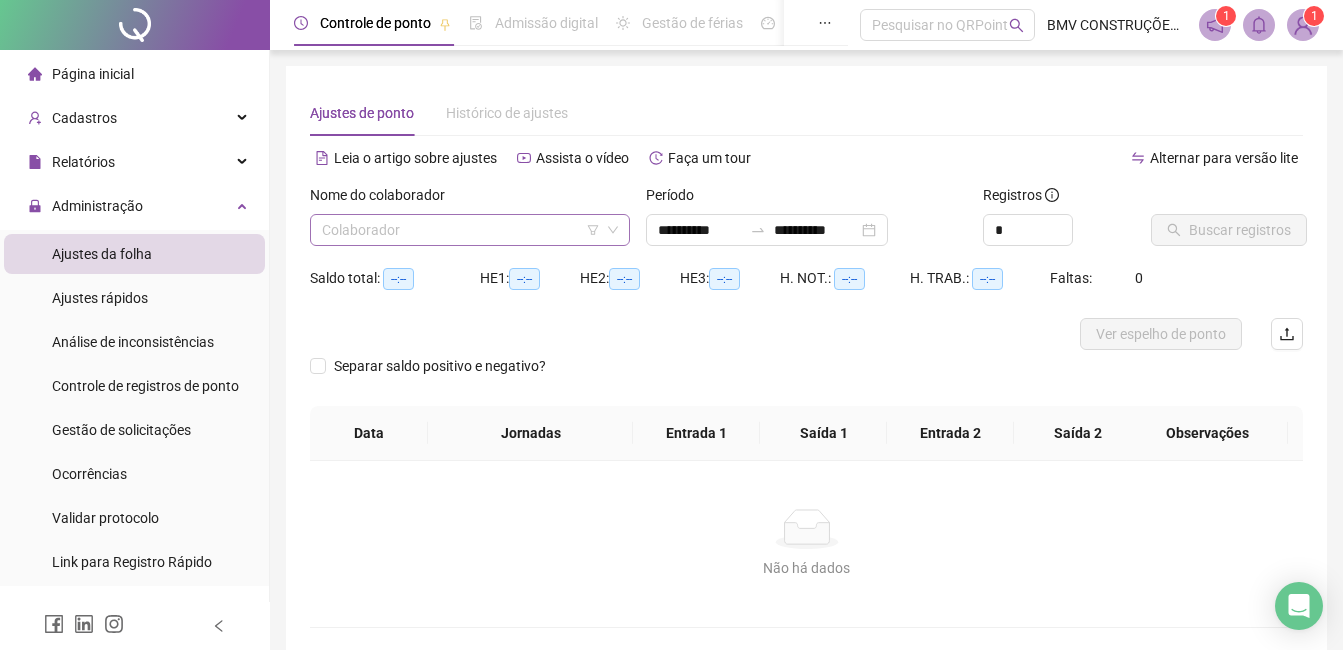 click at bounding box center (461, 230) 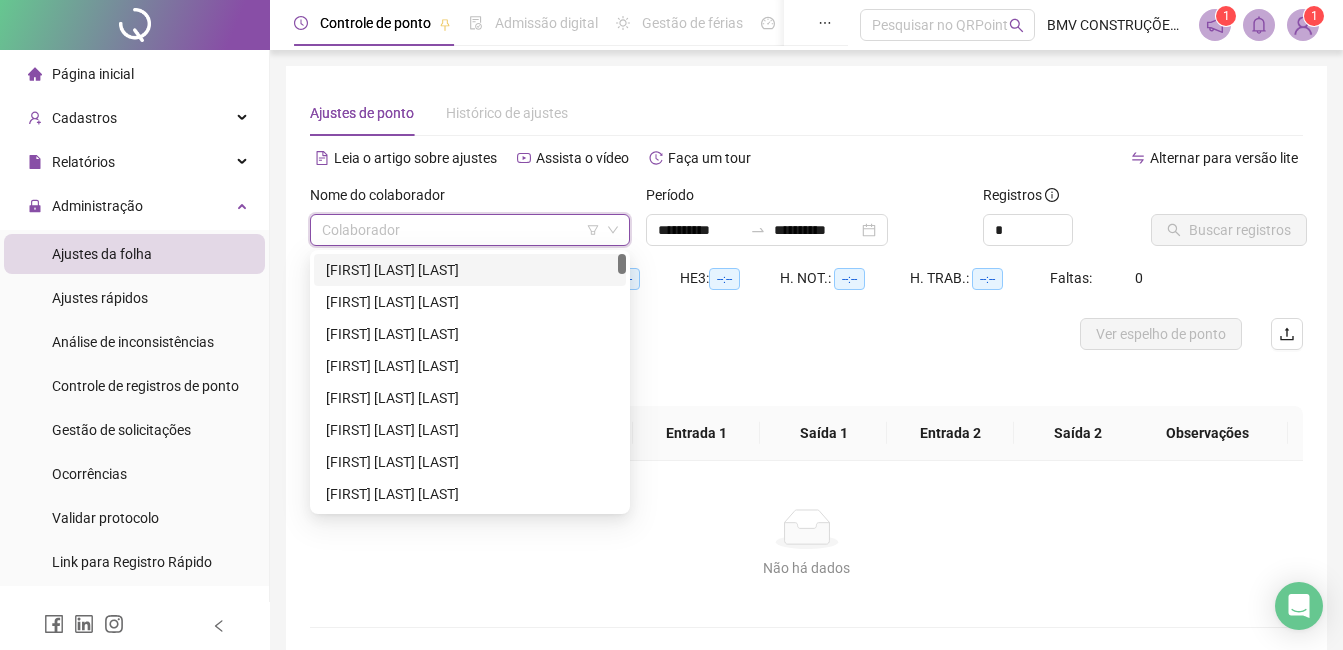 paste on "**********" 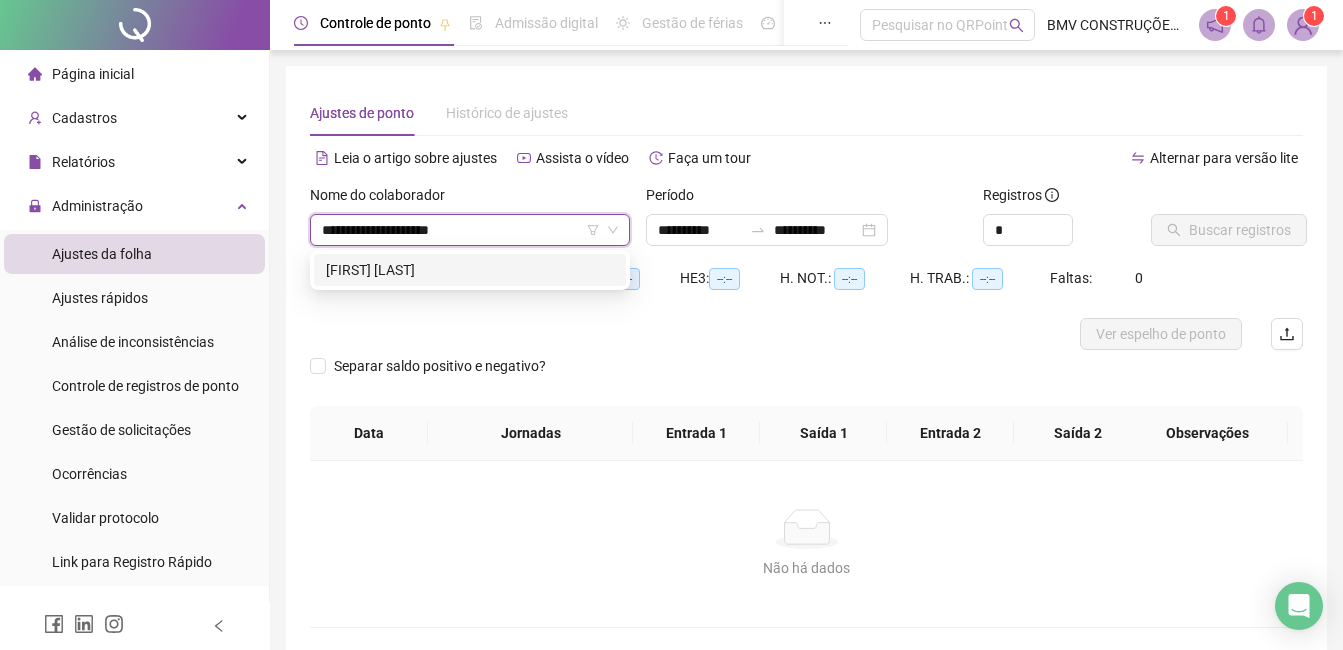 click on "[FIRST] [LAST]" at bounding box center (470, 270) 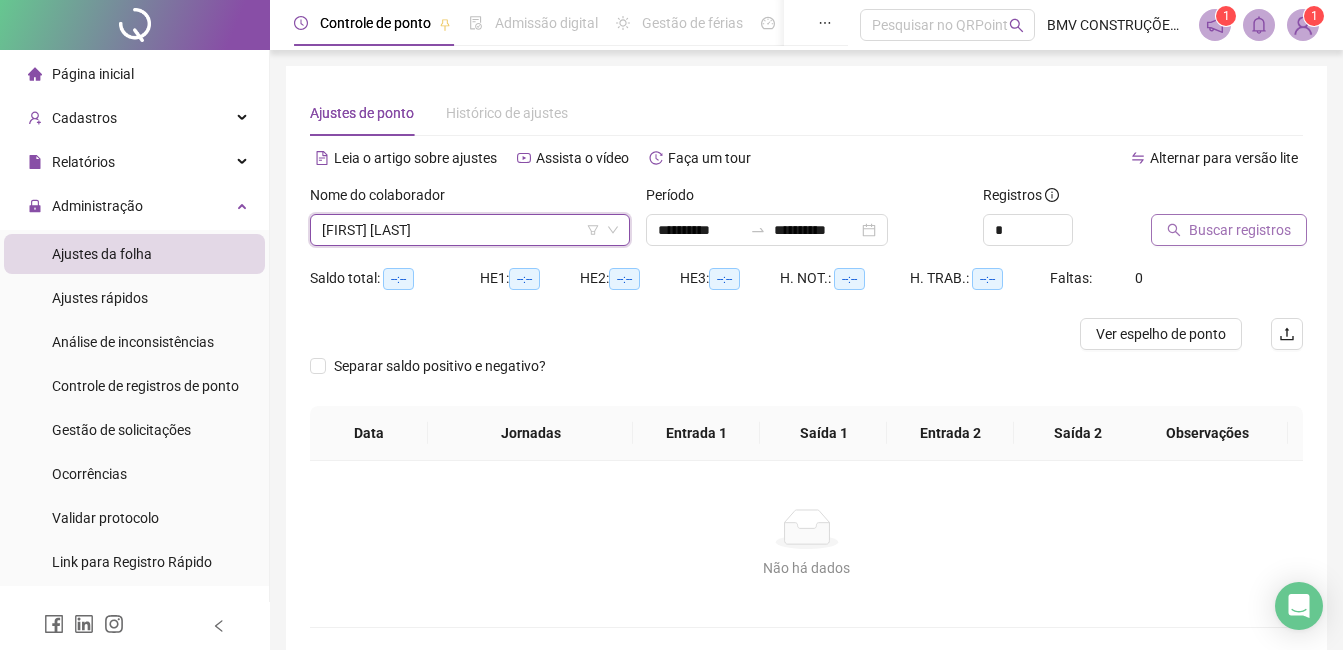 click on "Buscar registros" at bounding box center (1229, 230) 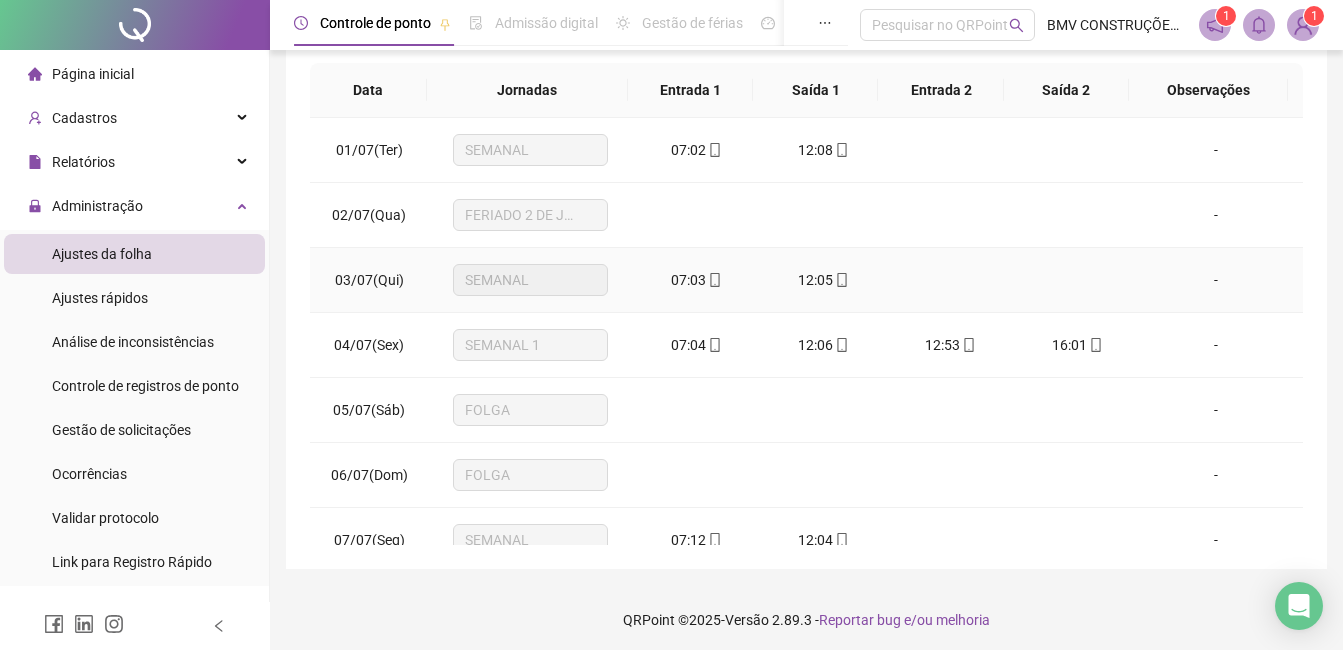 scroll, scrollTop: 348, scrollLeft: 0, axis: vertical 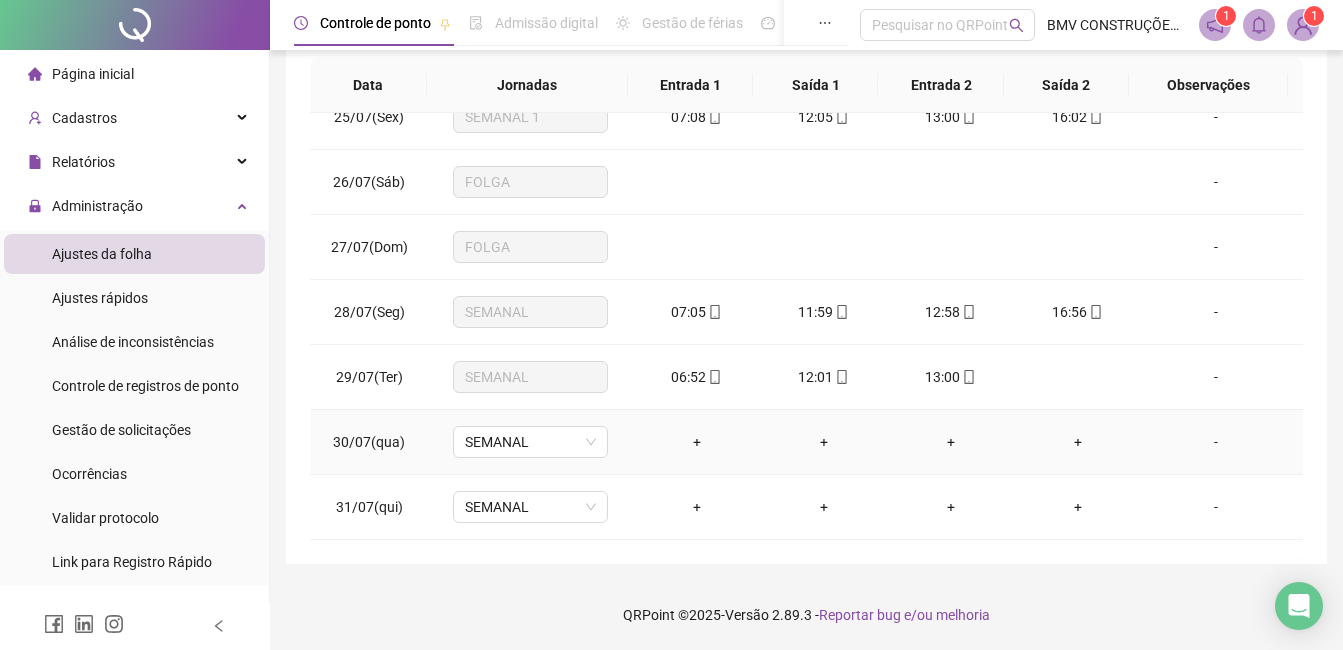 click on "-" at bounding box center [1216, 442] 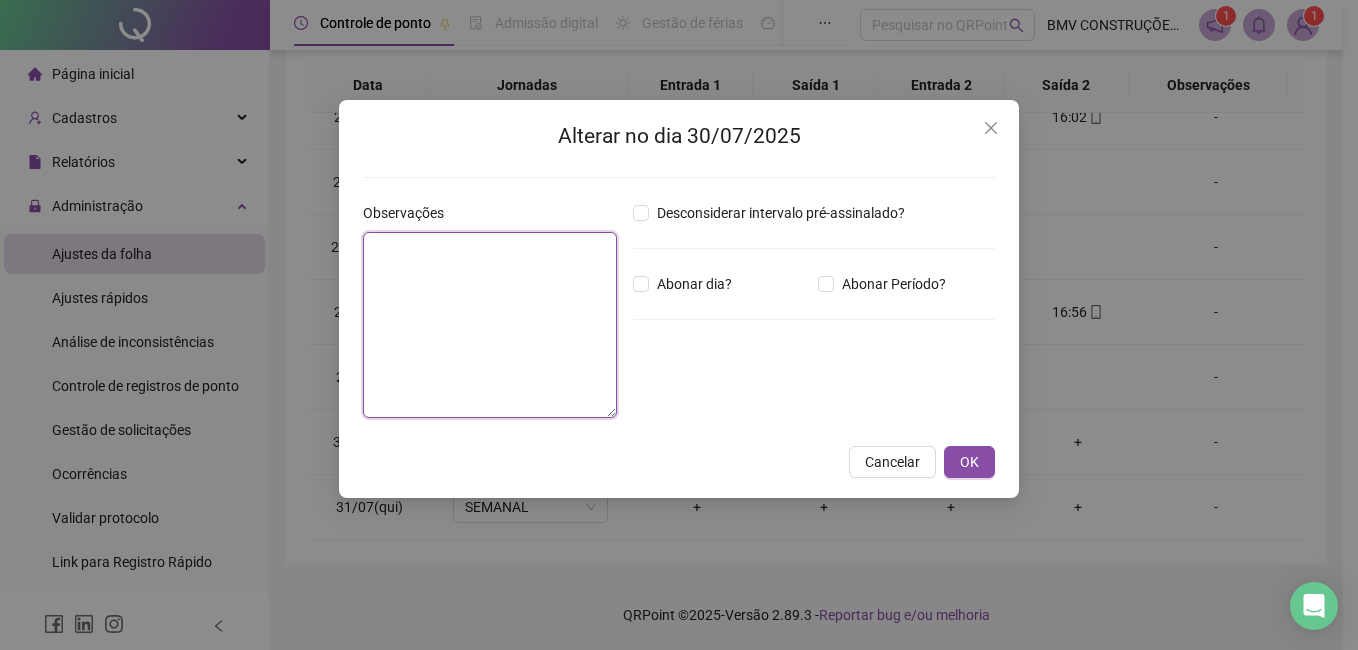 click at bounding box center (490, 325) 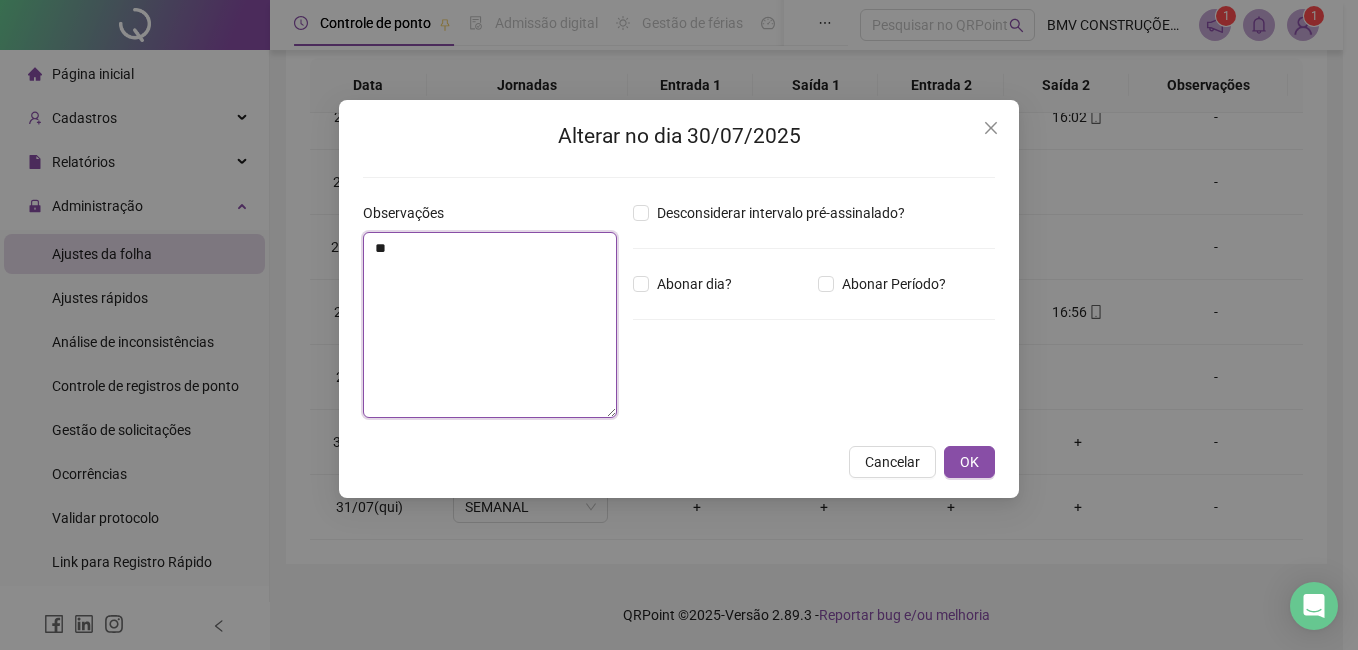 type on "*" 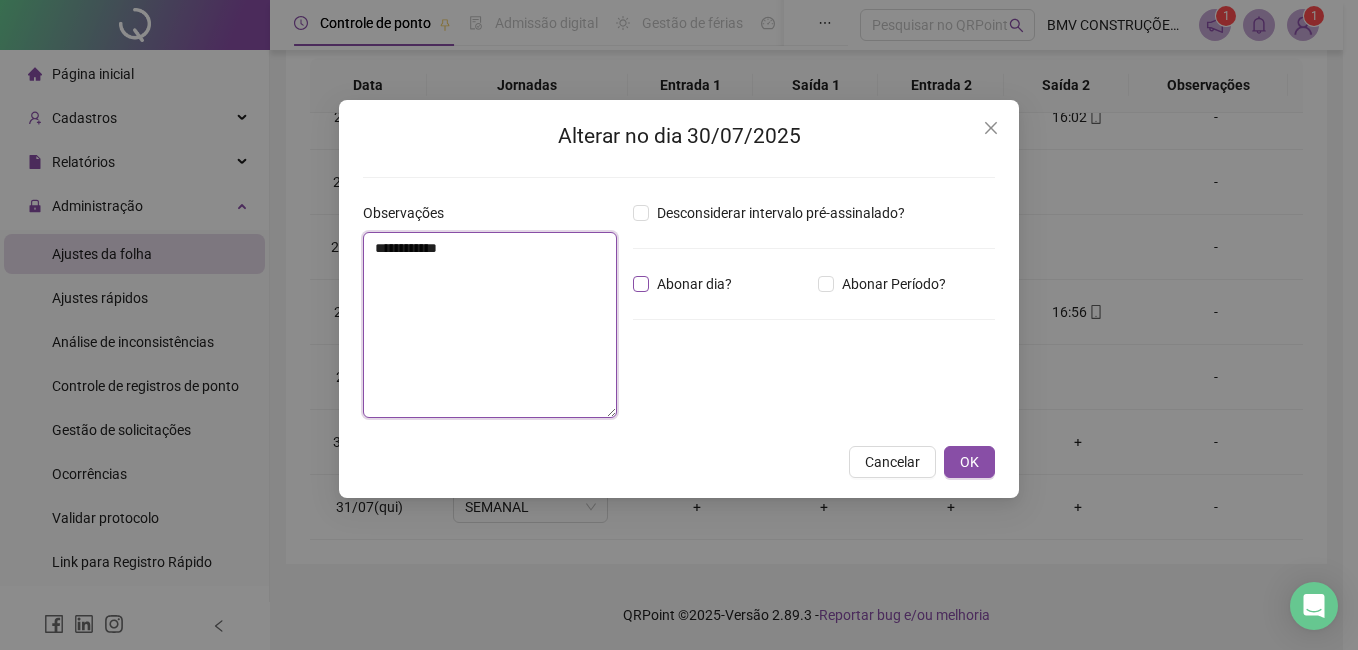 type on "**********" 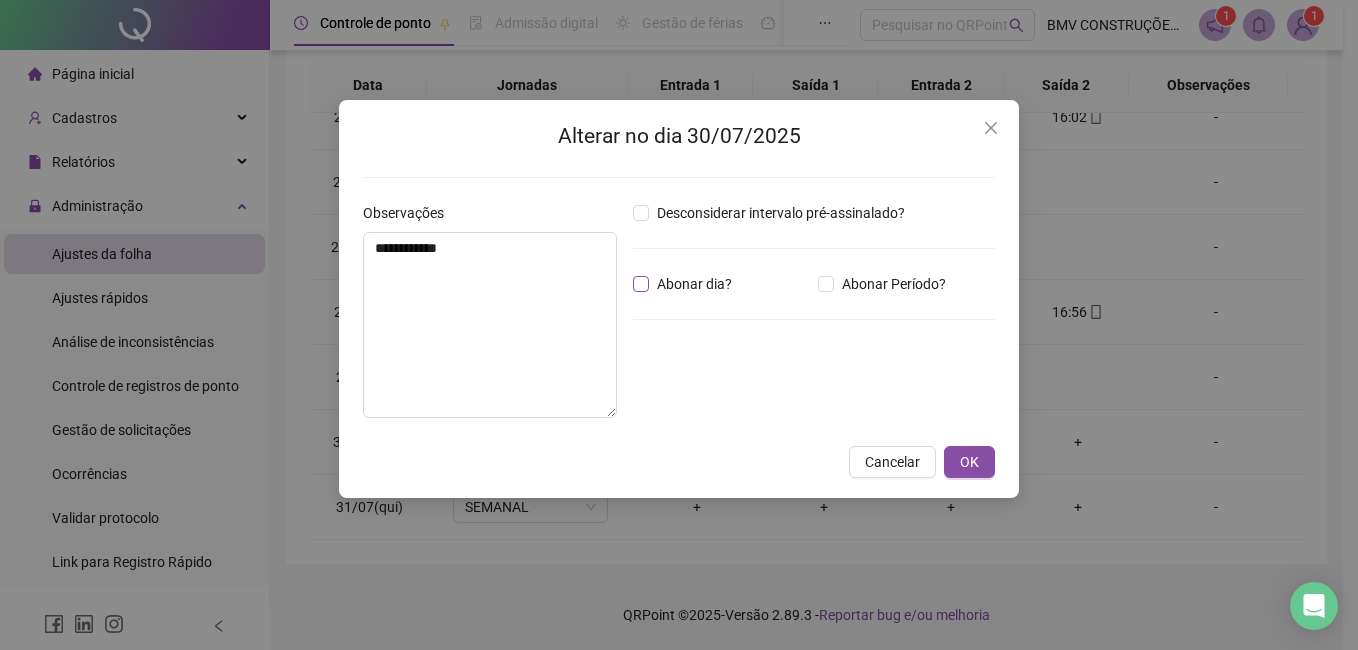 click on "Abonar dia?" at bounding box center [694, 284] 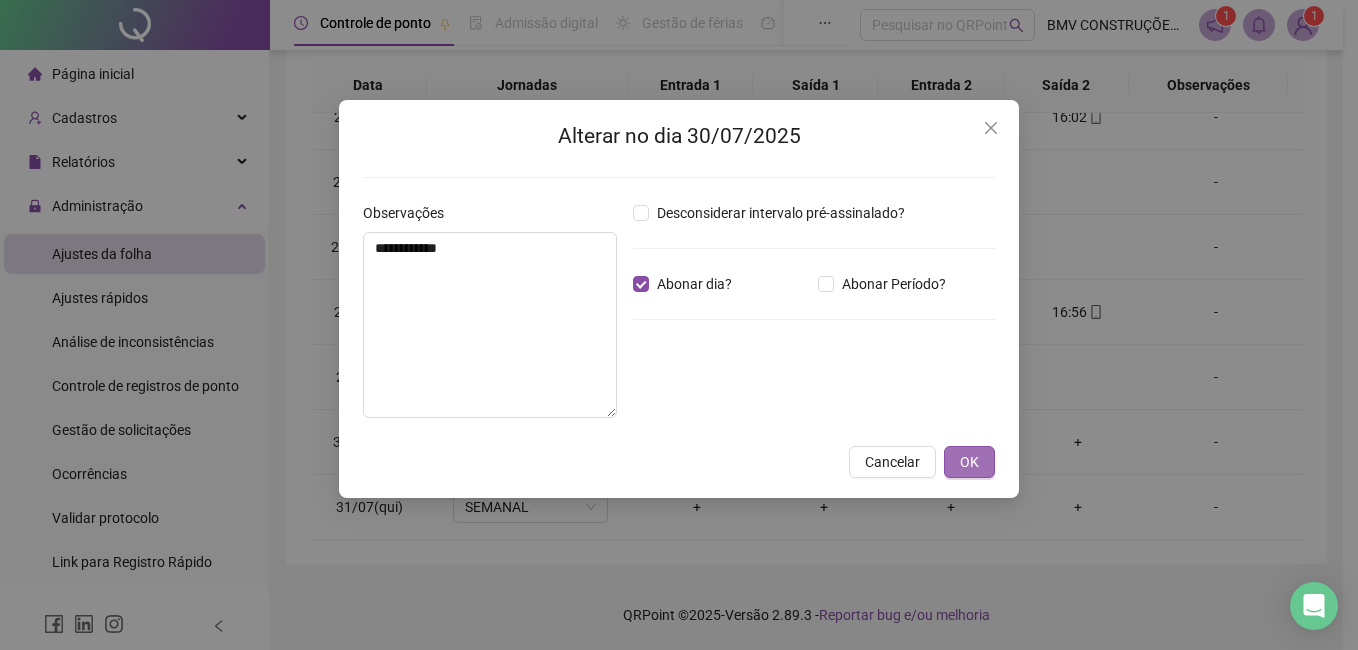 click on "OK" at bounding box center (969, 462) 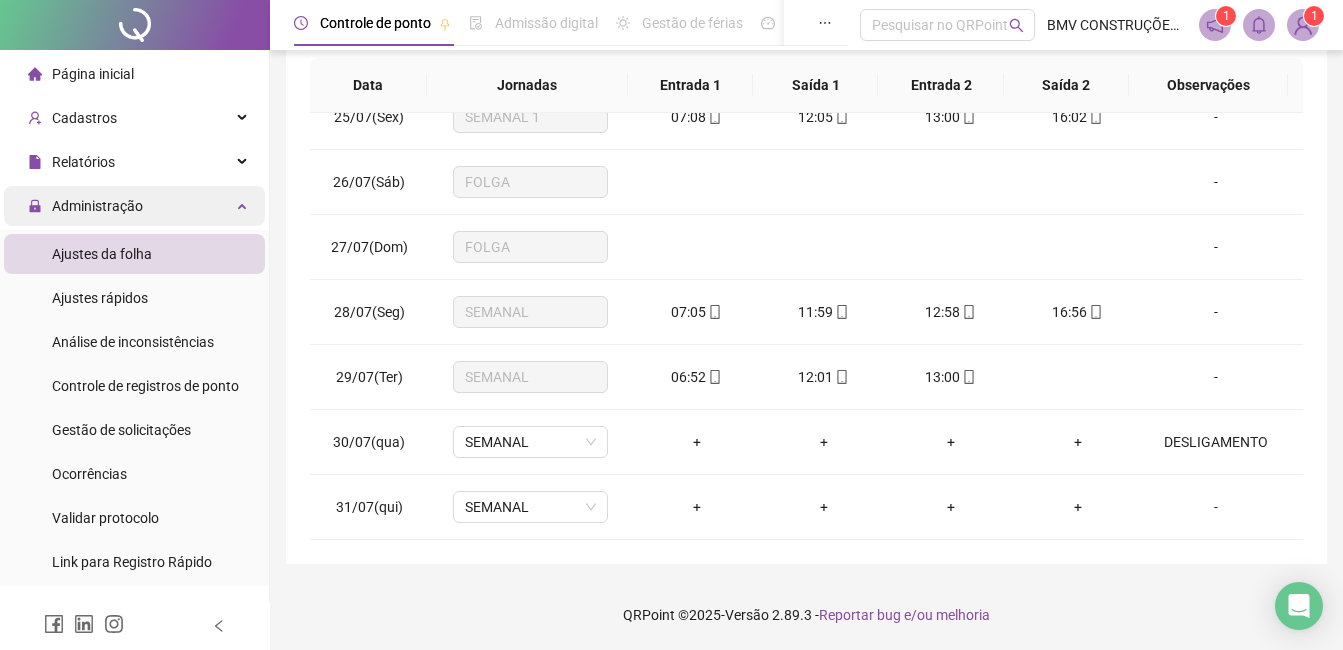 click on "Administração" at bounding box center (97, 206) 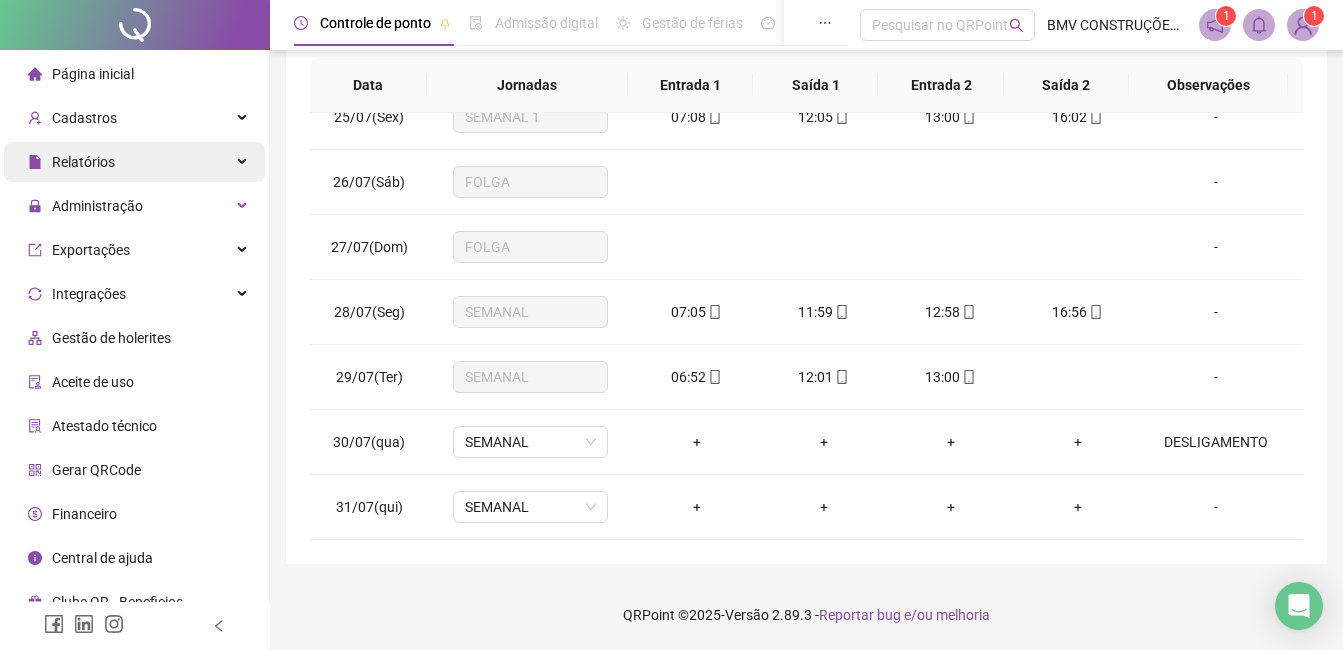 click on "Relatórios" at bounding box center (83, 162) 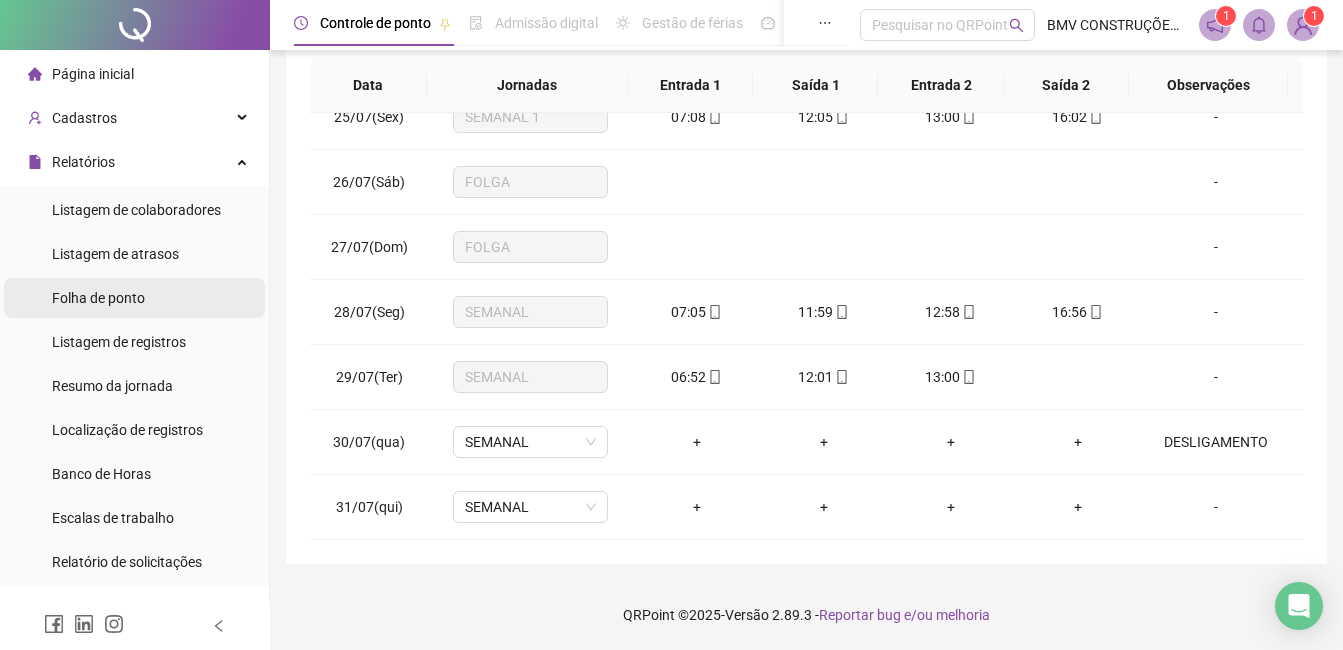 click on "Folha de ponto" at bounding box center [98, 298] 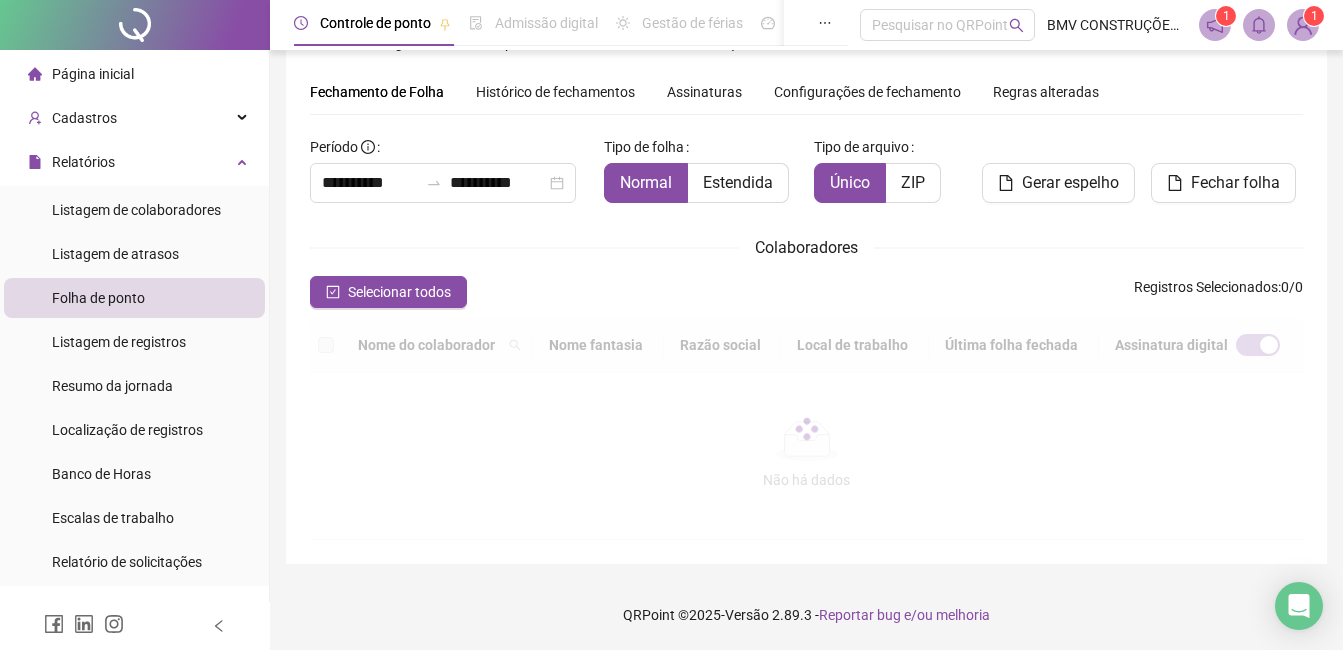 scroll, scrollTop: 53, scrollLeft: 0, axis: vertical 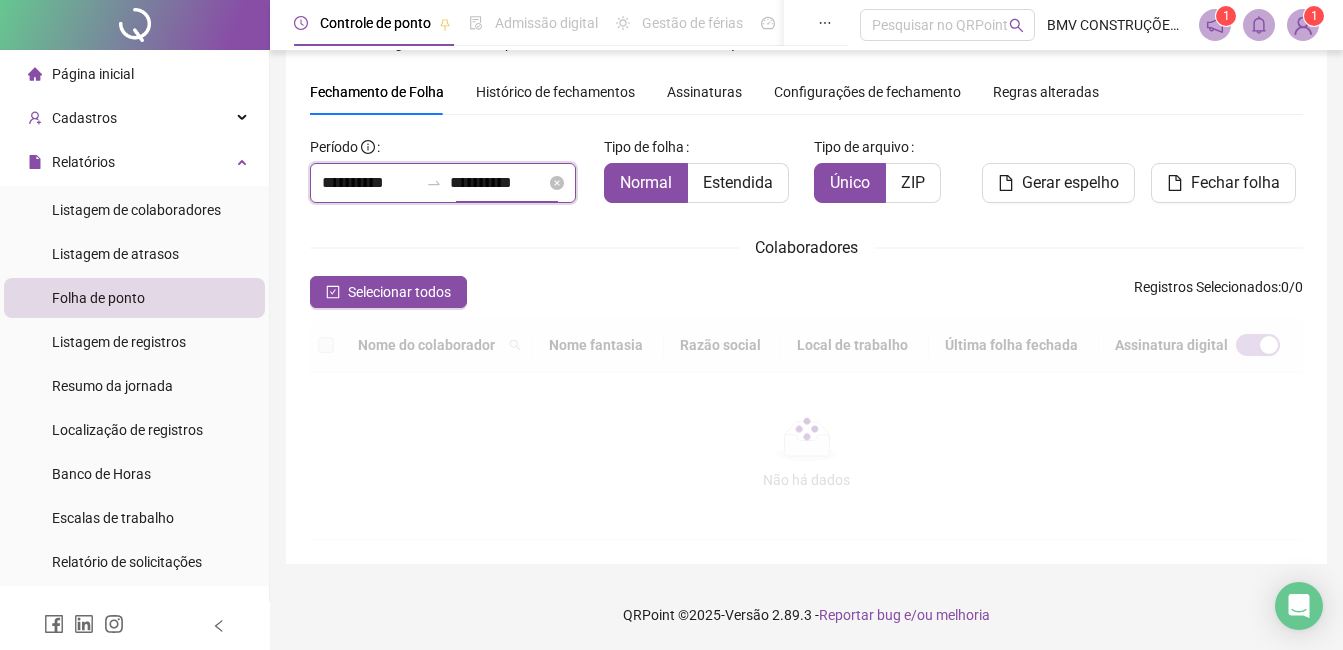 click on "**********" at bounding box center (498, 183) 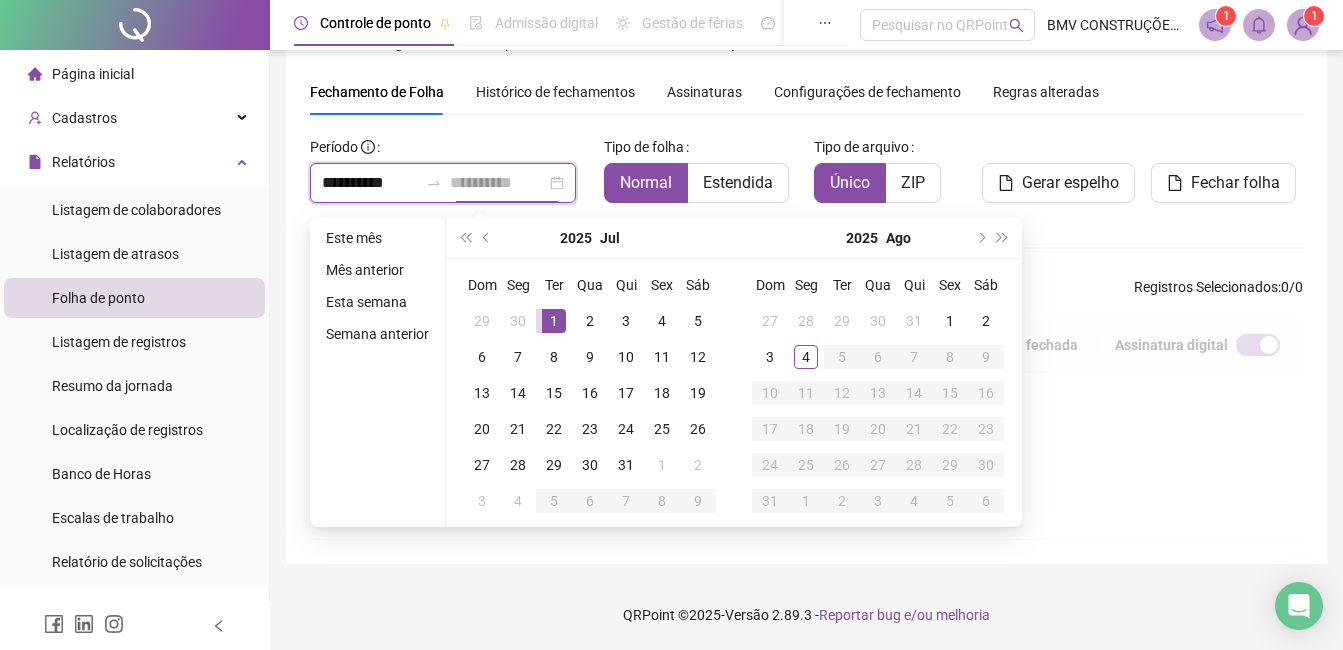 type on "**********" 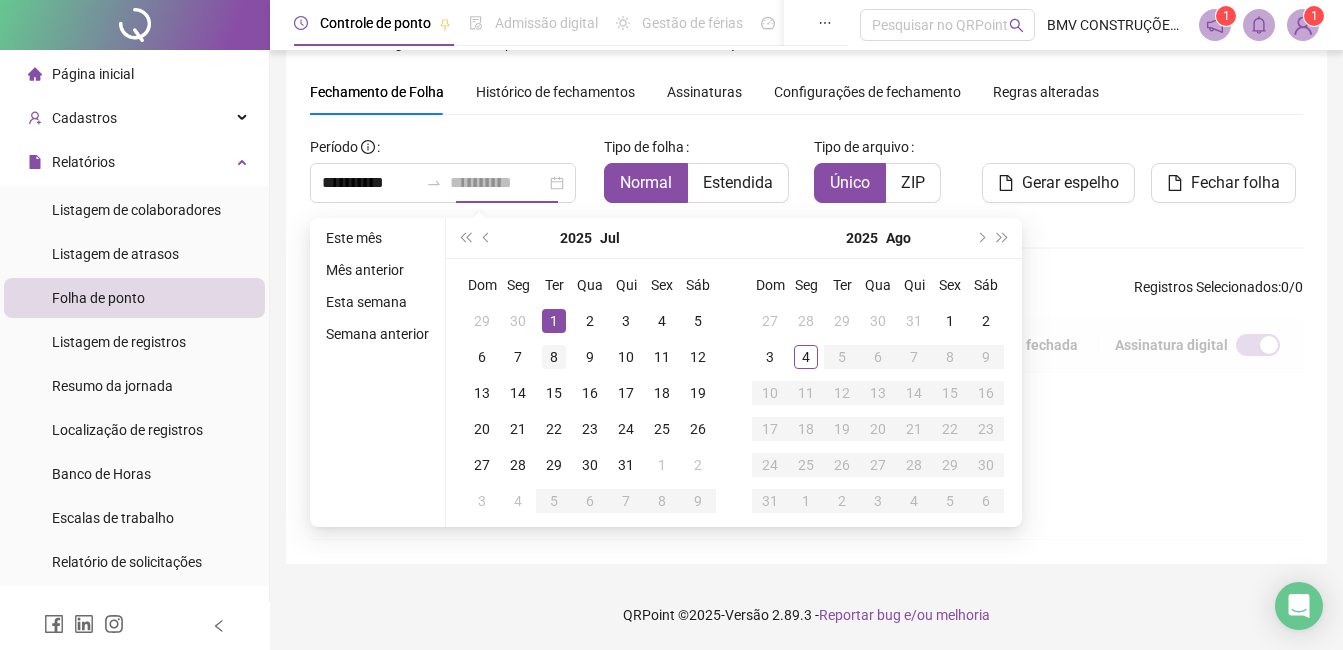 drag, startPoint x: 538, startPoint y: 314, endPoint x: 563, endPoint y: 362, distance: 54.120235 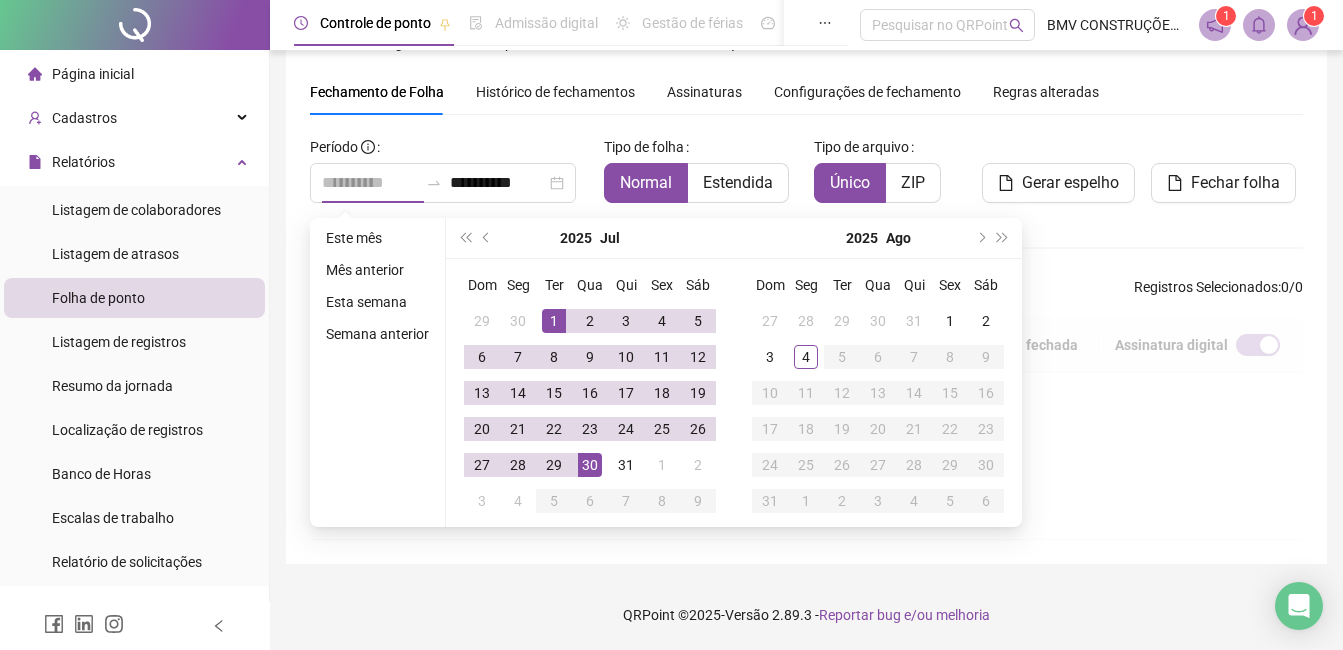 click on "30" at bounding box center (590, 465) 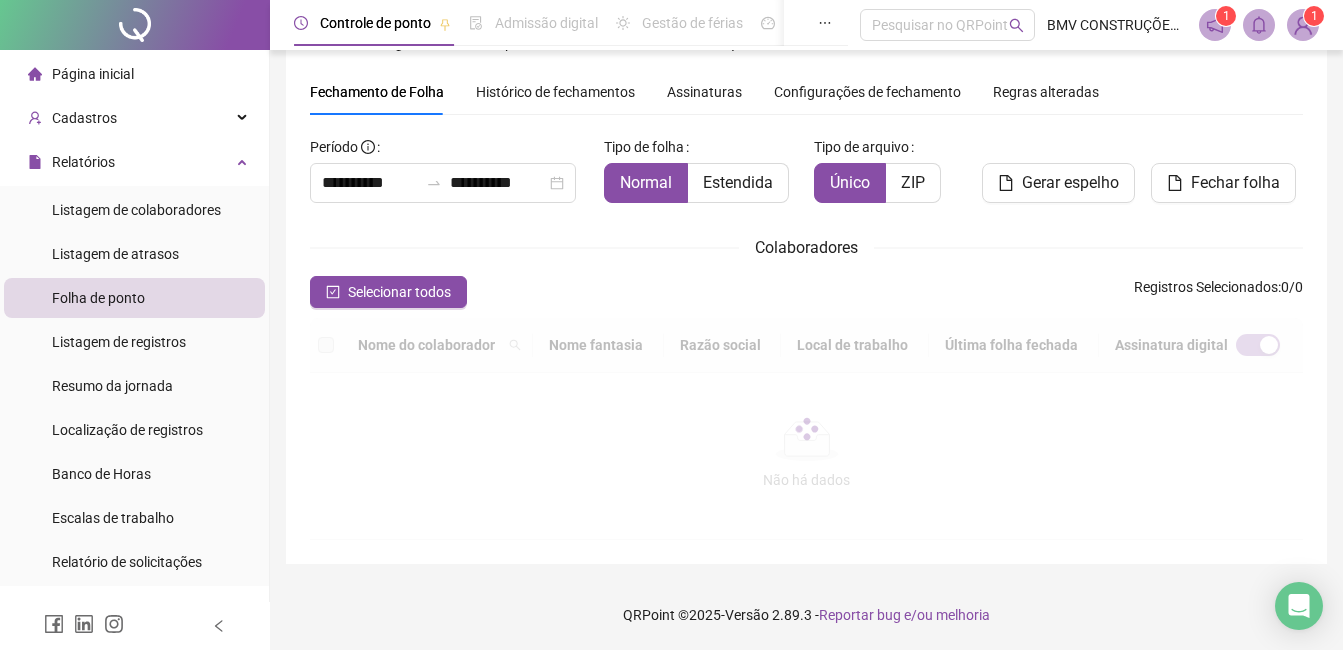 scroll, scrollTop: 85, scrollLeft: 0, axis: vertical 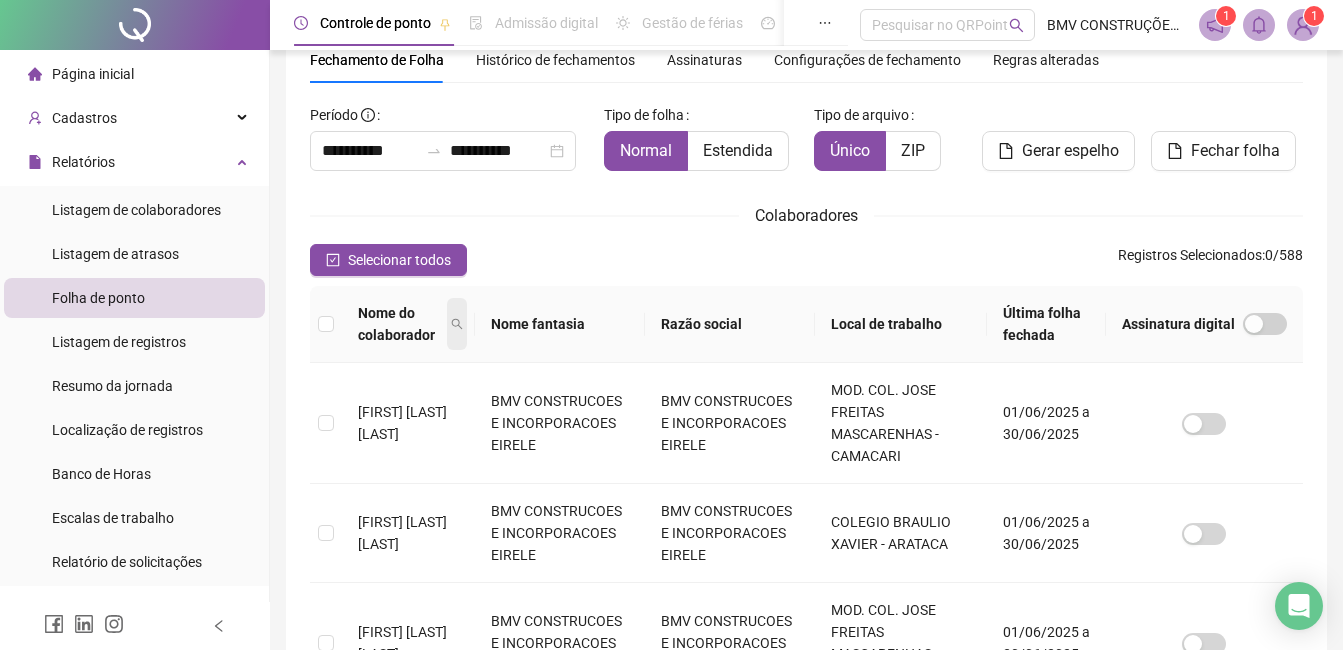 click 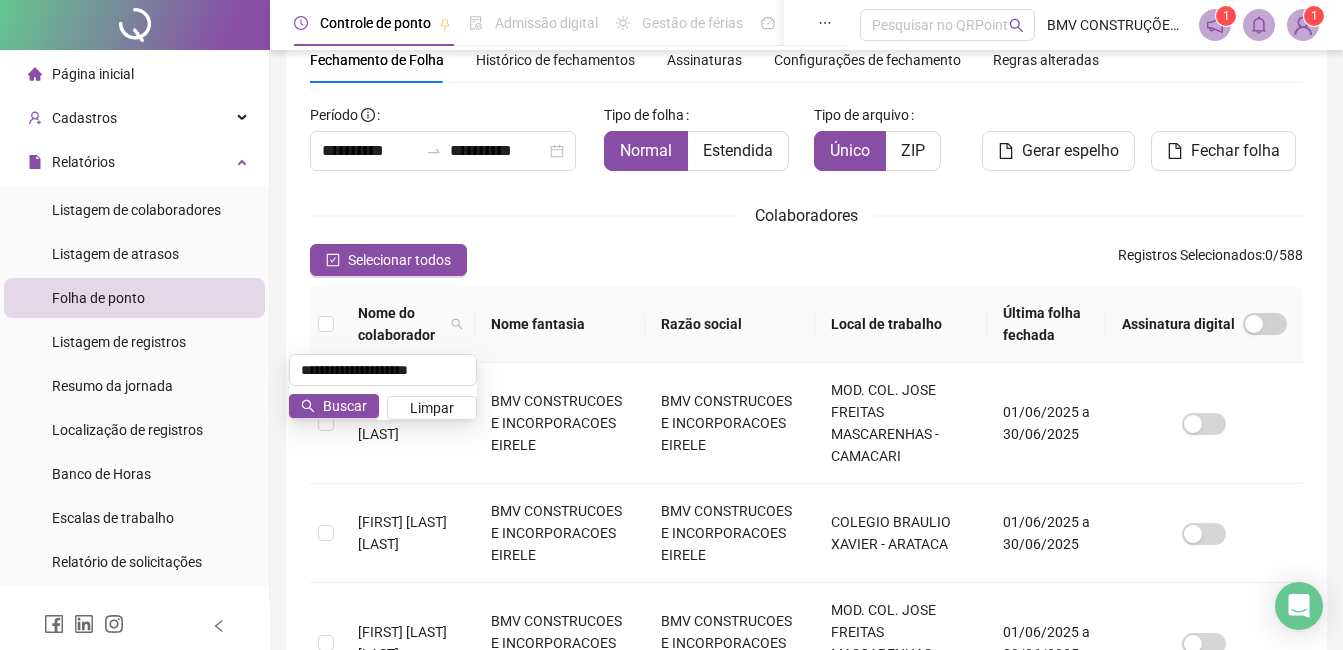 type on "**********" 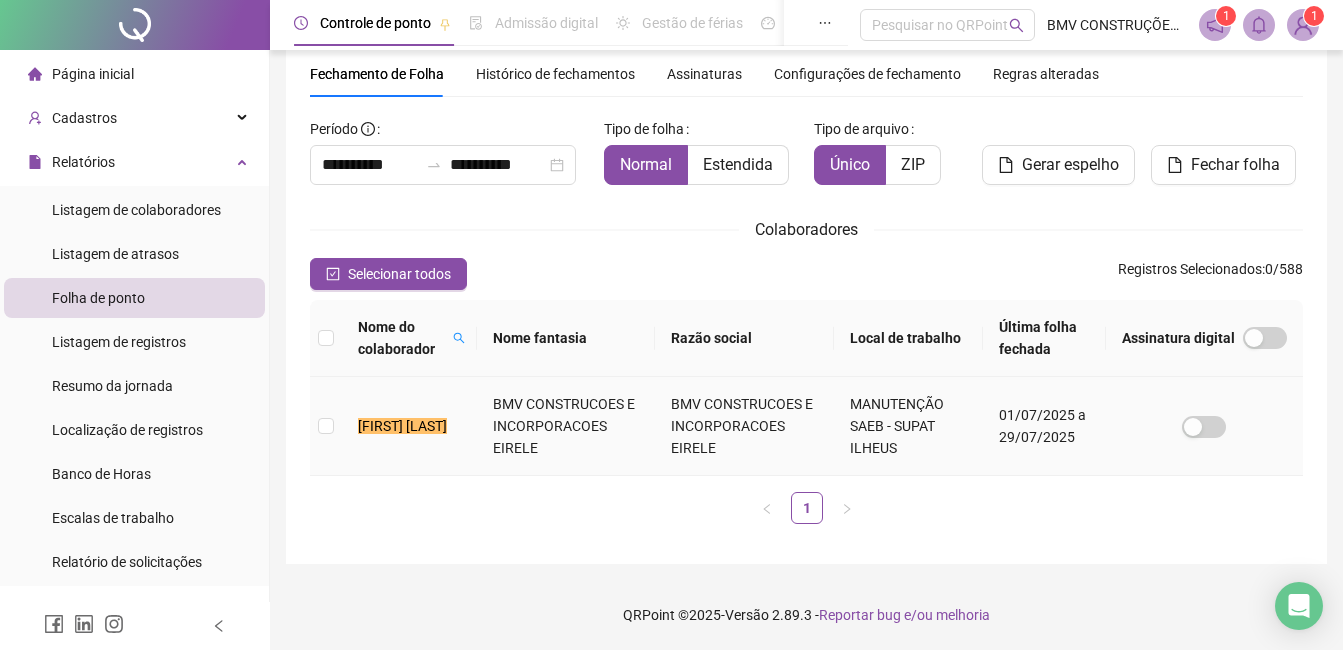 click on "[FIRST] [LAST]" at bounding box center [402, 426] 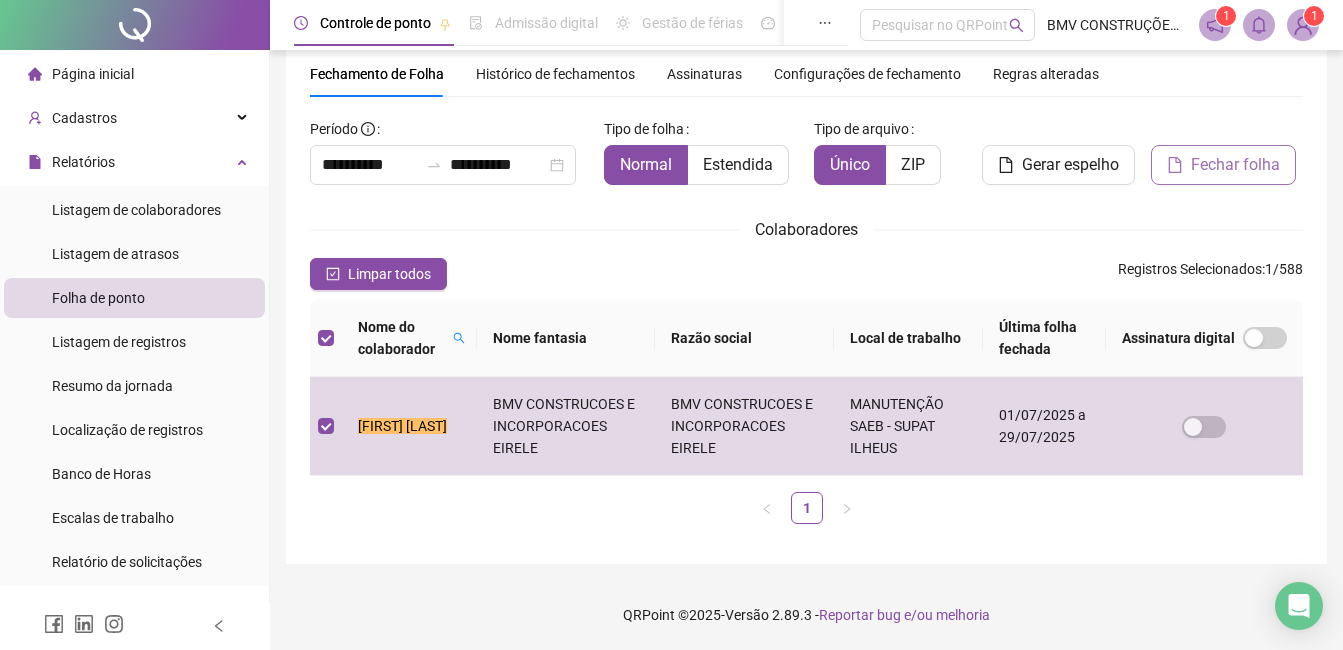click on "Fechar folha" at bounding box center [1235, 165] 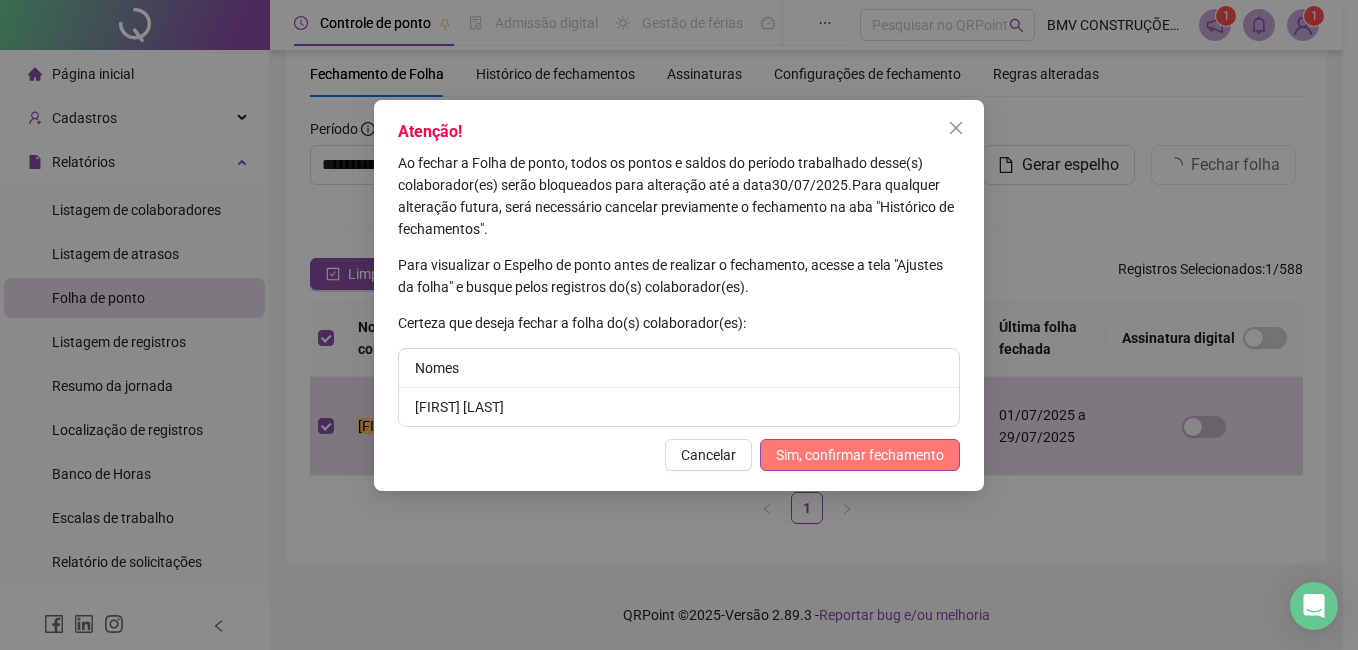 click on "Sim, confirmar fechamento" at bounding box center [860, 455] 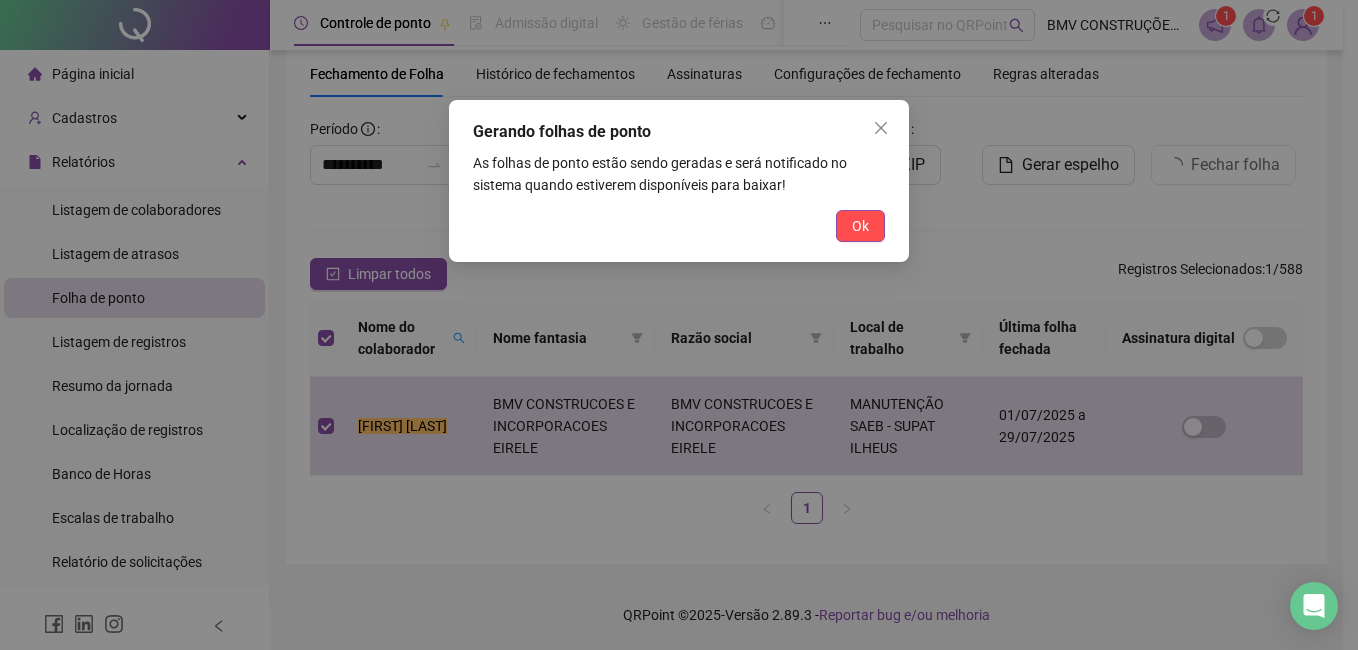 click on "Gerando folhas de ponto As folhas de ponto estão sendo geradas e será notificado no
sistema quando estiverem disponíveis para baixar! Ok" at bounding box center [679, 181] 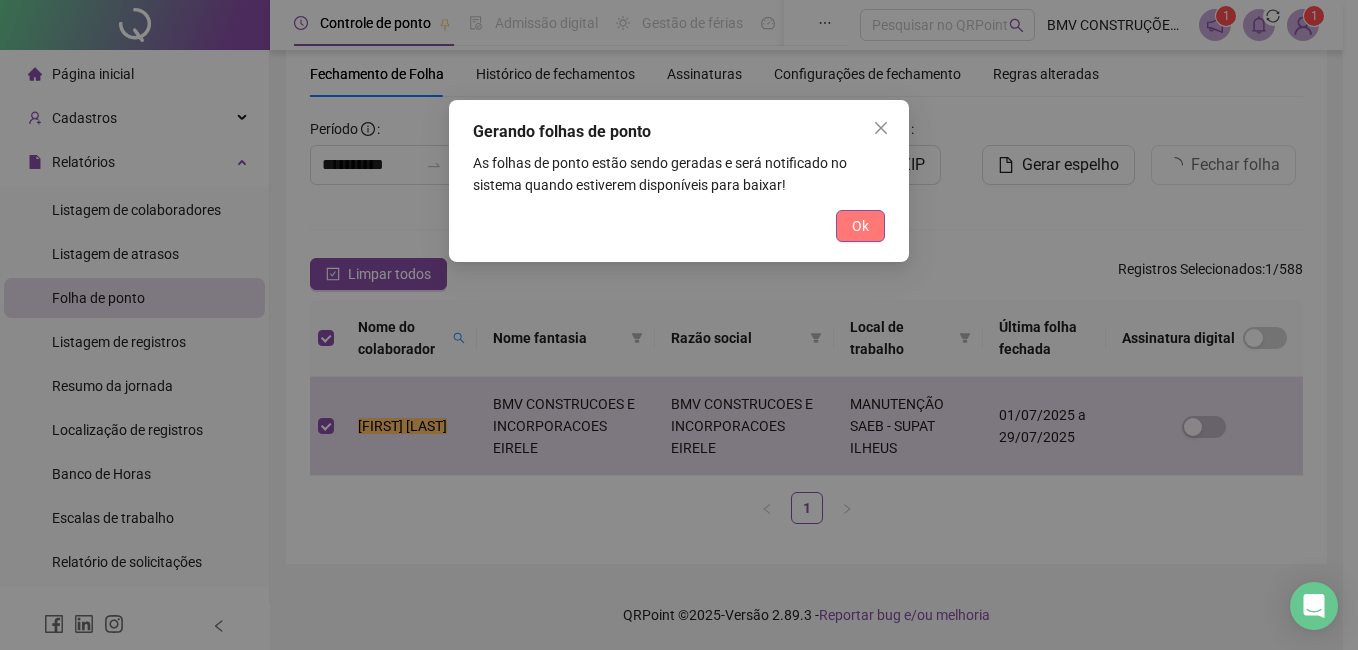 click on "Ok" at bounding box center (860, 226) 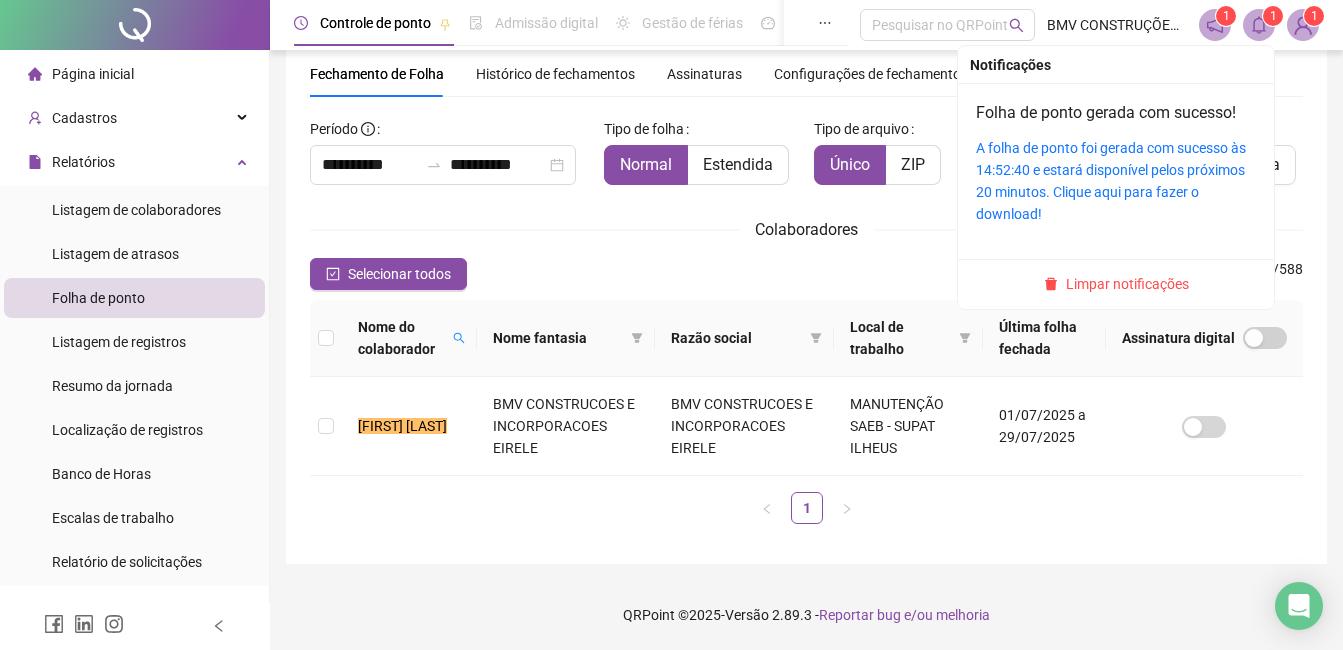 click 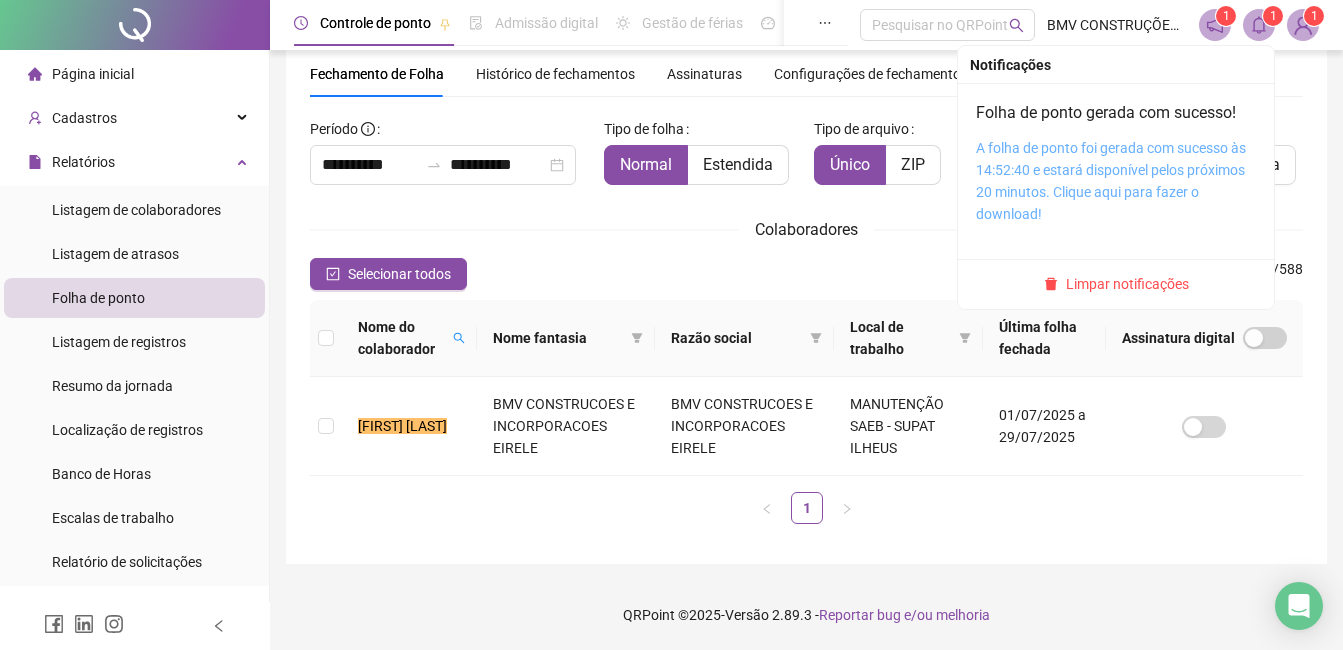 click on "A folha de ponto foi gerada com sucesso às 14:52:40 e estará disponível pelos próximos 20 minutos.
Clique aqui para fazer o download!" at bounding box center [1111, 181] 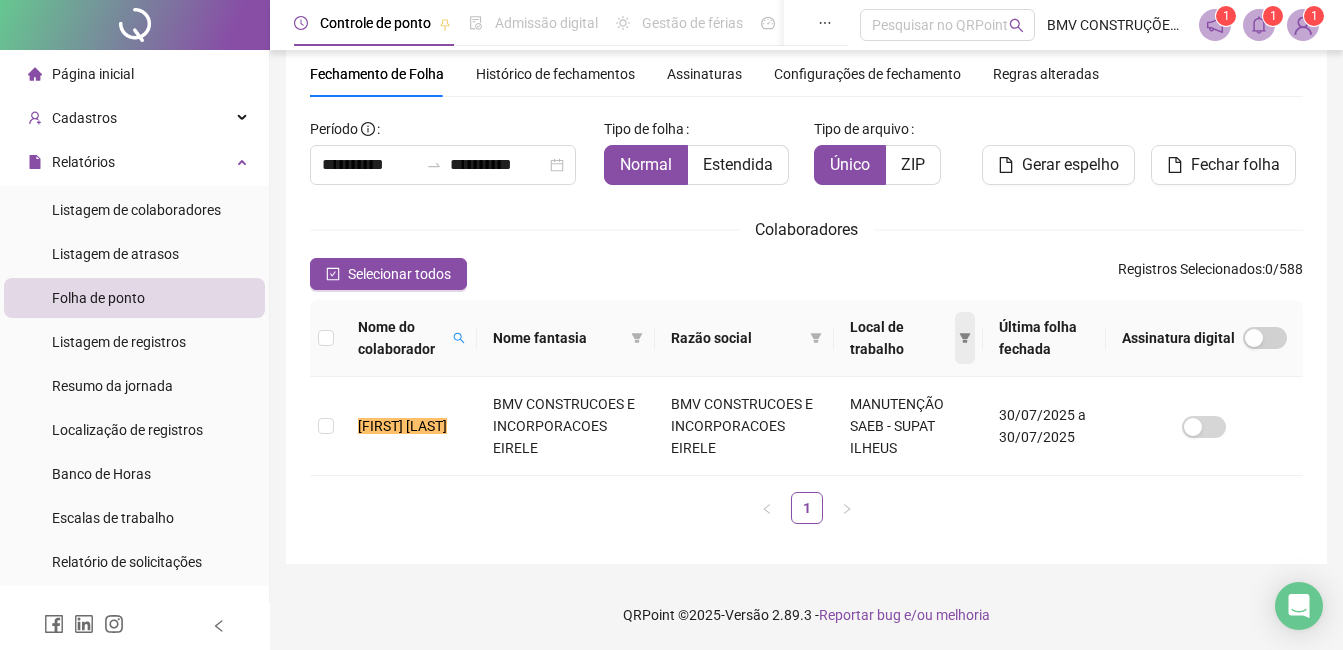 click 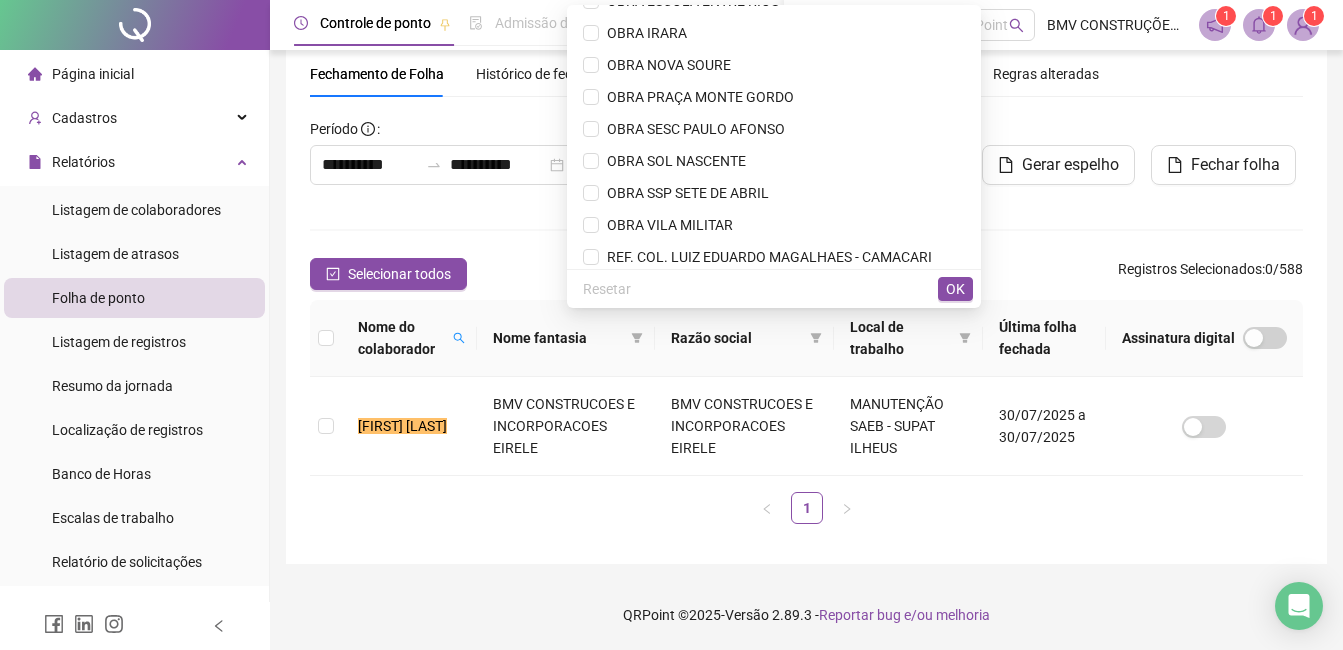 scroll, scrollTop: 971, scrollLeft: 0, axis: vertical 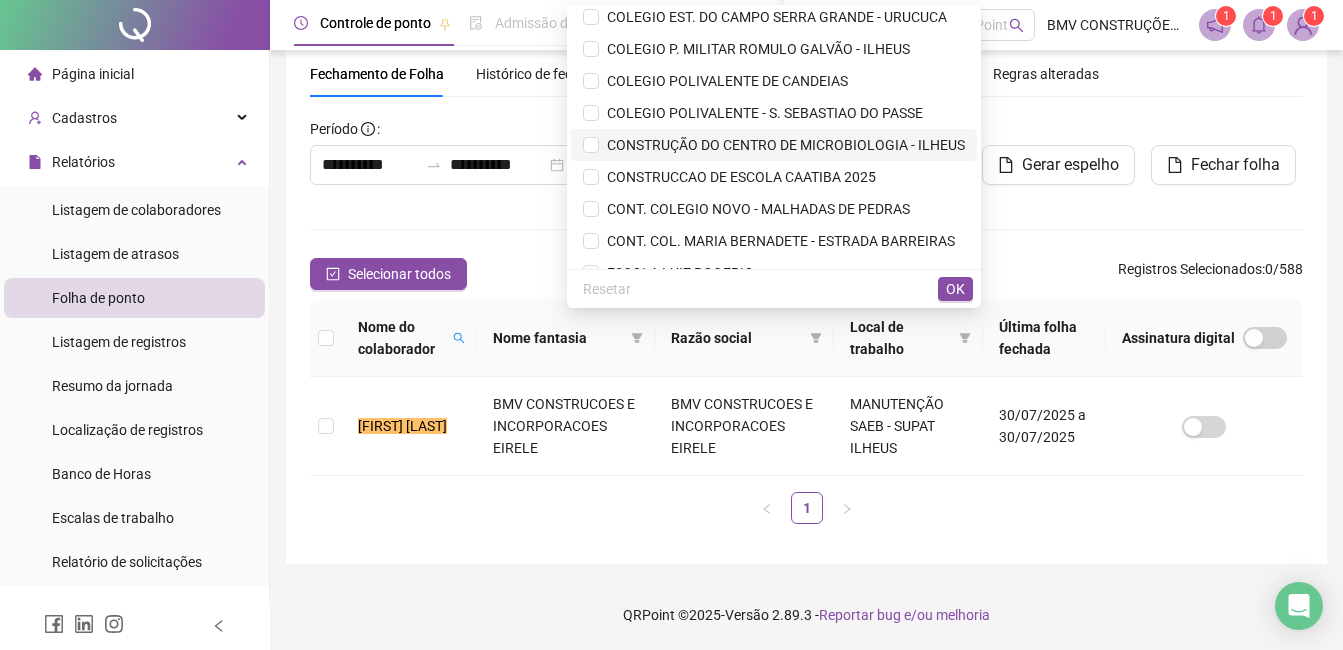 click on "CONSTRUÇÃO DO CENTRO DE MICROBIOLOGIA - ILHEUS" at bounding box center [782, 145] 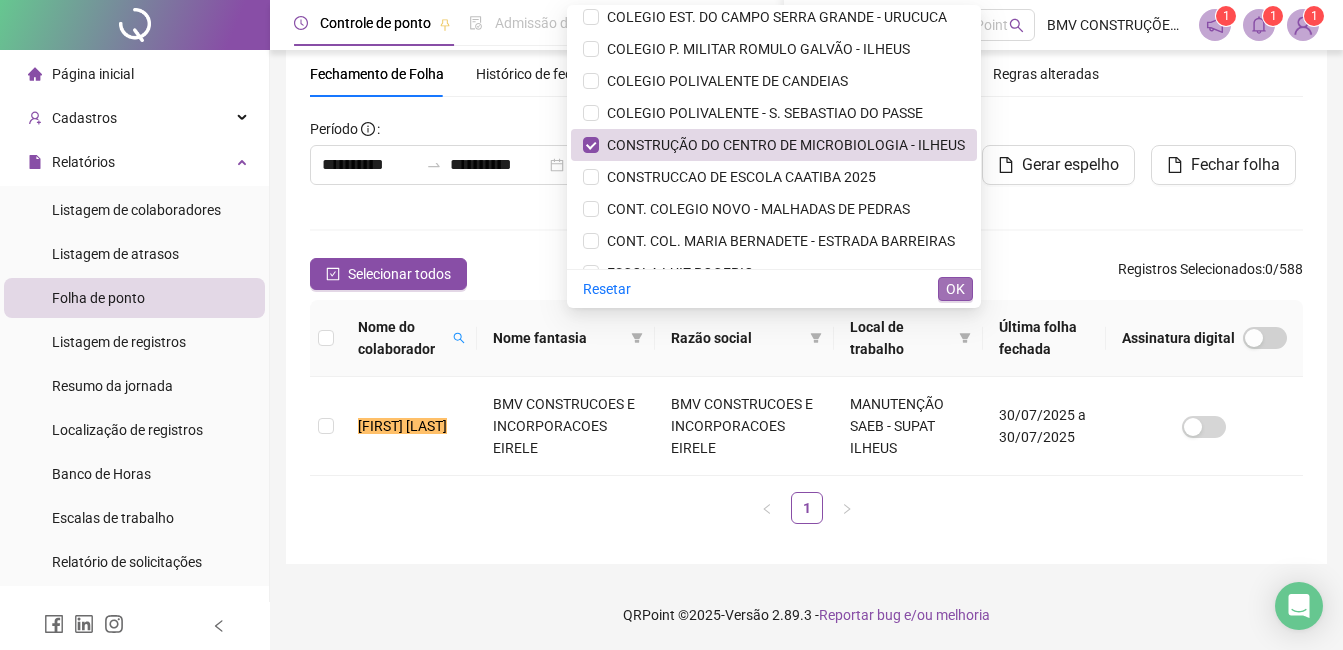click on "OK" at bounding box center (955, 289) 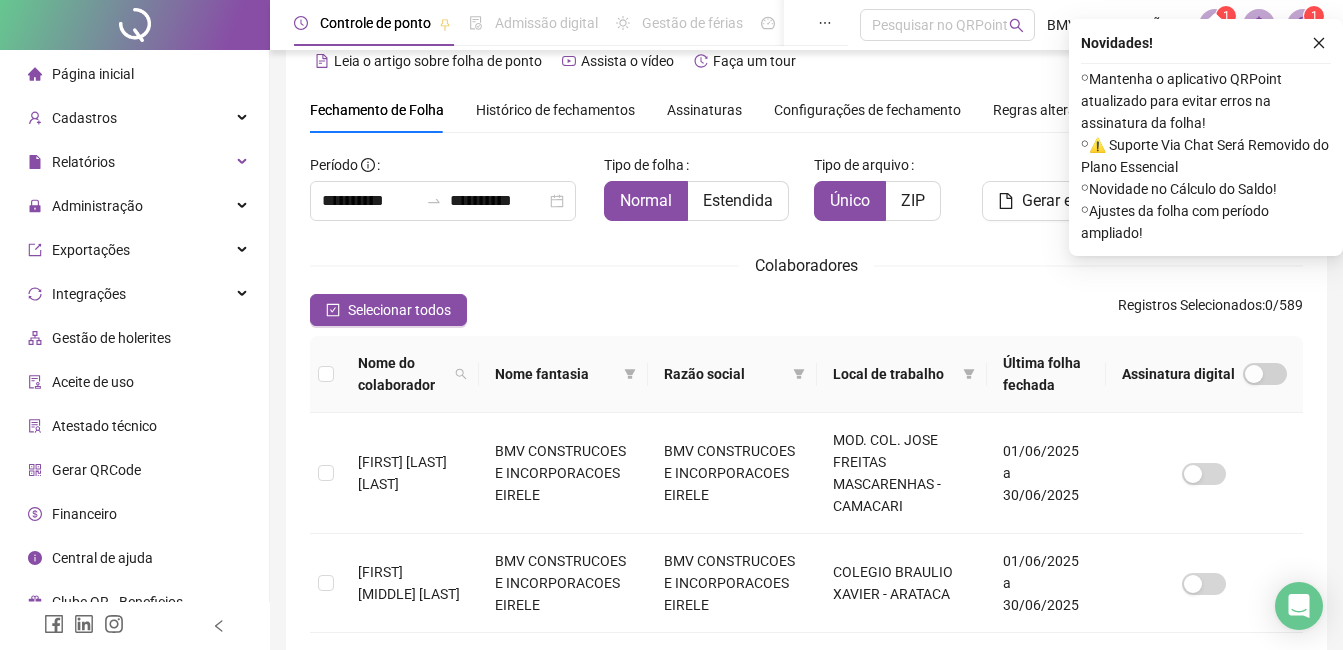 scroll, scrollTop: 0, scrollLeft: 0, axis: both 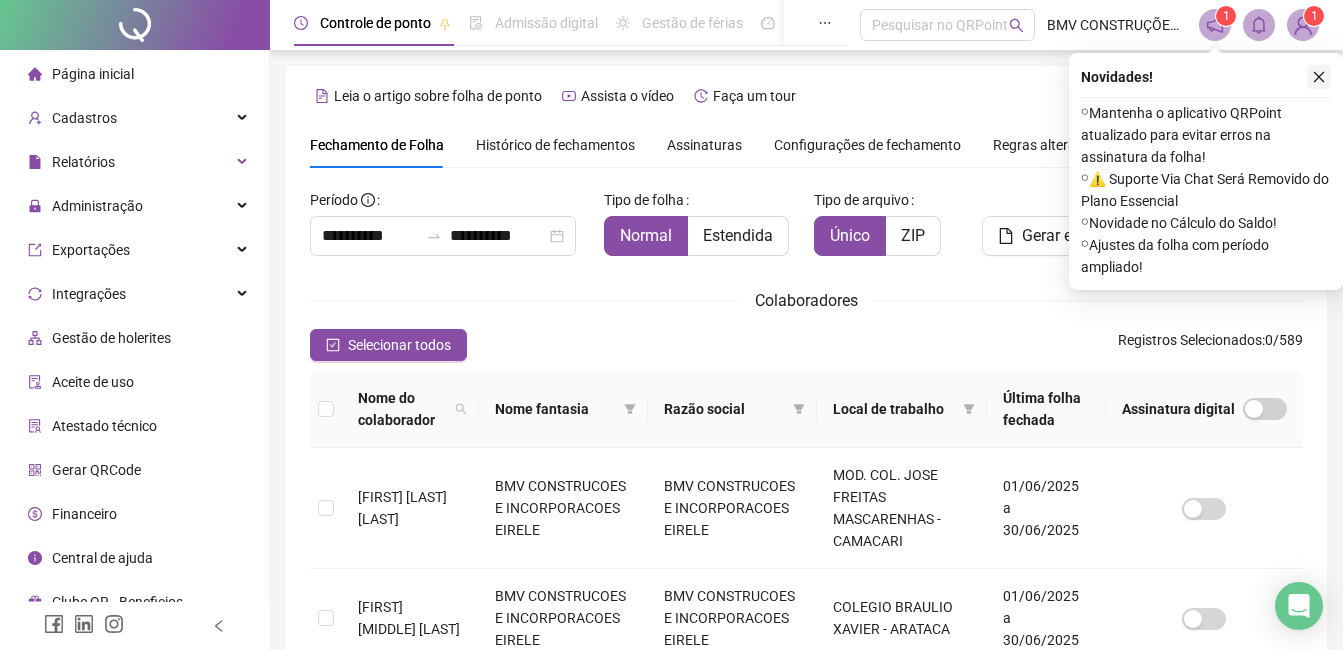 click 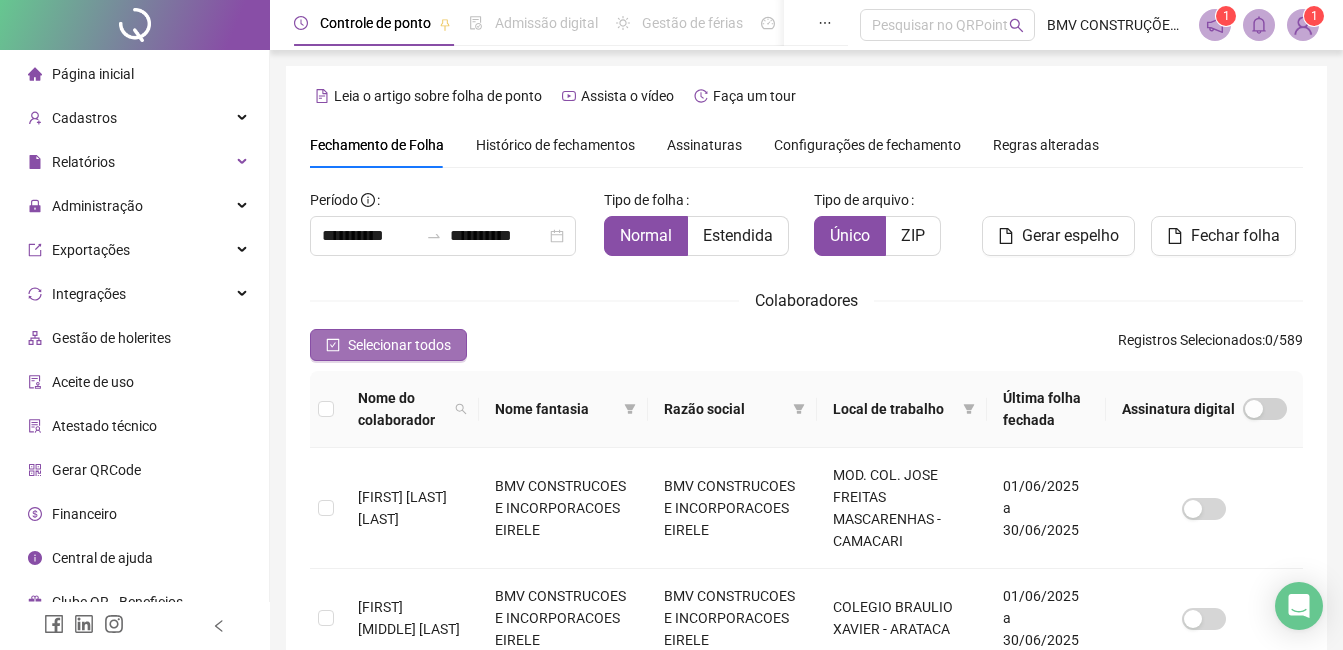click on "Selecionar todos" at bounding box center (399, 345) 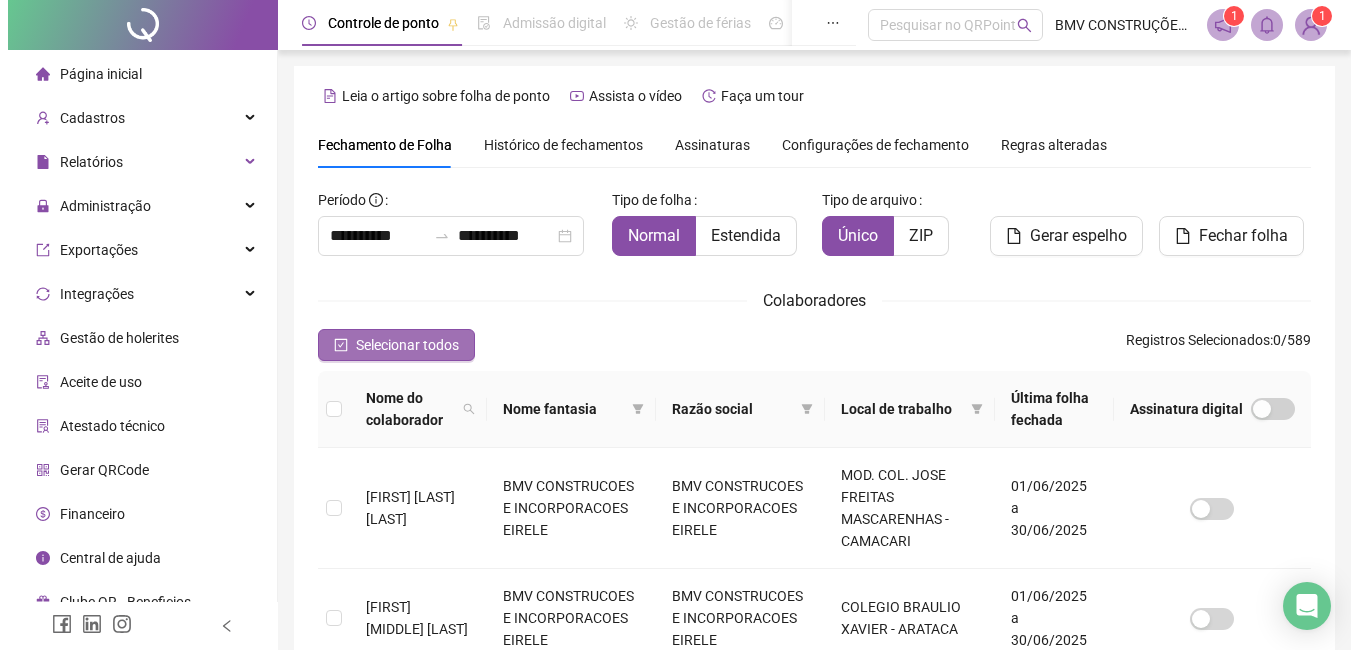 scroll, scrollTop: 85, scrollLeft: 0, axis: vertical 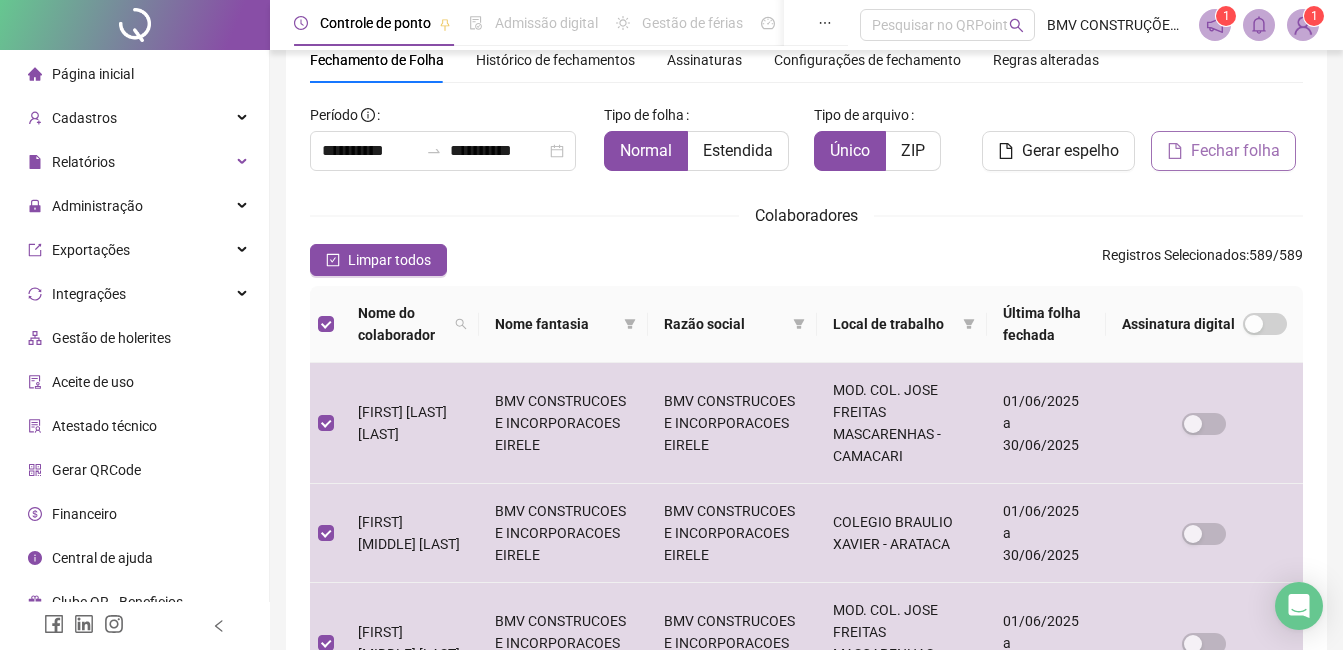 click on "Fechar folha" at bounding box center (1235, 151) 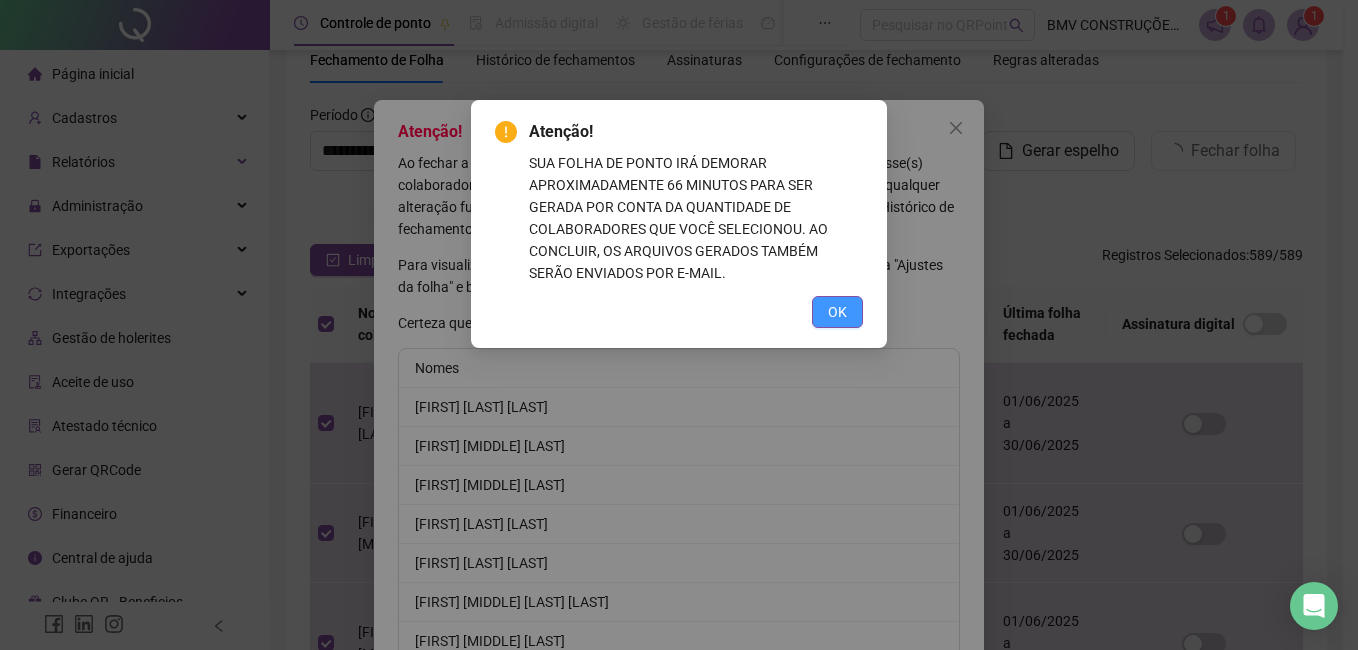 click on "OK" at bounding box center [837, 312] 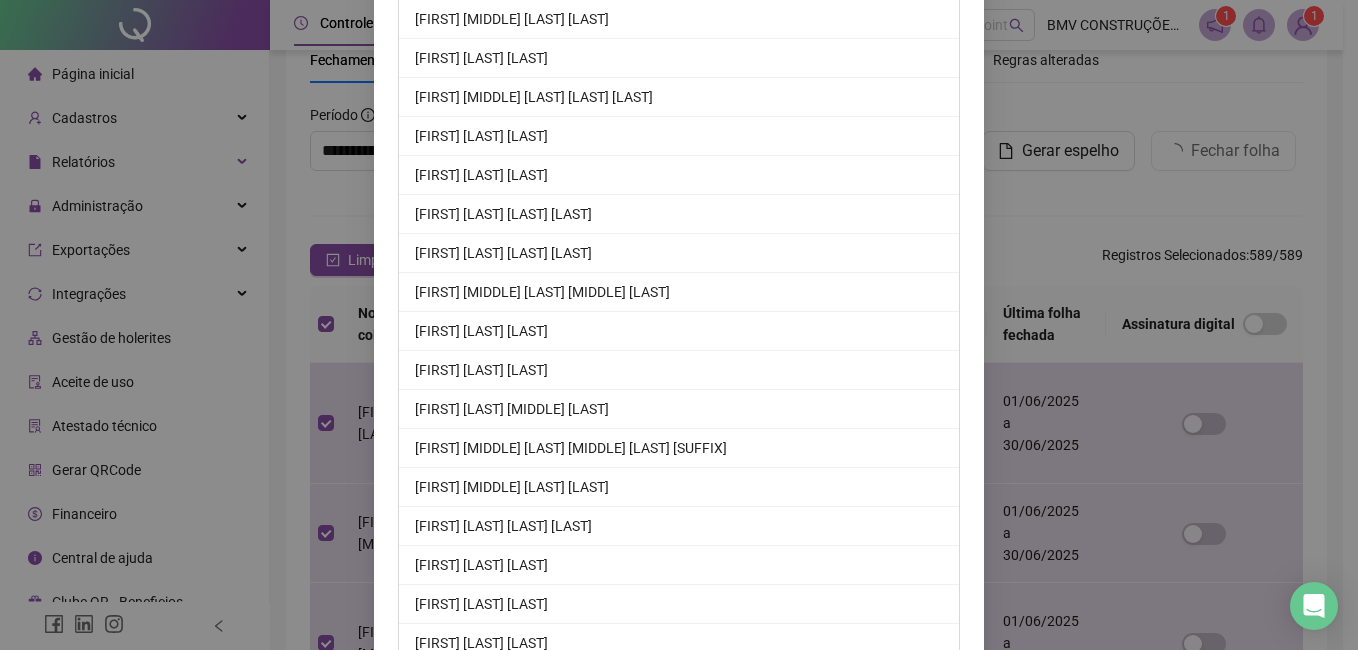 scroll, scrollTop: 19833, scrollLeft: 0, axis: vertical 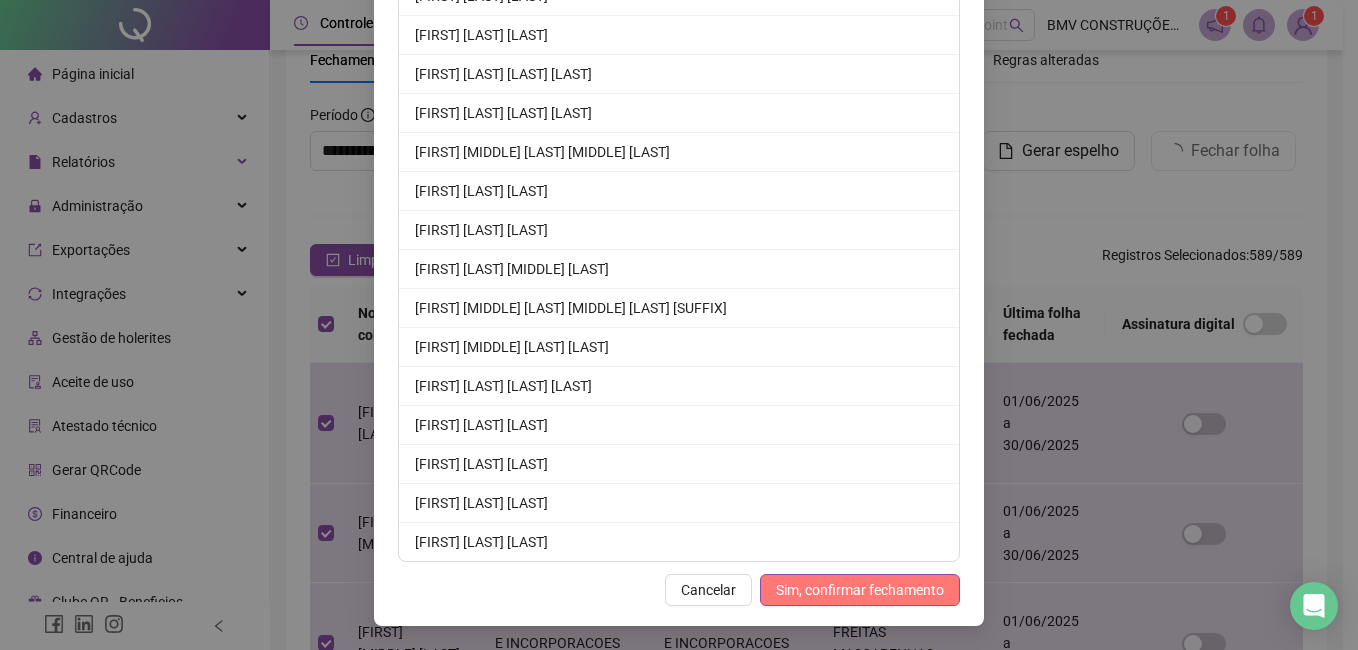 click on "Sim, confirmar fechamento" at bounding box center (860, 590) 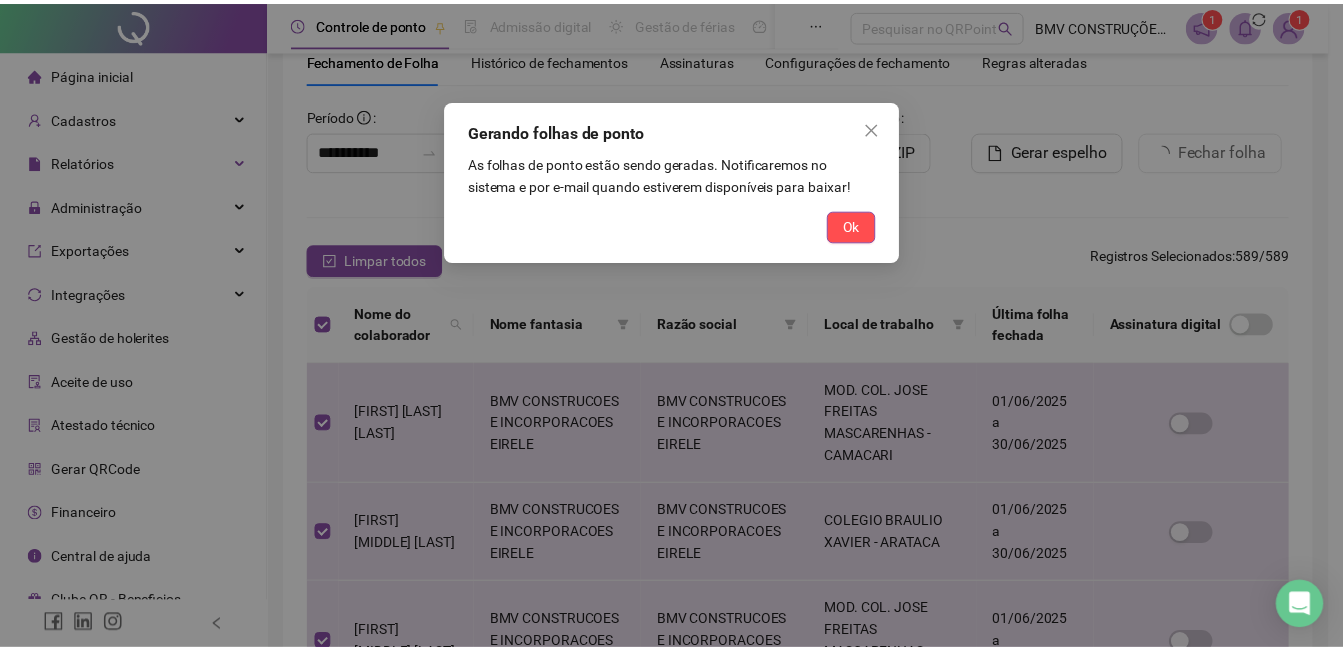 scroll, scrollTop: 19735, scrollLeft: 0, axis: vertical 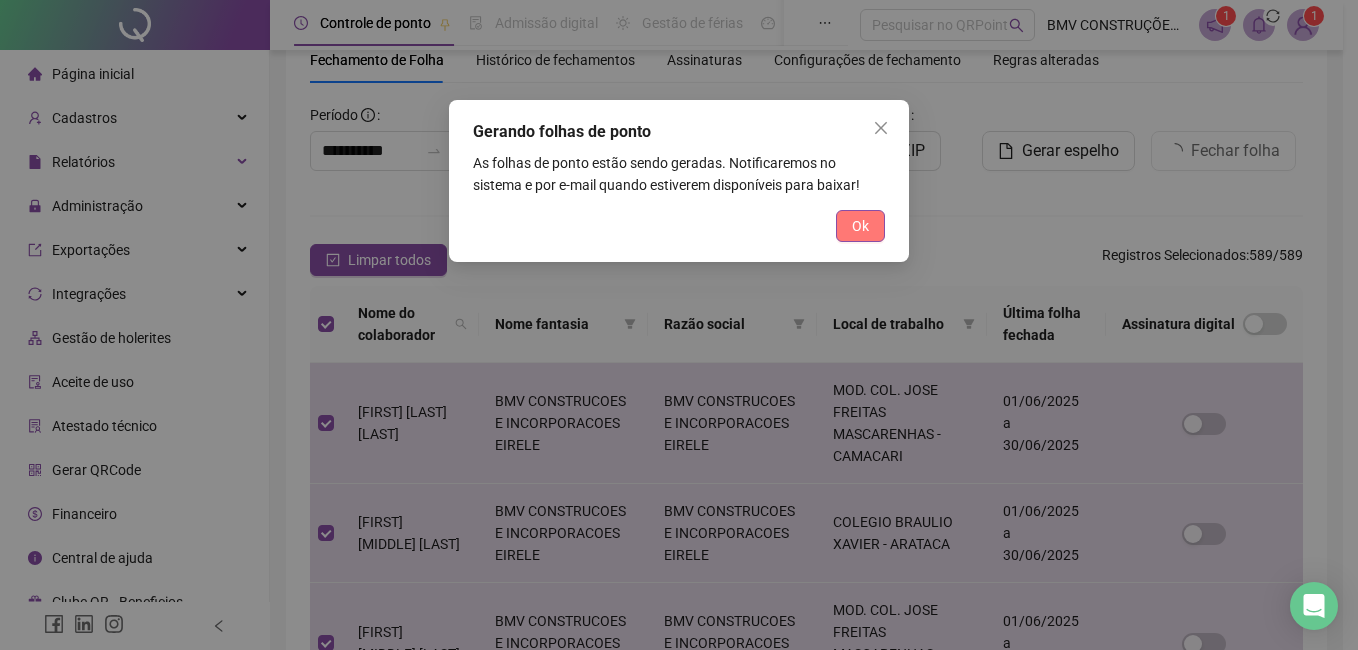 click on "Ok" at bounding box center [860, 226] 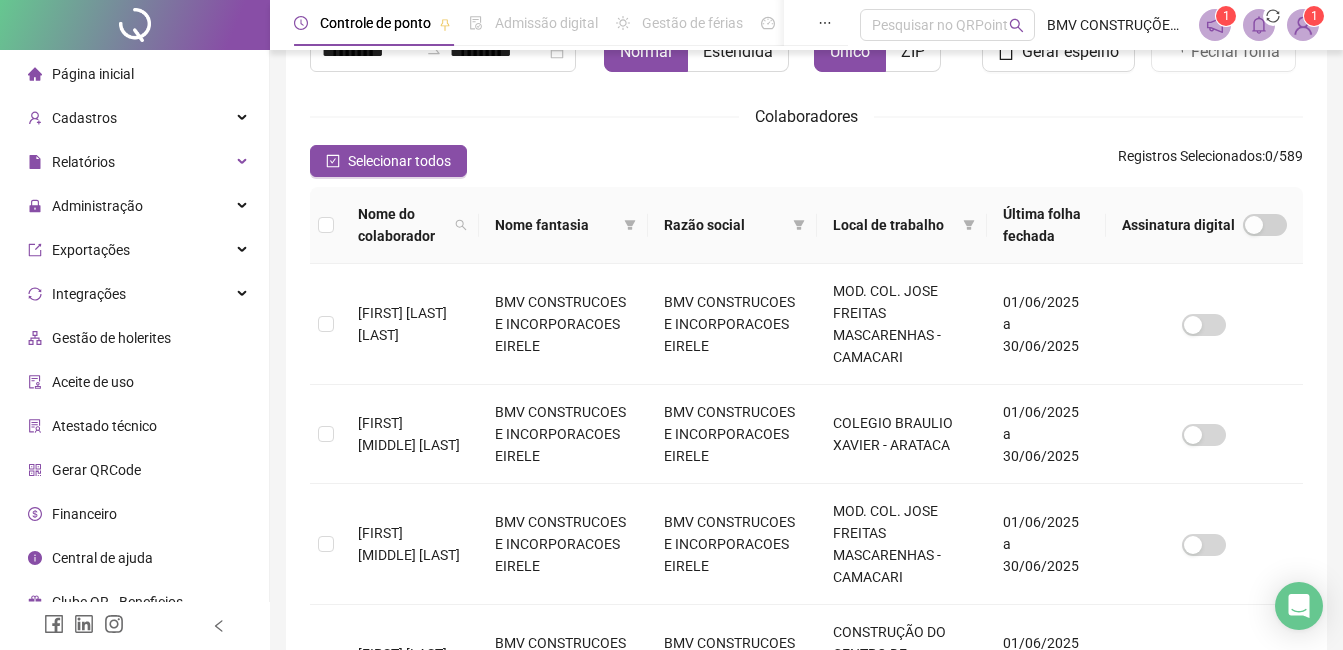 scroll, scrollTop: 185, scrollLeft: 0, axis: vertical 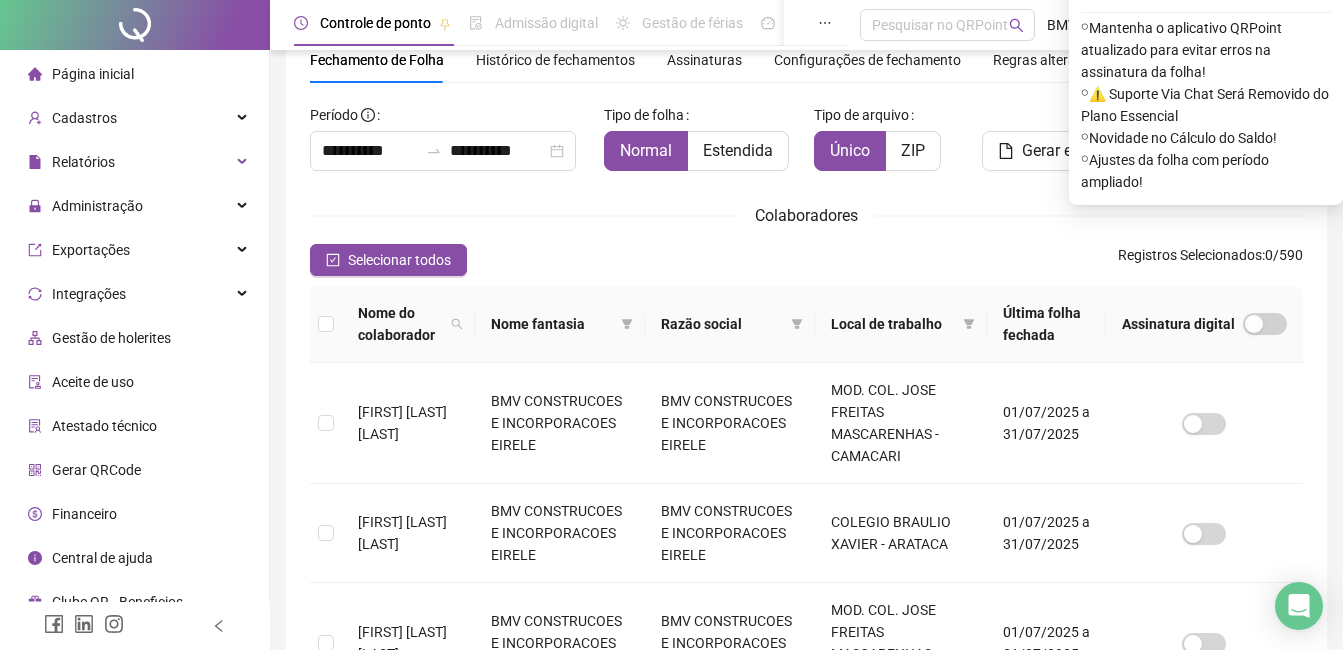 click on "Colaboradores" at bounding box center (806, 215) 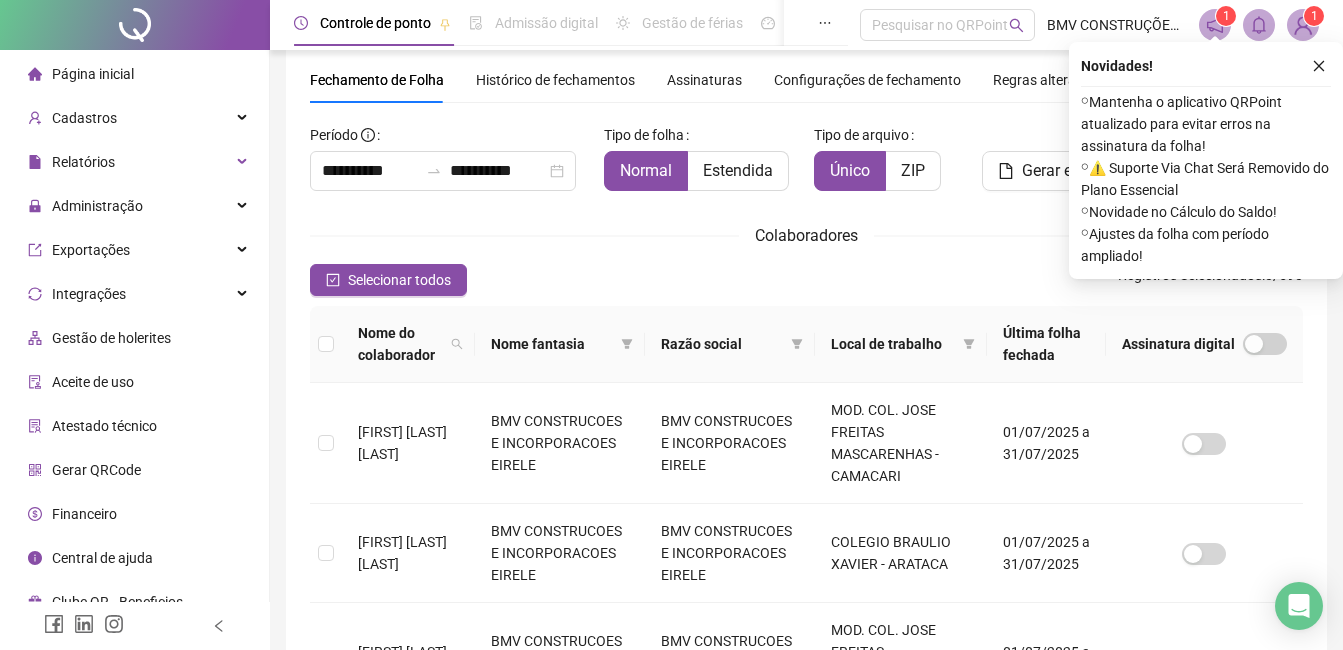 scroll, scrollTop: 45, scrollLeft: 0, axis: vertical 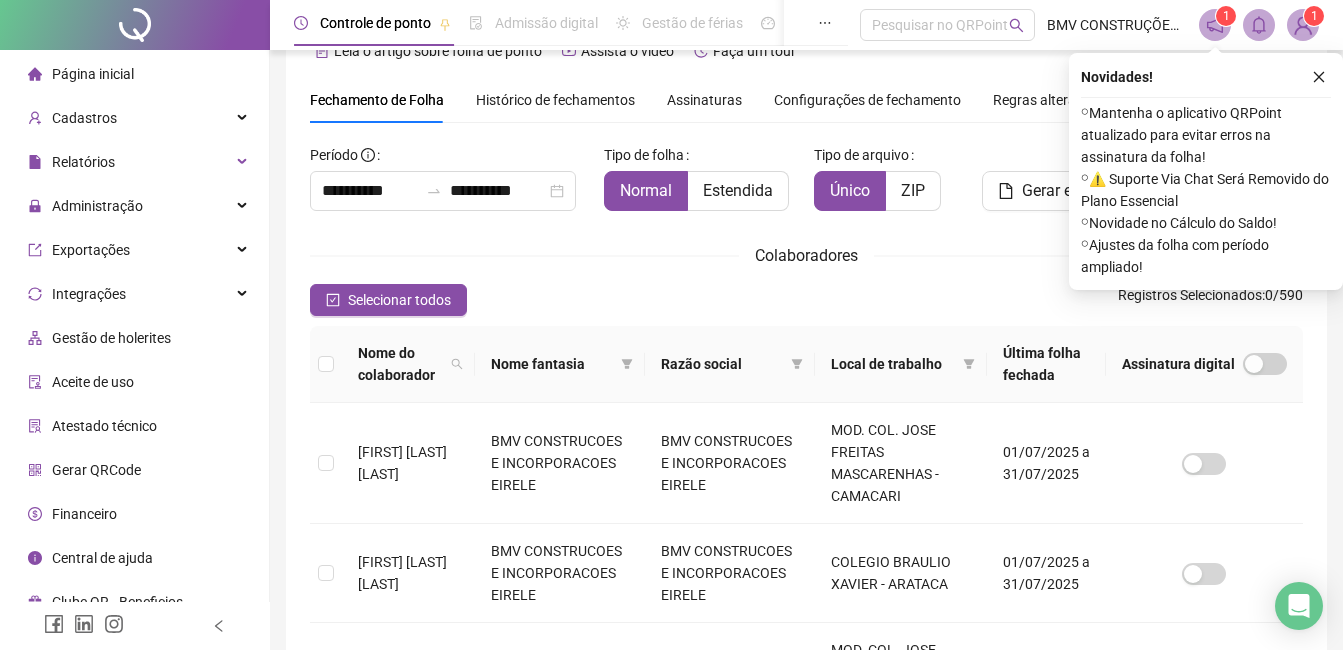 click at bounding box center (1259, 25) 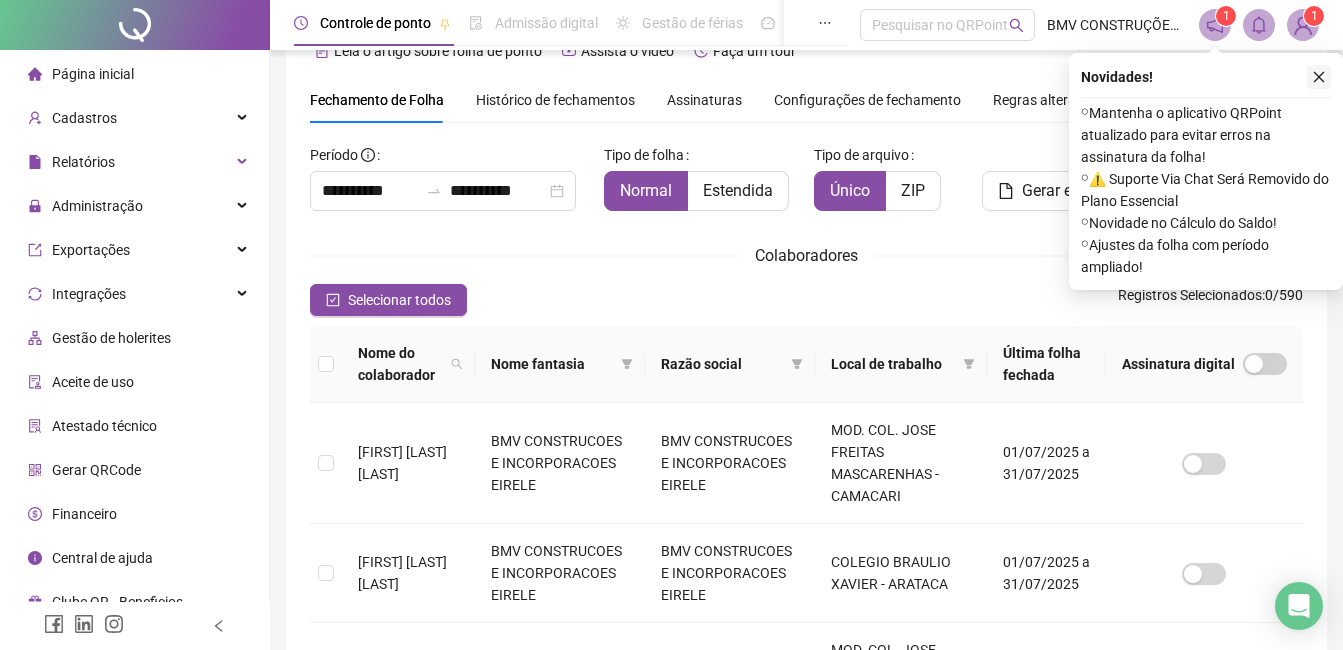 click 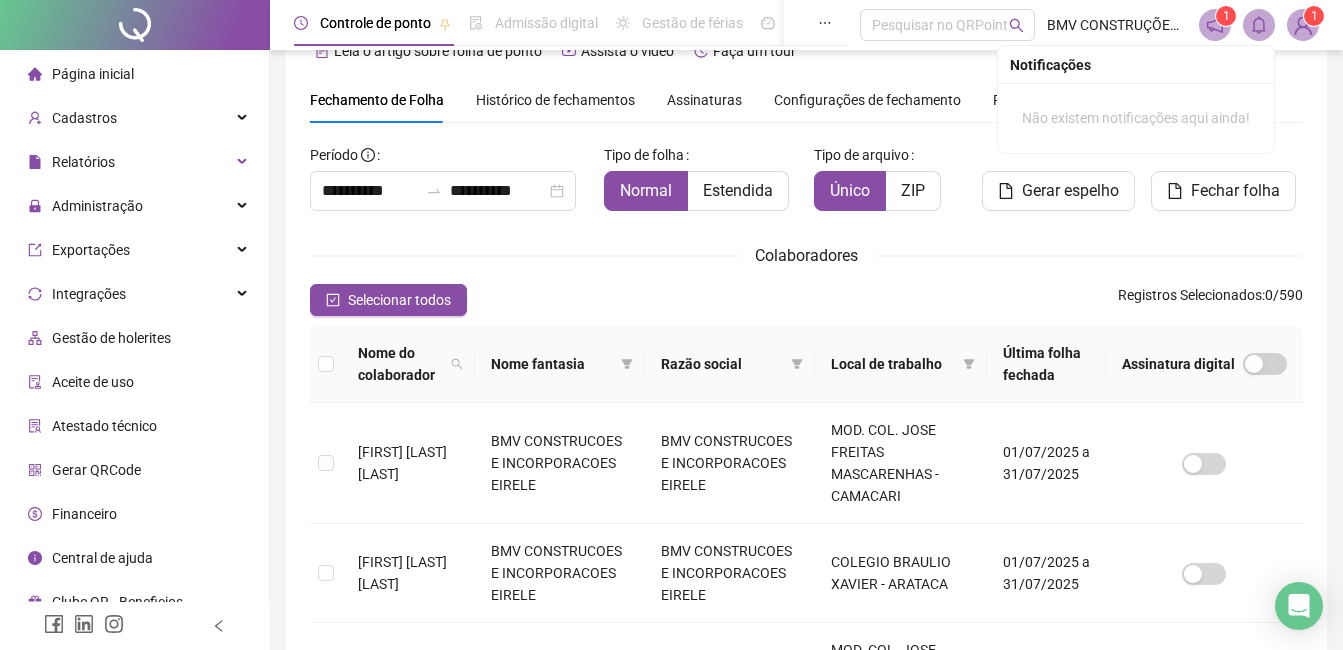 click 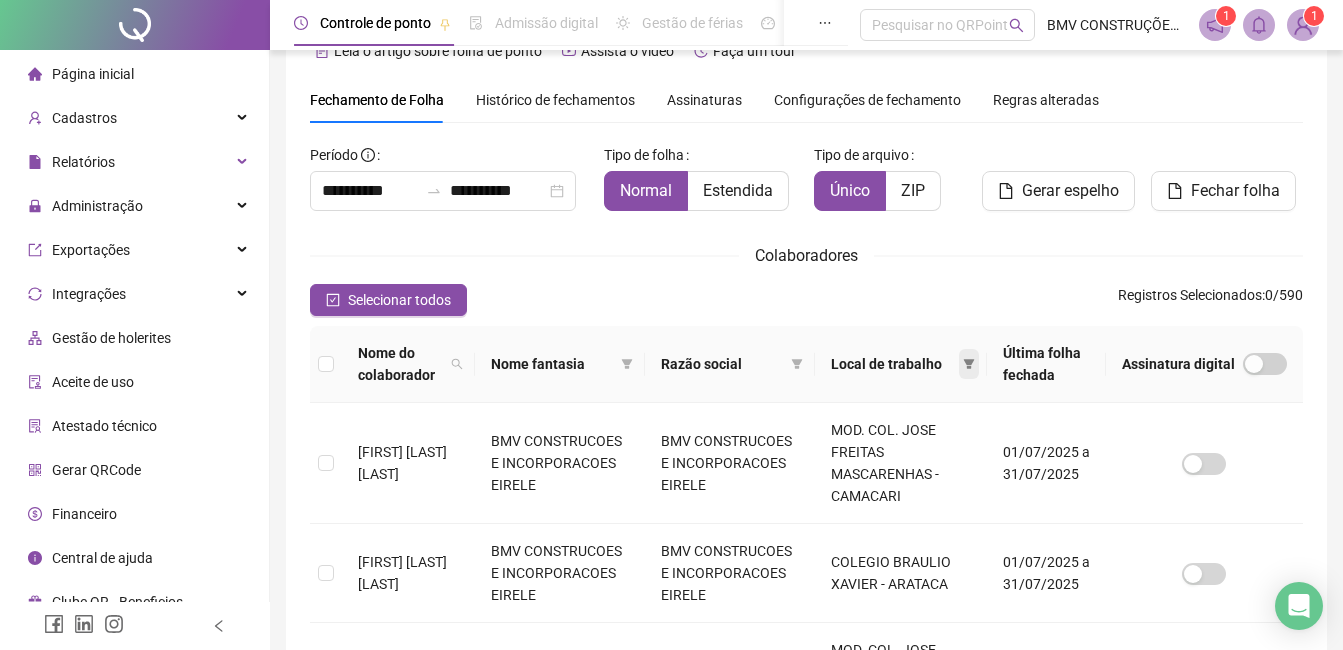 click 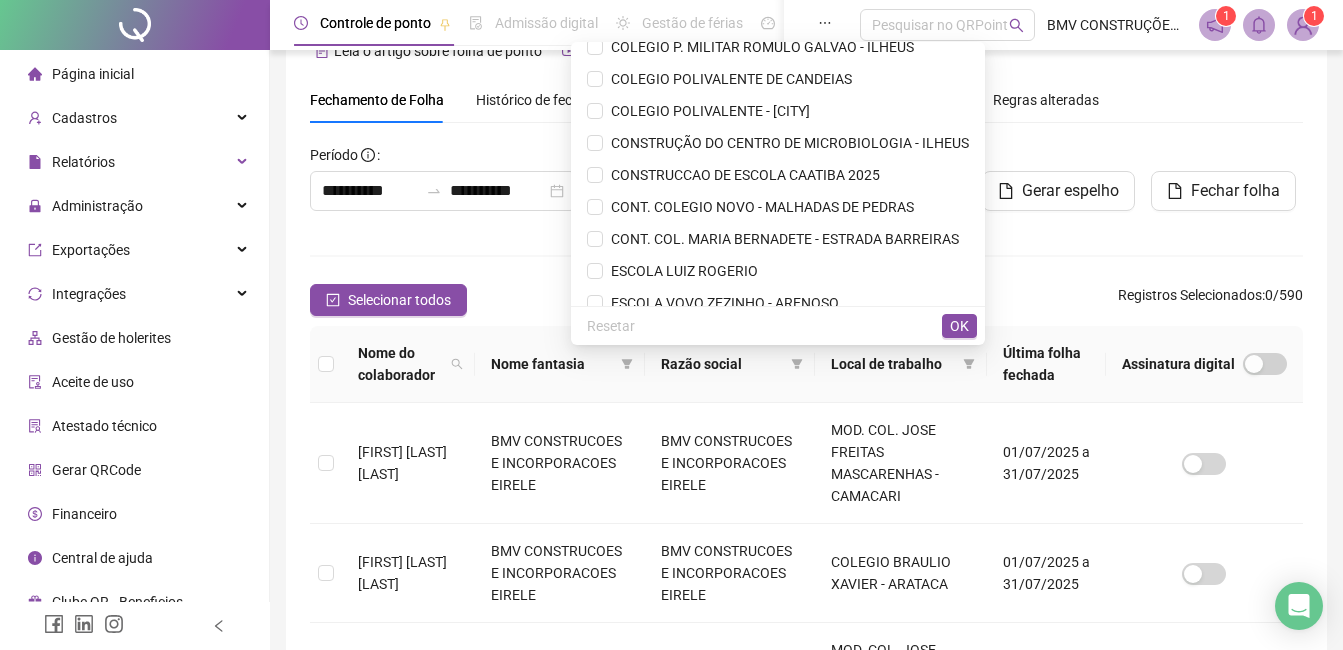 scroll, scrollTop: 259, scrollLeft: 0, axis: vertical 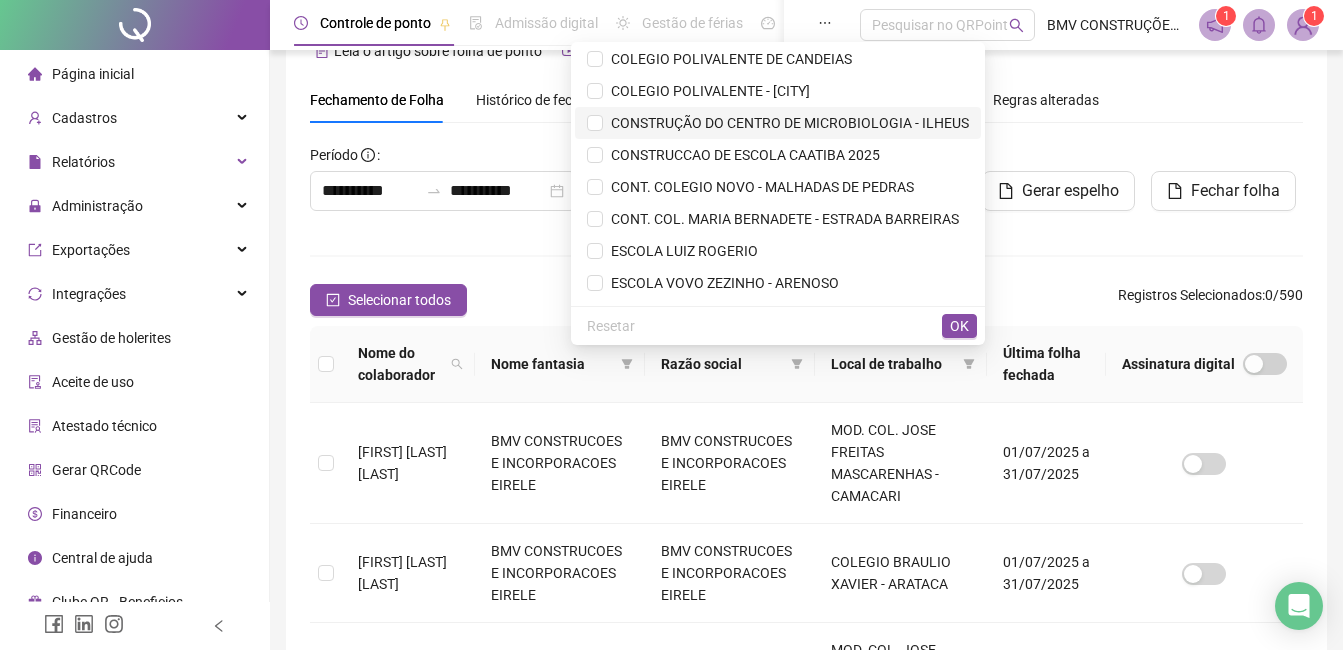 click on "CONSTRUÇÃO DO CENTRO DE MICROBIOLOGIA - ILHEUS" at bounding box center (786, 123) 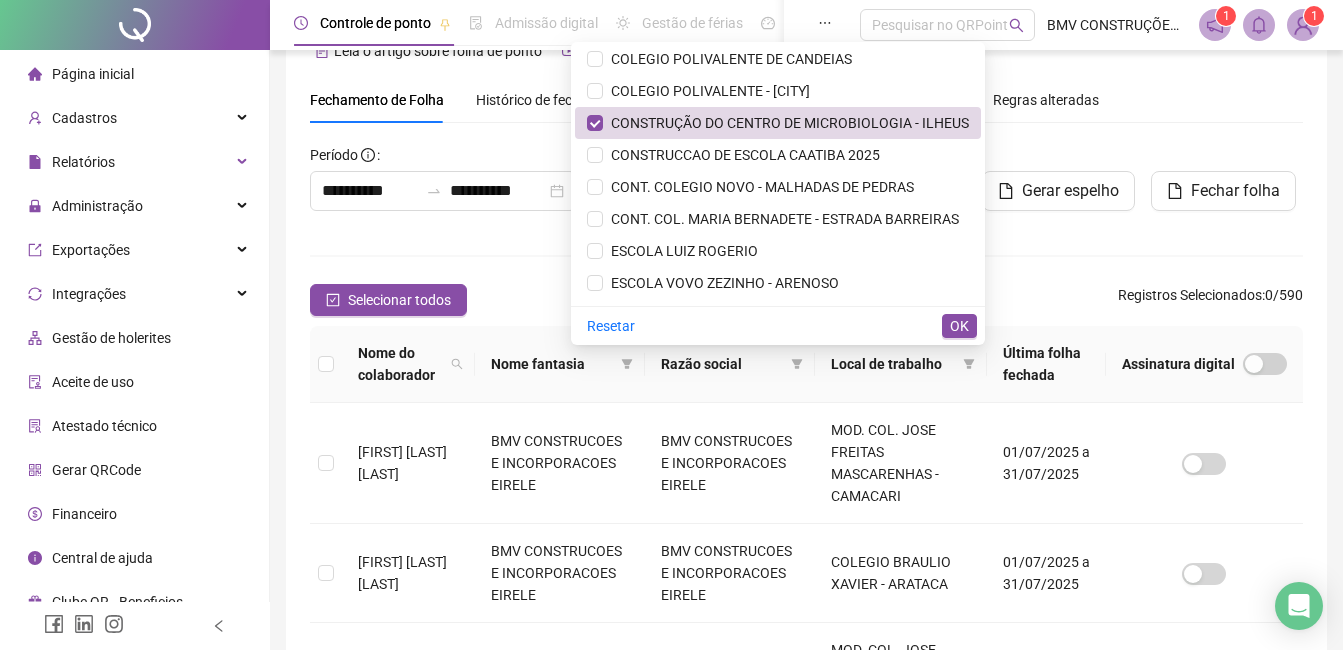 click on "OK" at bounding box center (959, 326) 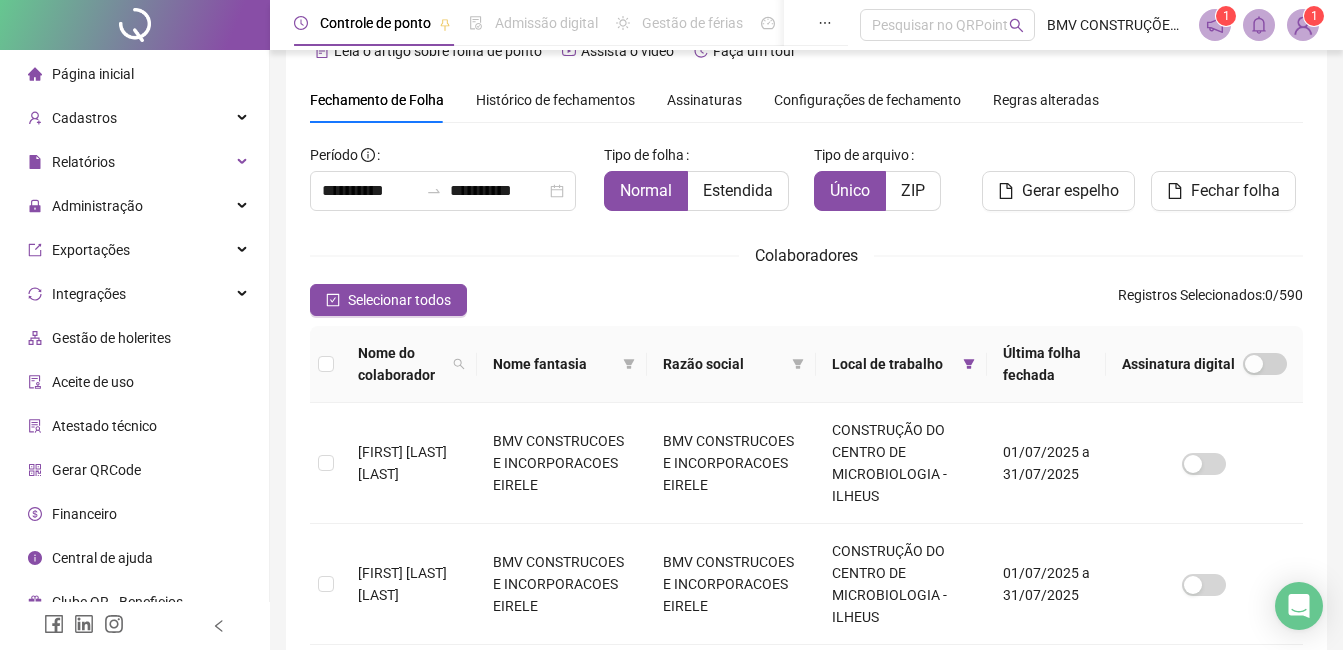 scroll, scrollTop: 85, scrollLeft: 0, axis: vertical 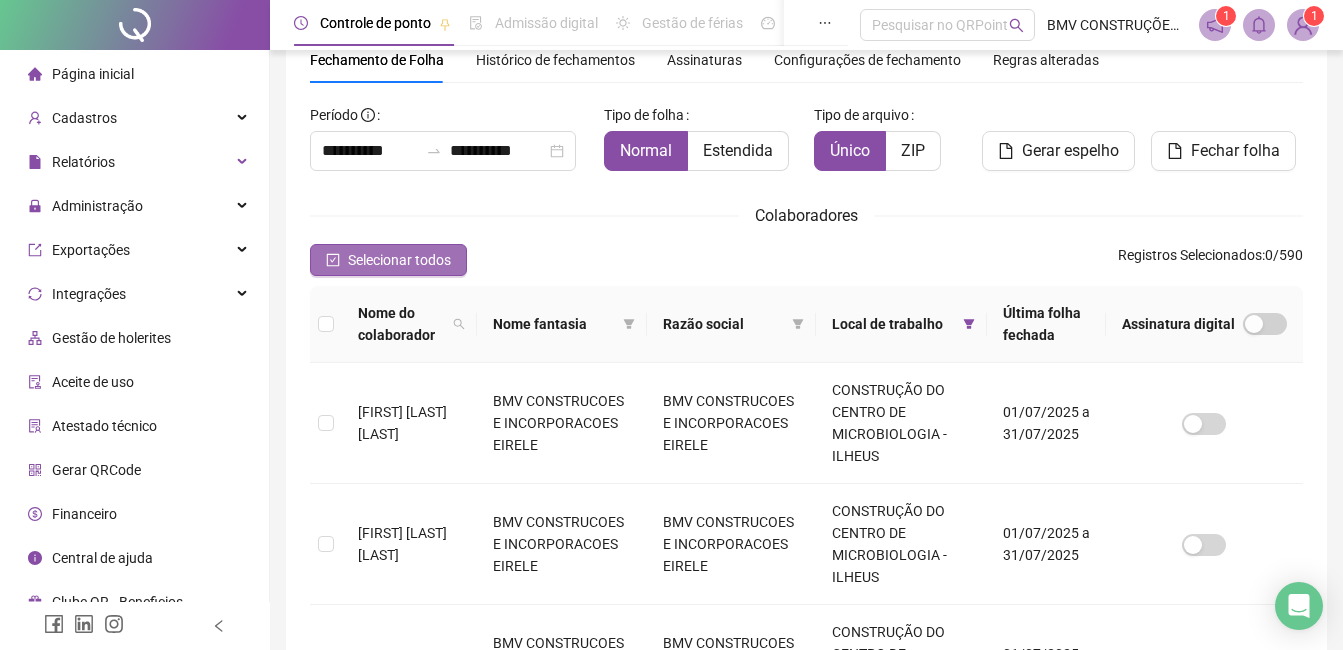 click on "Selecionar todos" at bounding box center (399, 260) 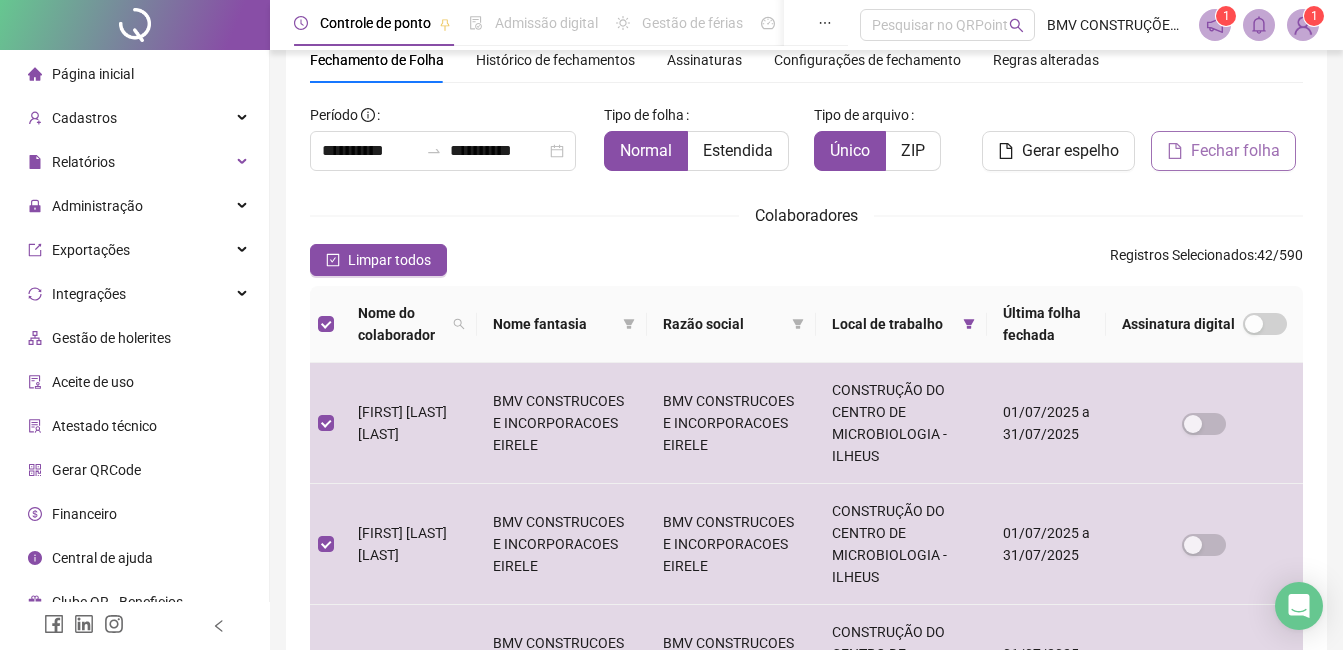 click on "Fechar folha" at bounding box center (1235, 151) 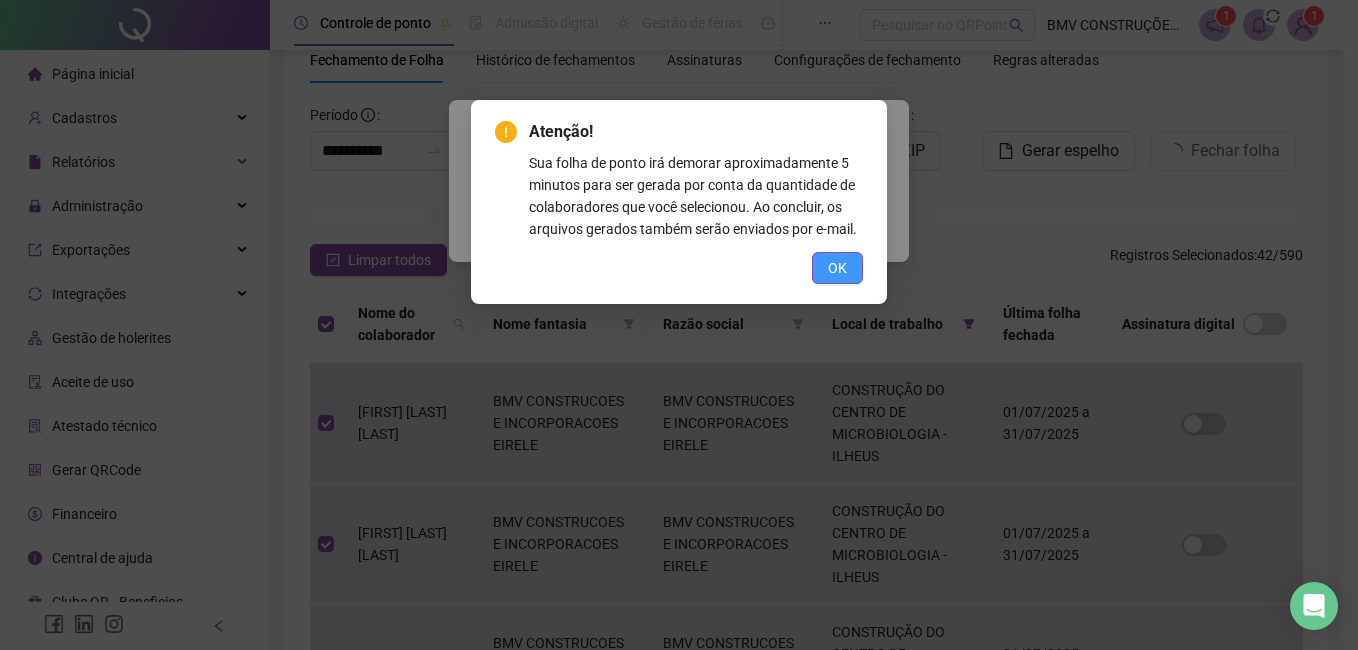 click on "OK" at bounding box center (837, 268) 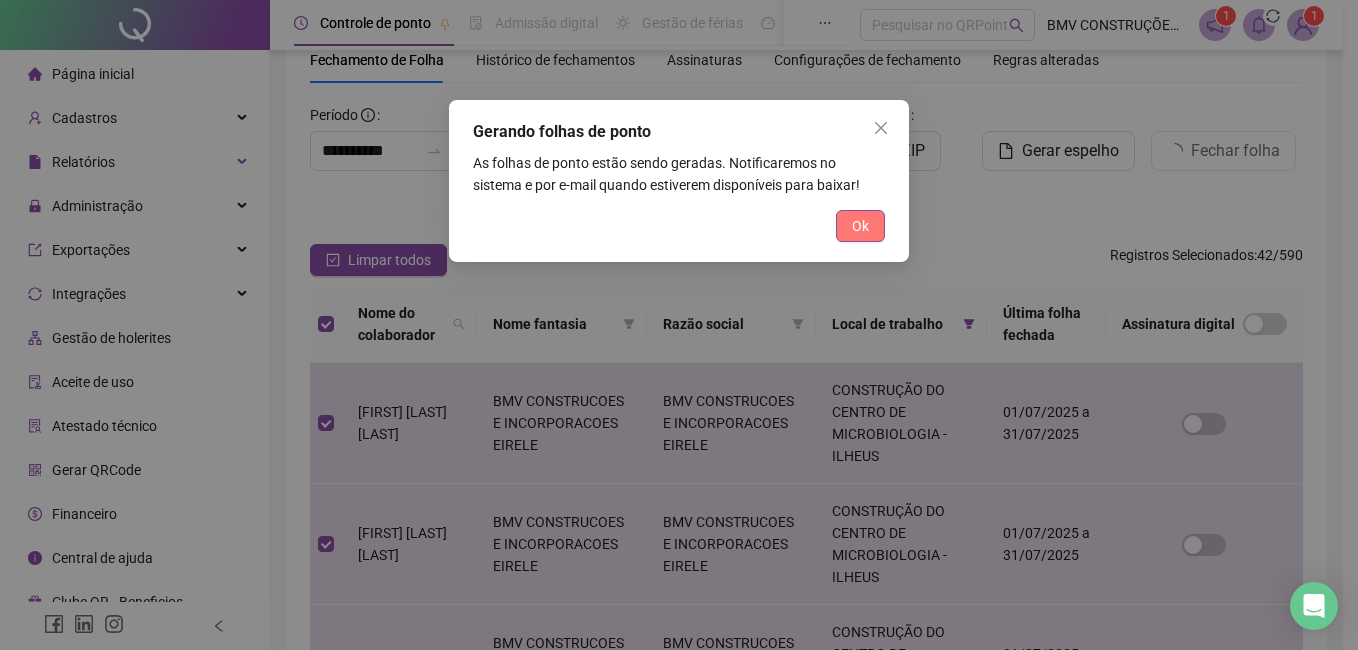 click on "Ok" at bounding box center [860, 226] 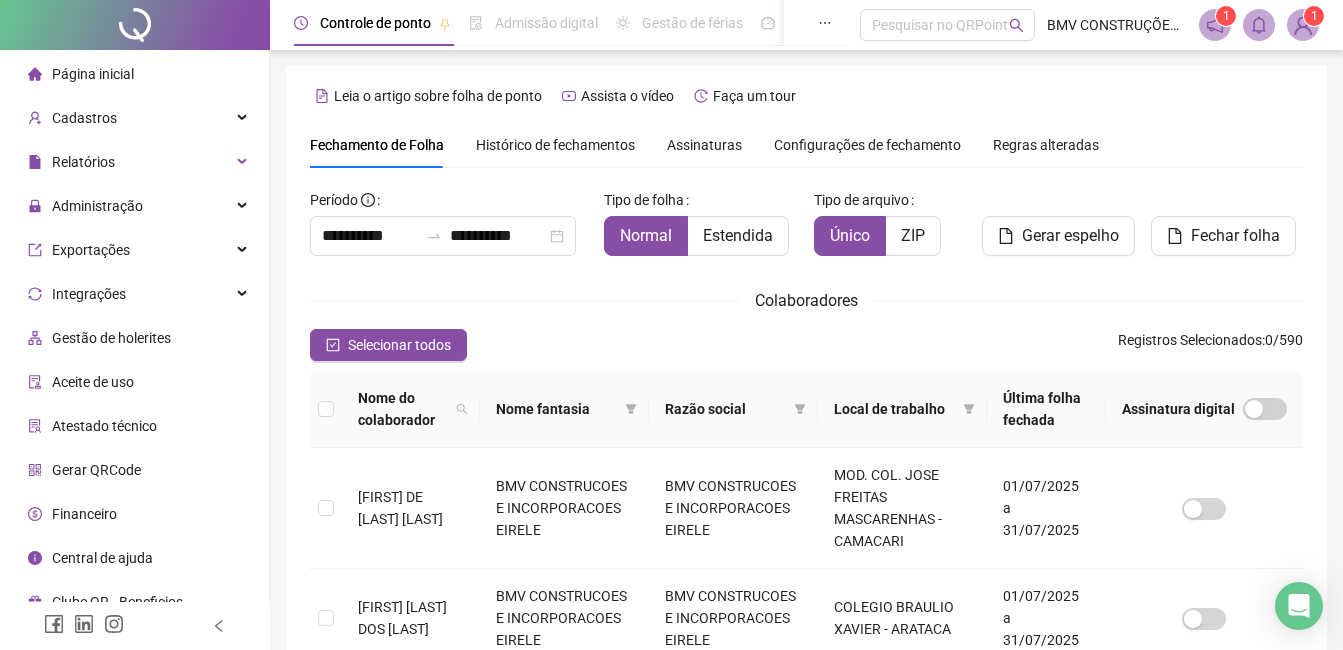 scroll, scrollTop: 85, scrollLeft: 0, axis: vertical 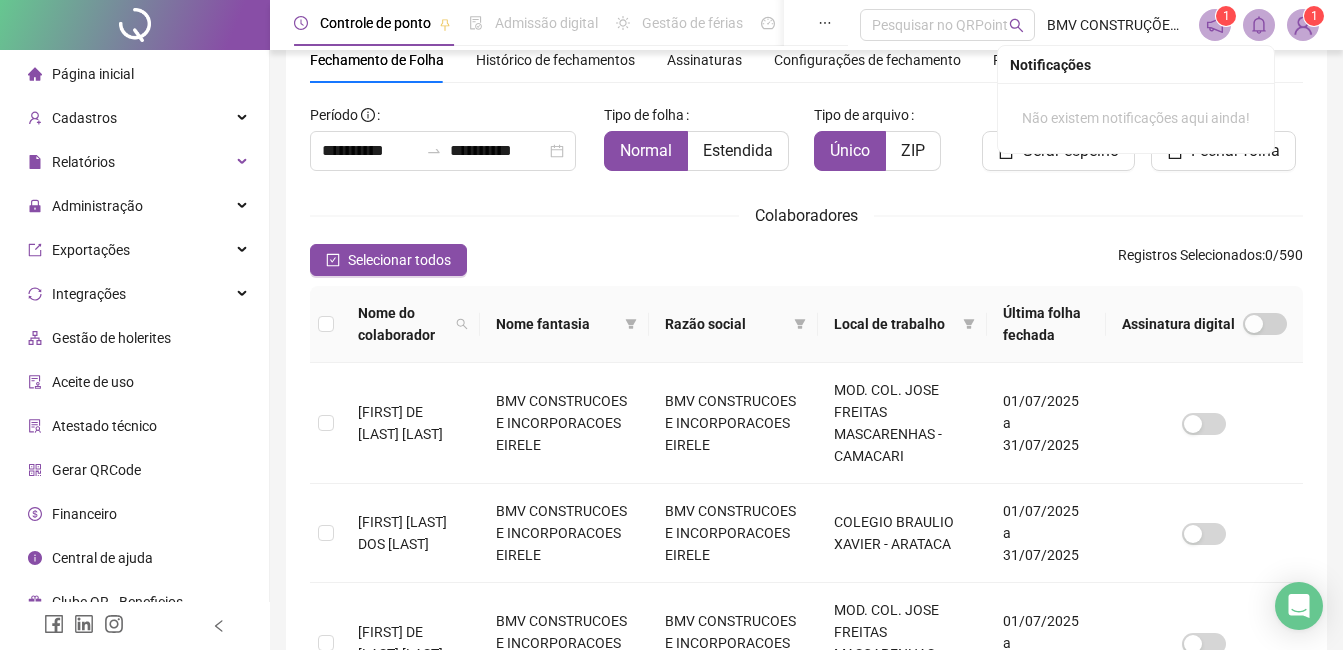 click 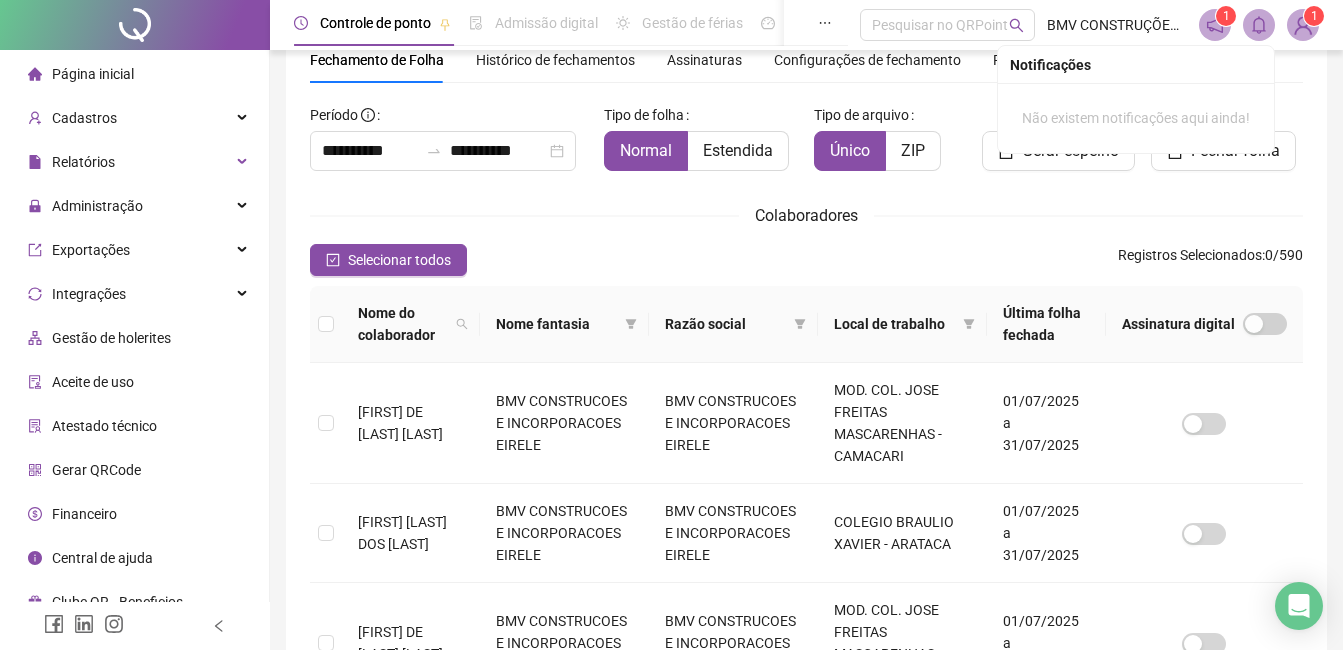 click 